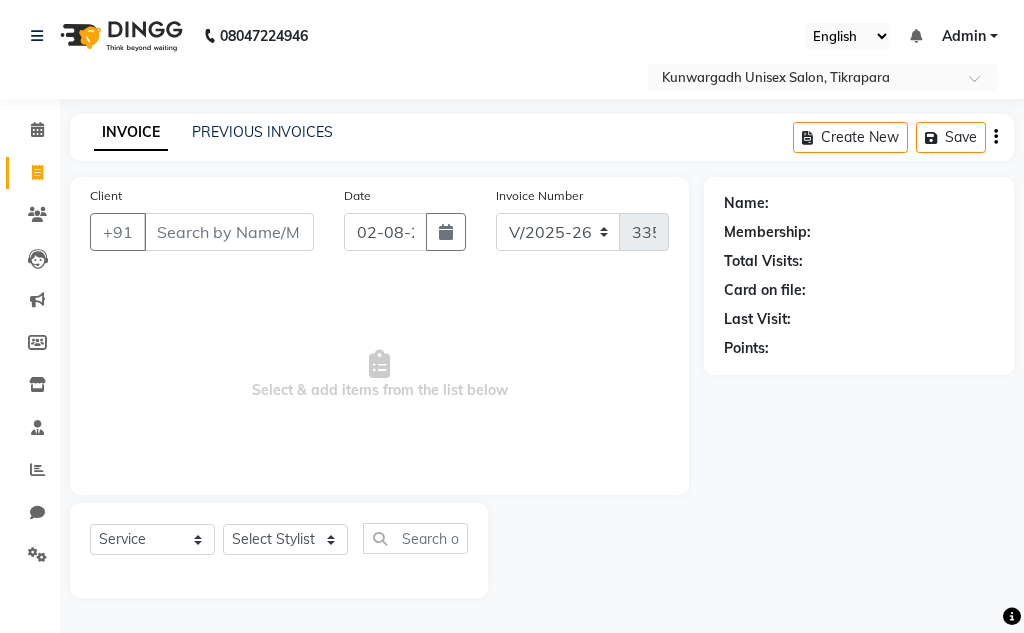select on "7931" 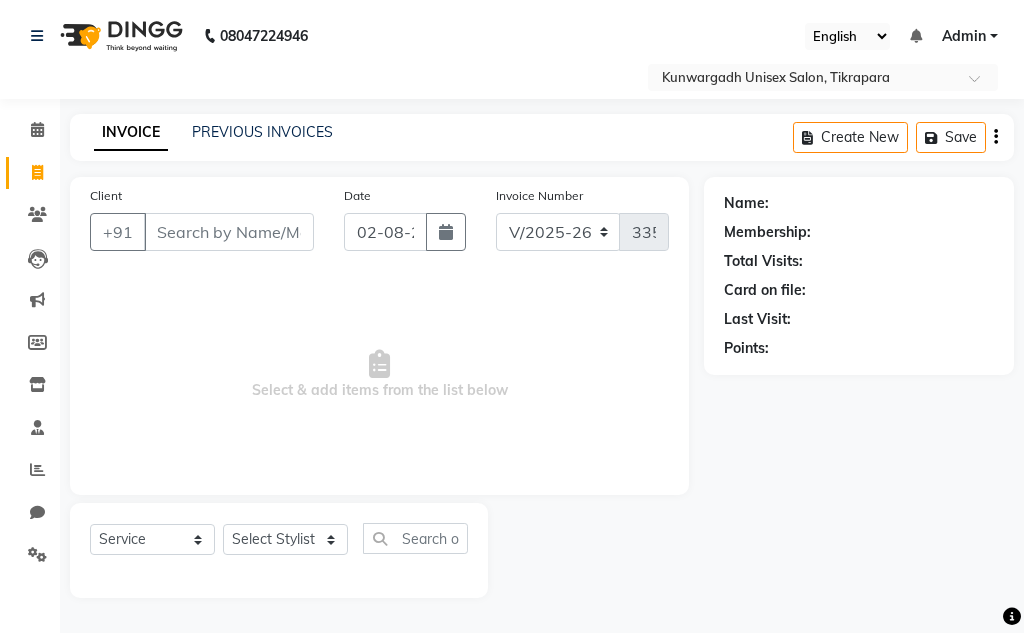 scroll, scrollTop: 0, scrollLeft: 0, axis: both 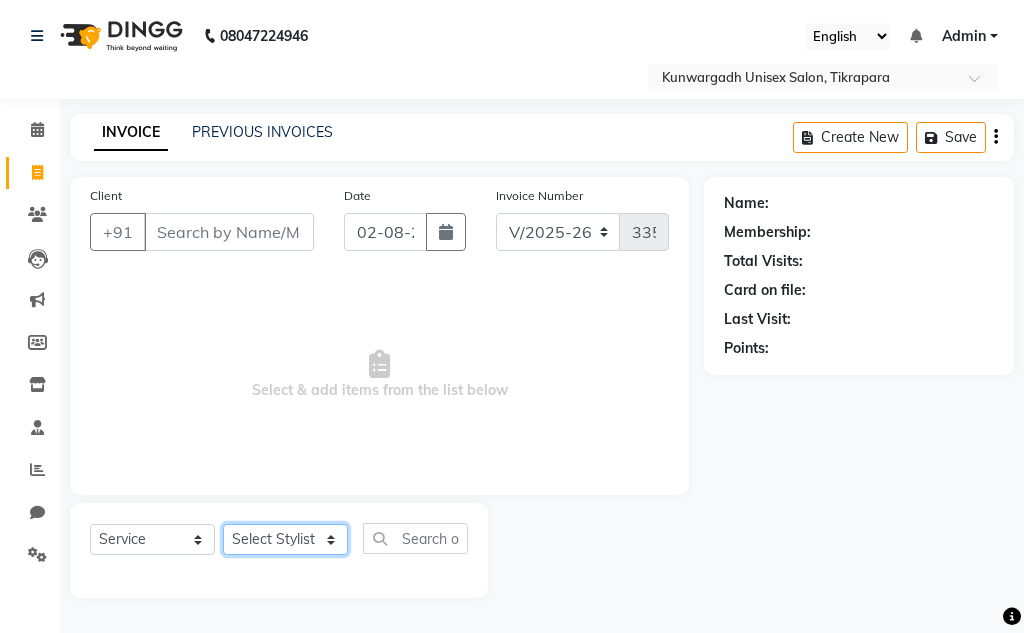 click on "Select Stylist Aarti Ayush Sir Chiku Sir Dolly Thakur Gaurav soni Gulfan Khan Karan Sen Muskan Sahu Samir Khan" 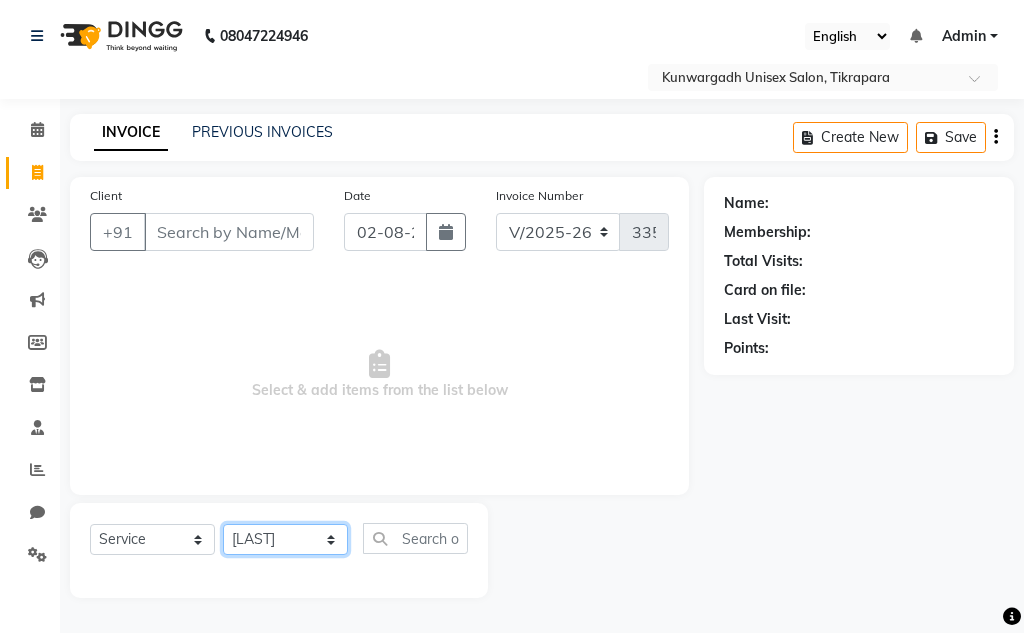 click on "Select Stylist Aarti Ayush Sir Chiku Sir Dolly Thakur Gaurav soni Gulfan Khan Karan Sen Muskan Sahu Samir Khan" 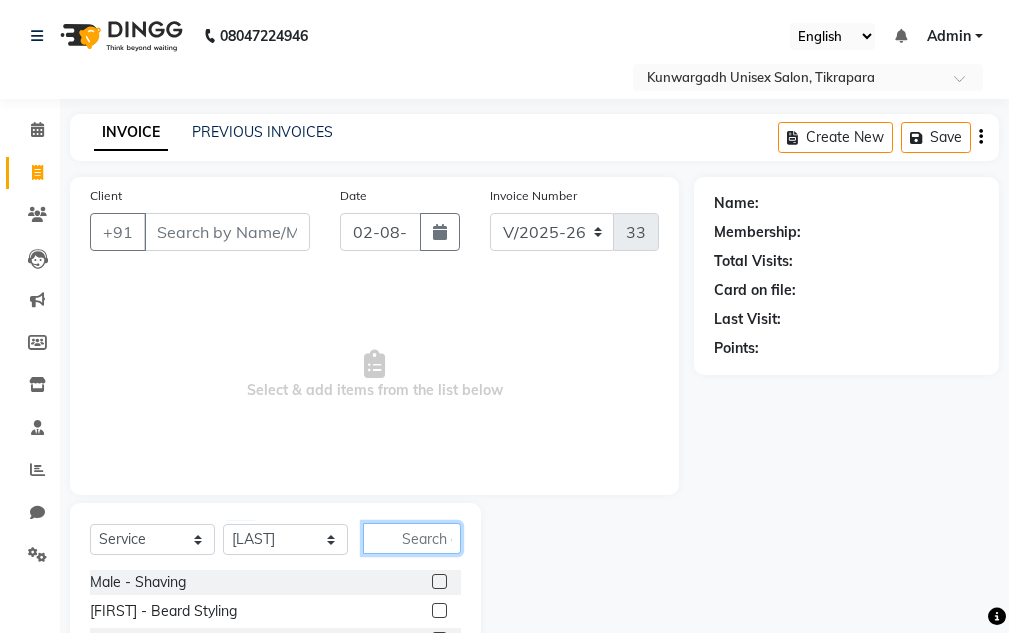 click 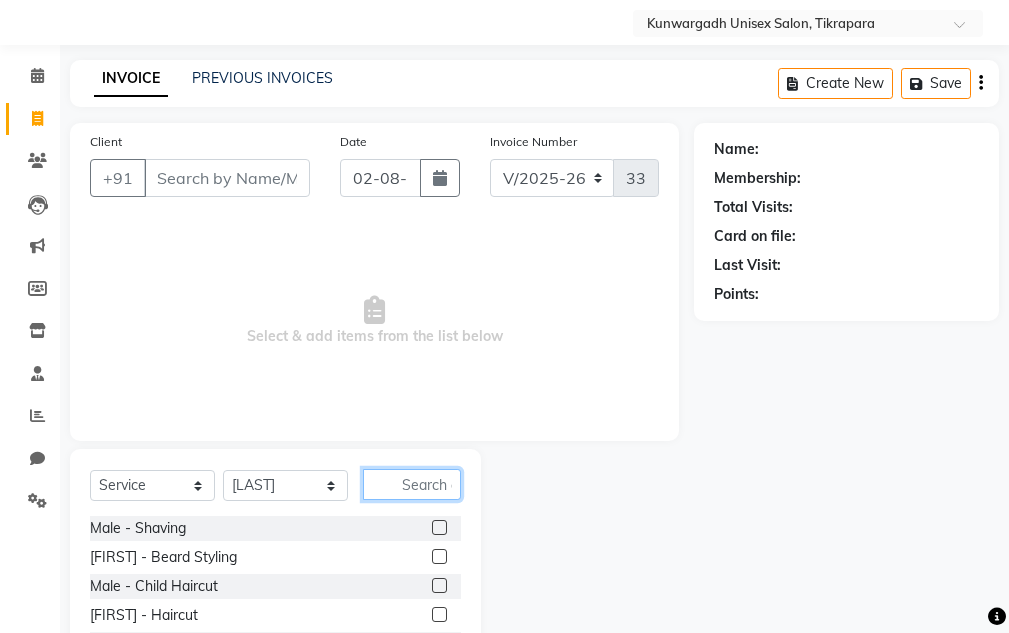 scroll, scrollTop: 100, scrollLeft: 0, axis: vertical 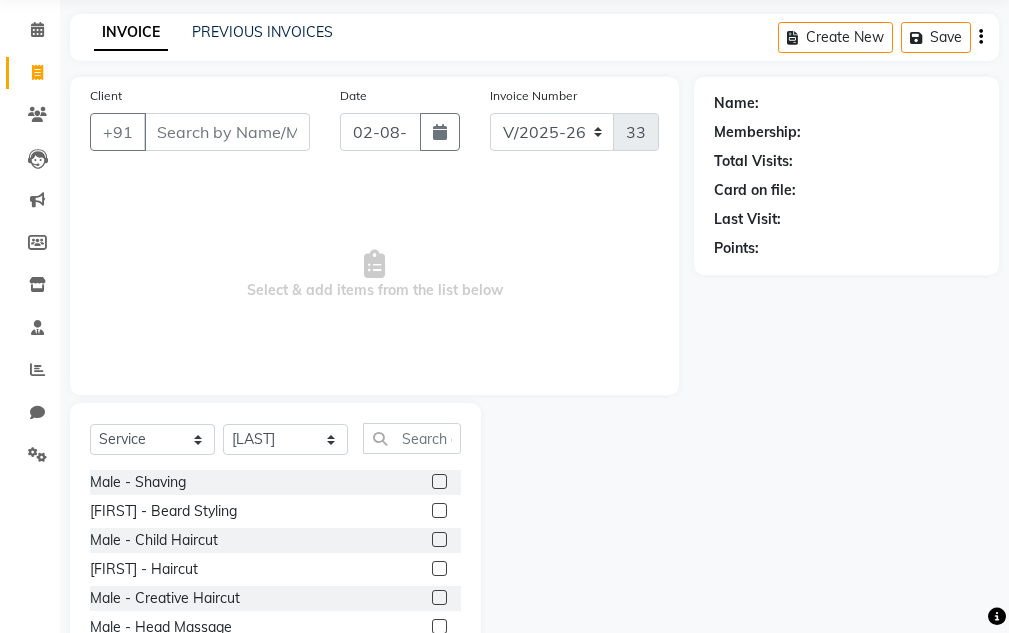 click 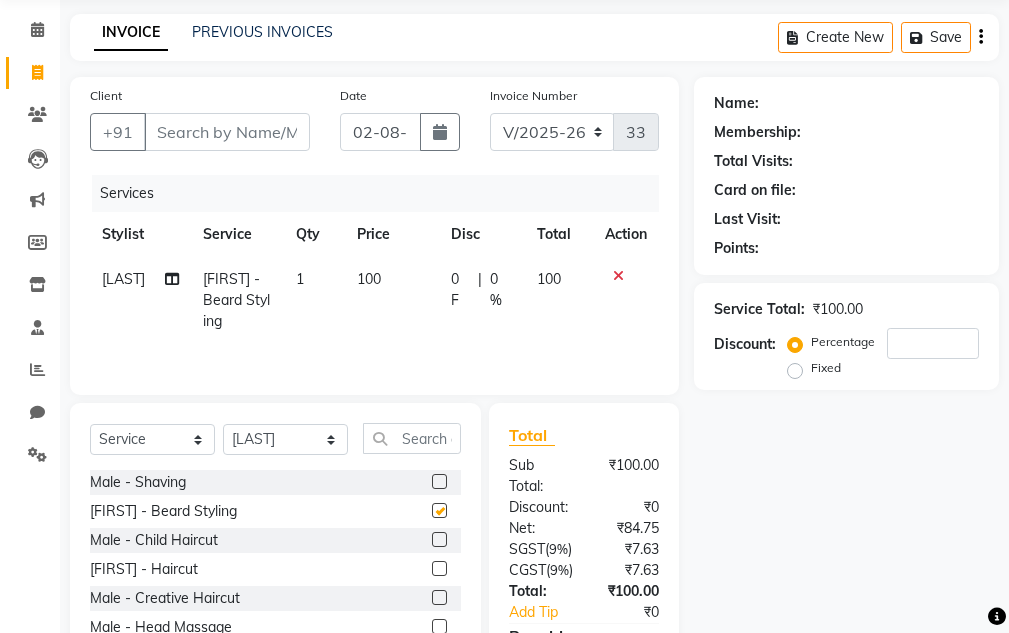 checkbox on "false" 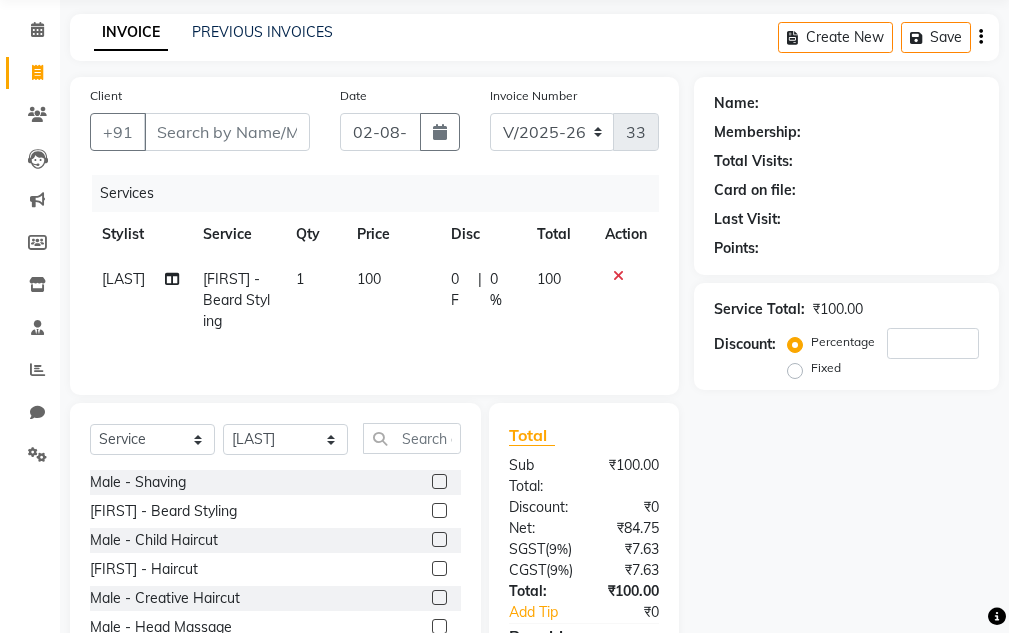 click 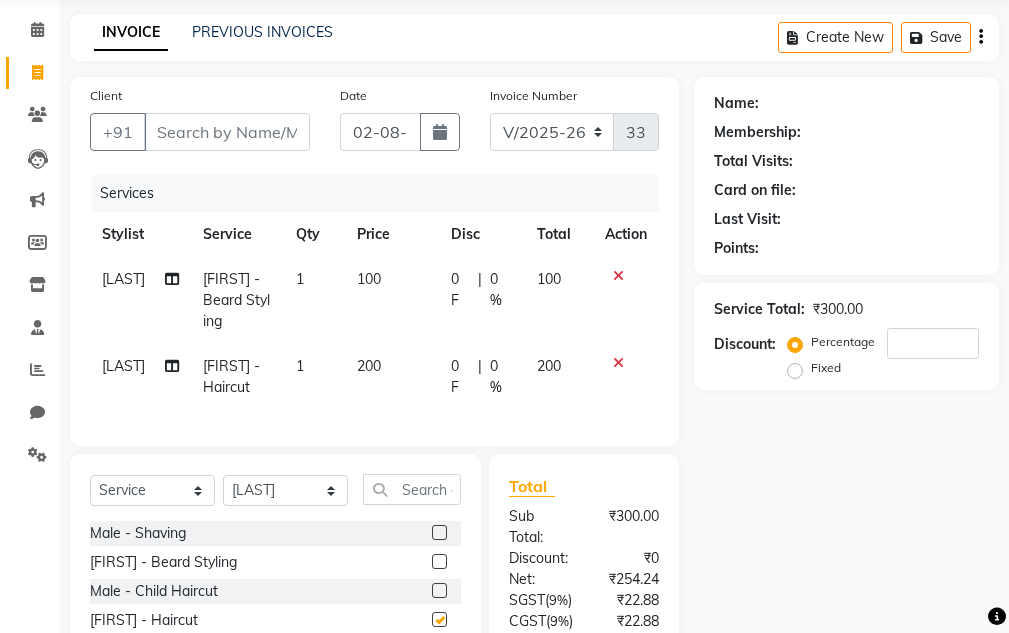 checkbox on "false" 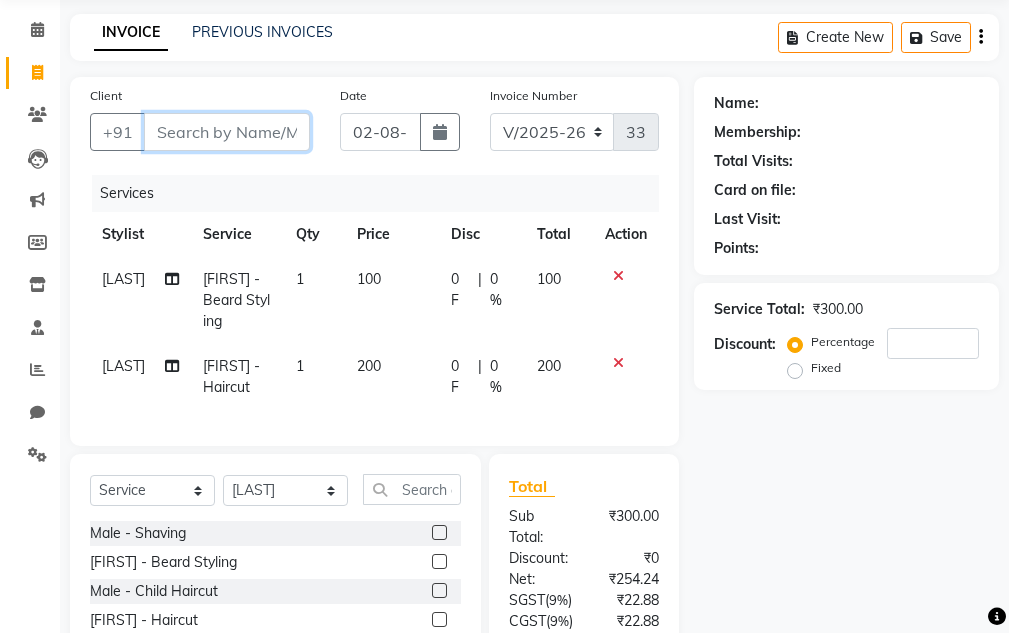click on "Client" at bounding box center (227, 132) 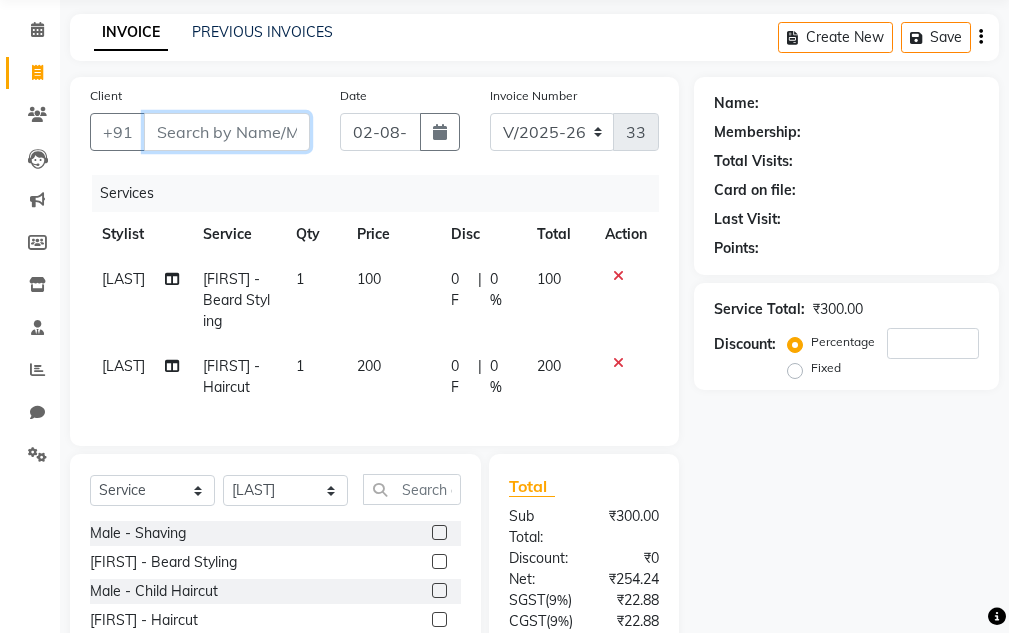 click on "Client" at bounding box center (227, 132) 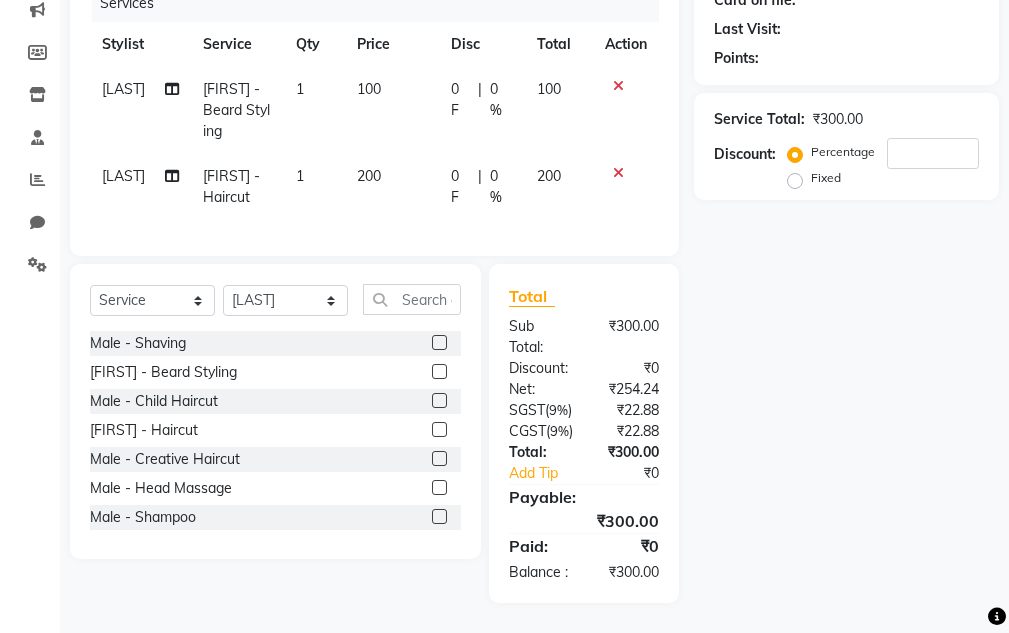 scroll, scrollTop: 68, scrollLeft: 0, axis: vertical 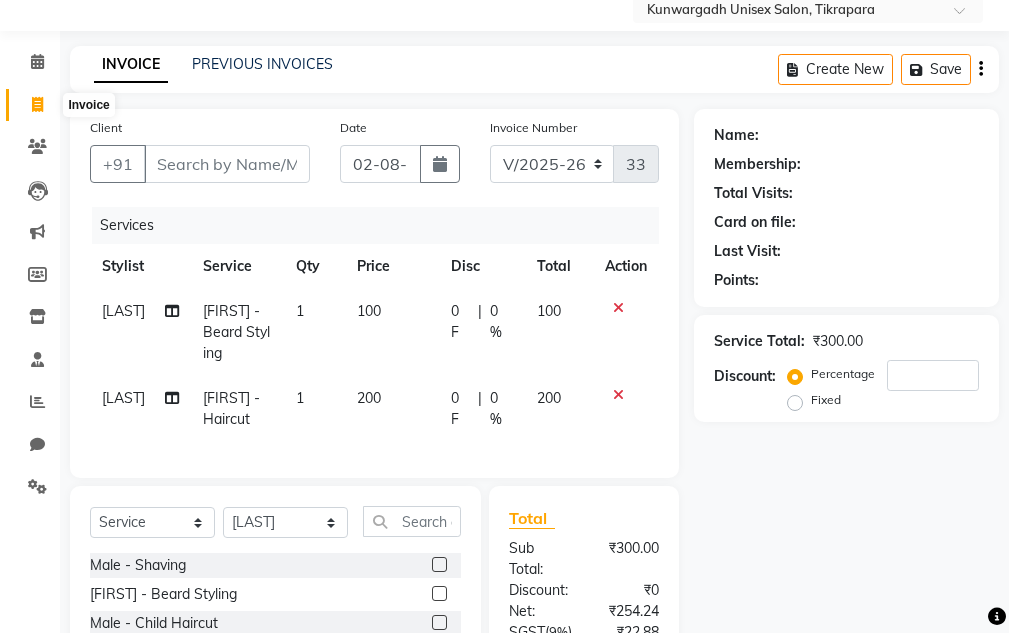 click 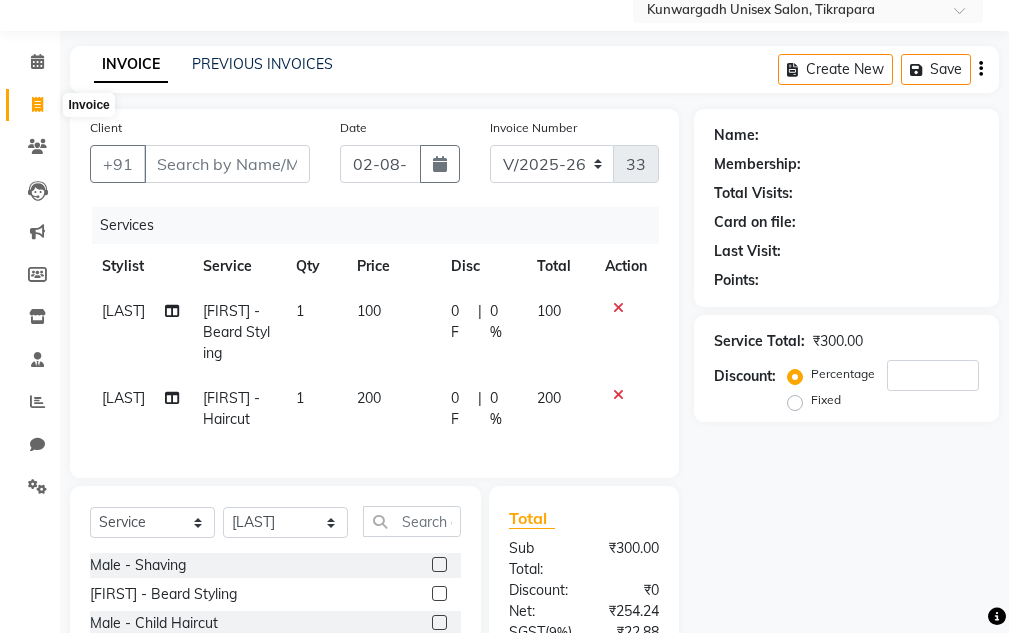 select on "service" 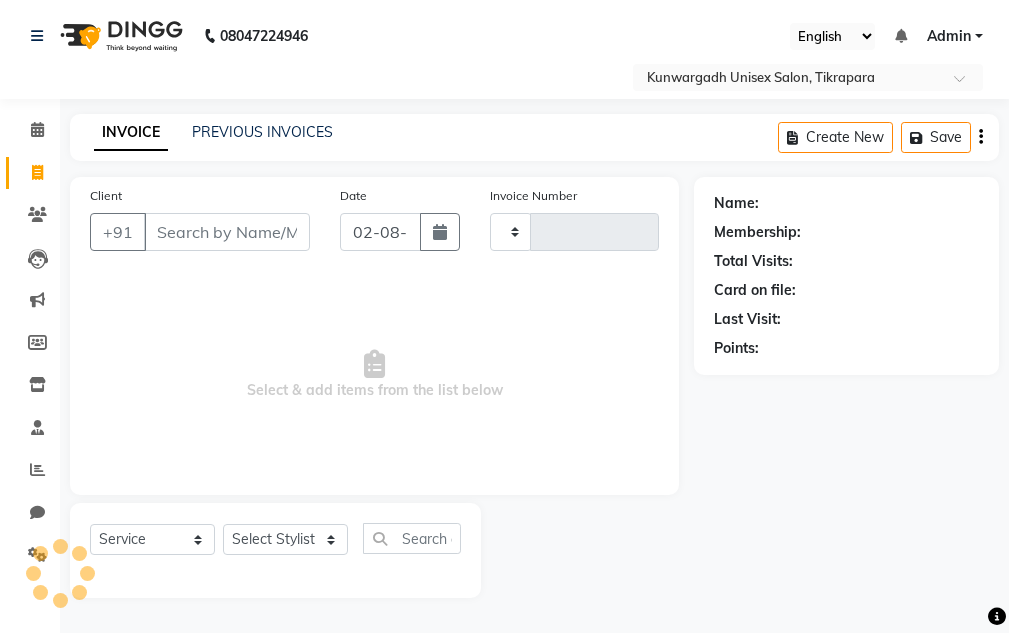 scroll, scrollTop: 0, scrollLeft: 0, axis: both 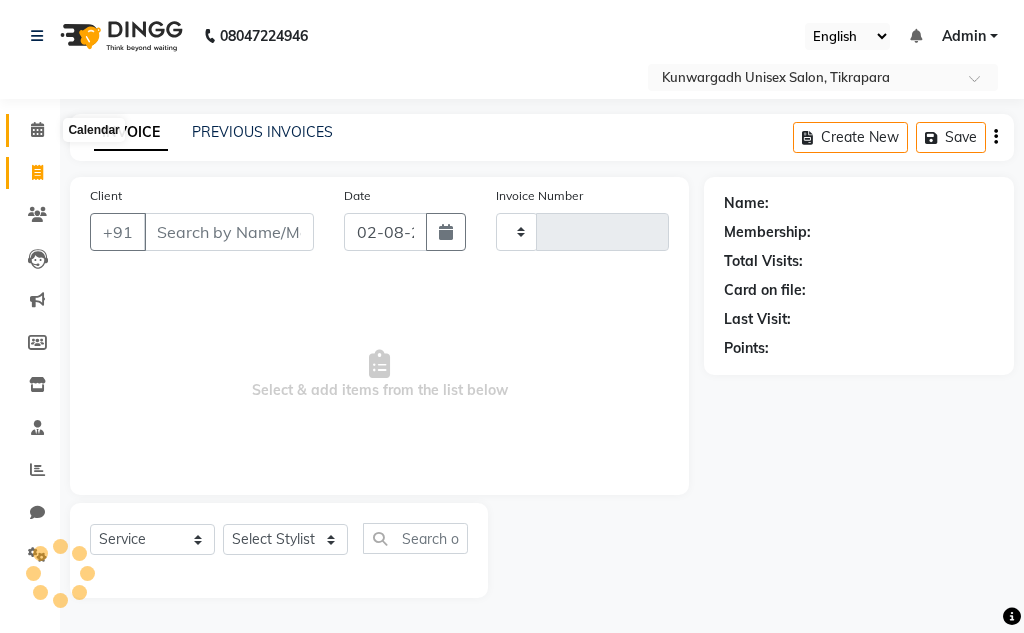 click 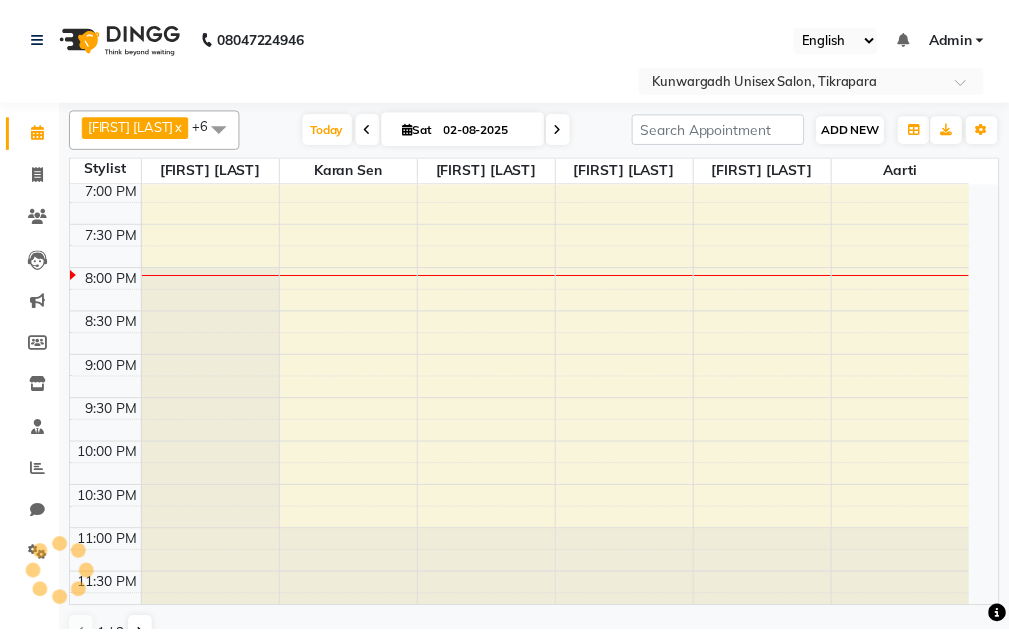 scroll, scrollTop: 0, scrollLeft: 0, axis: both 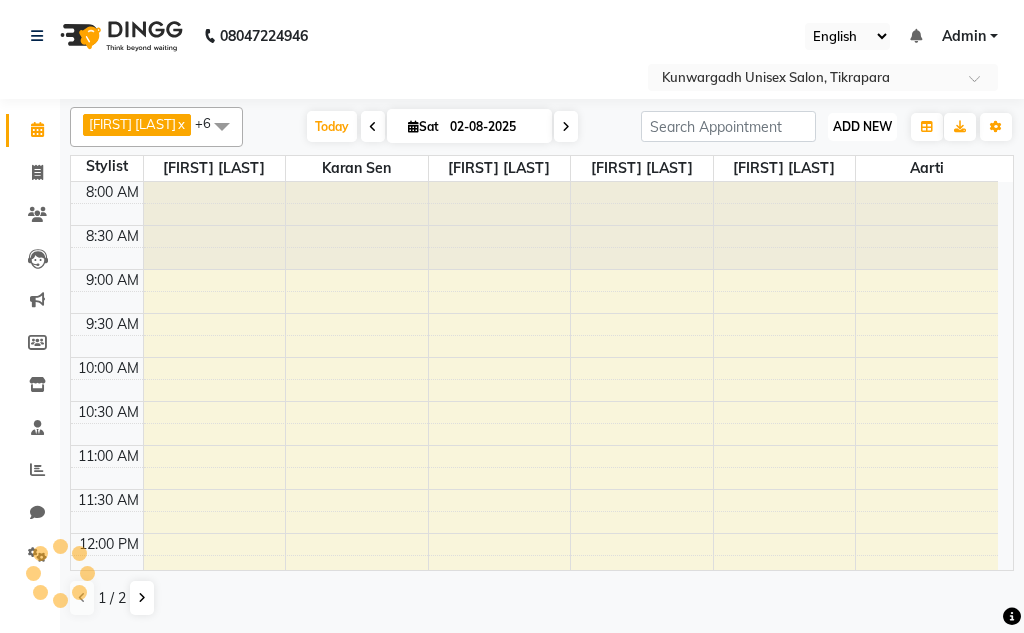 click on "ADD NEW" at bounding box center (862, 126) 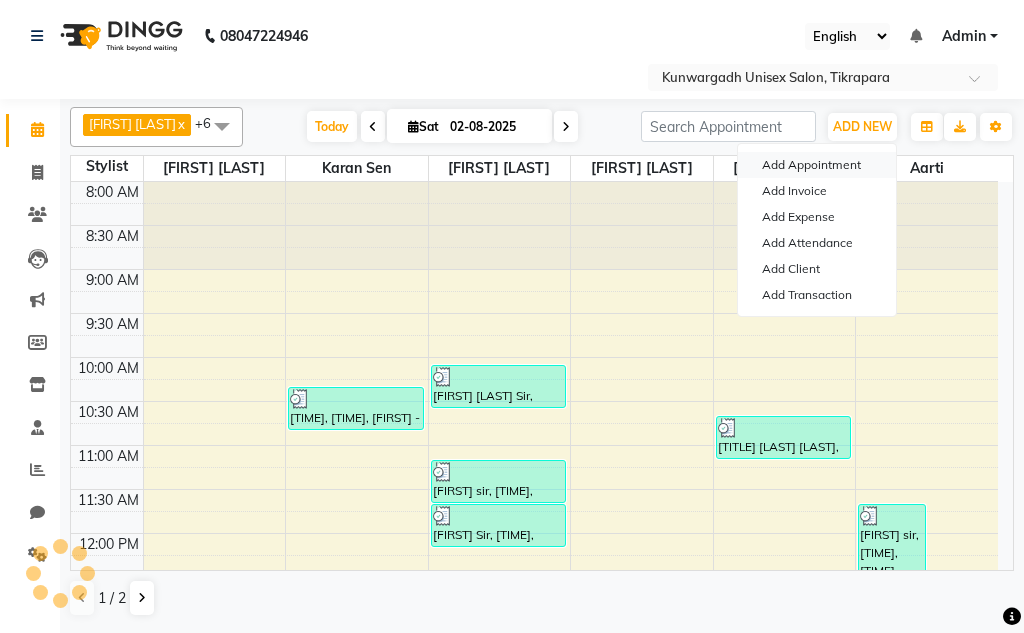 click on "Add Appointment" at bounding box center [817, 165] 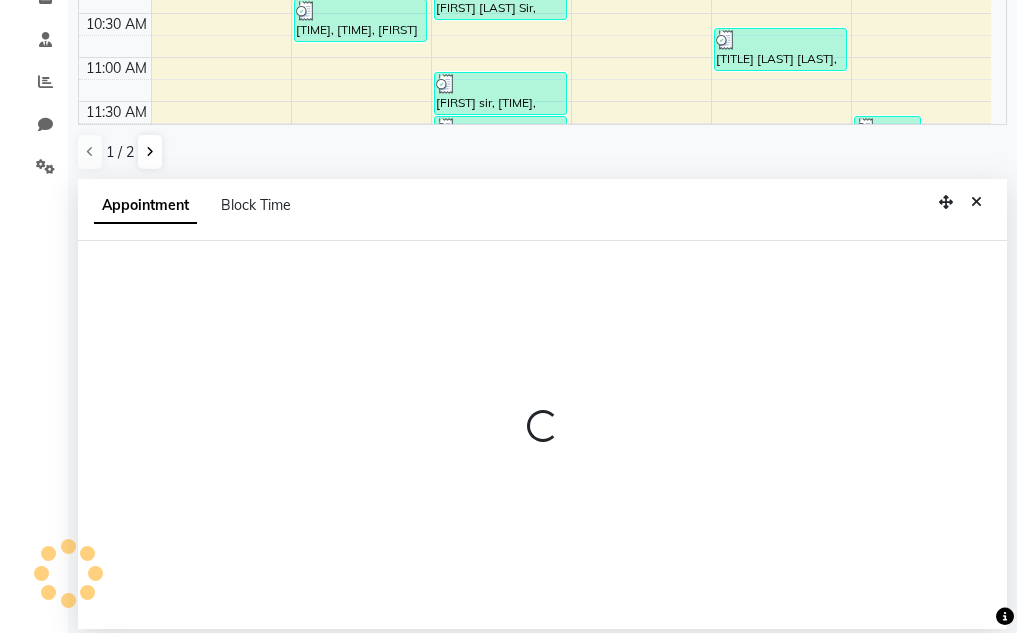 scroll, scrollTop: 389, scrollLeft: 0, axis: vertical 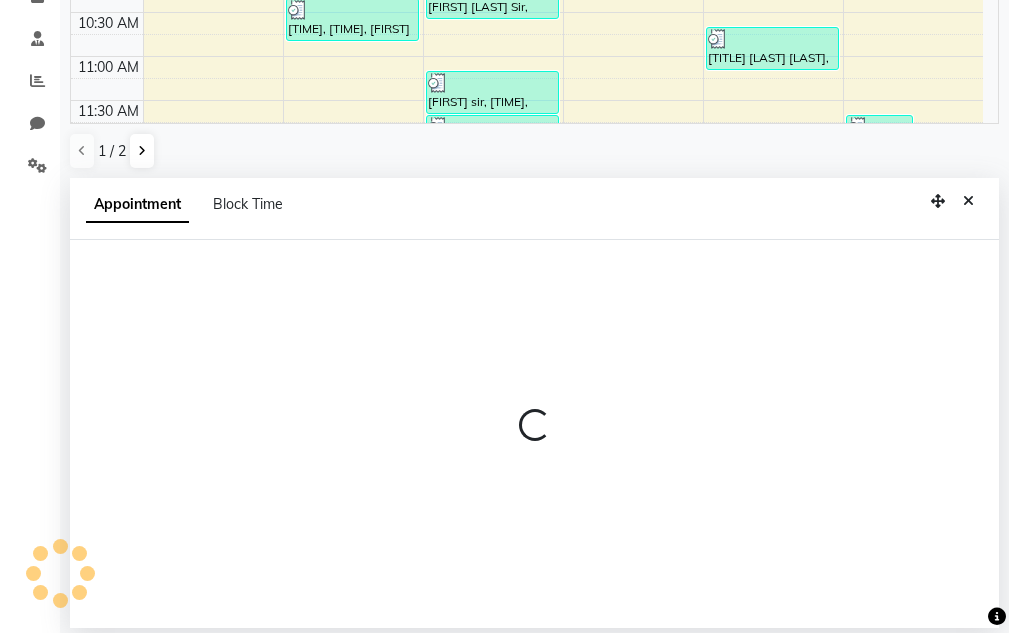 select on "tentative" 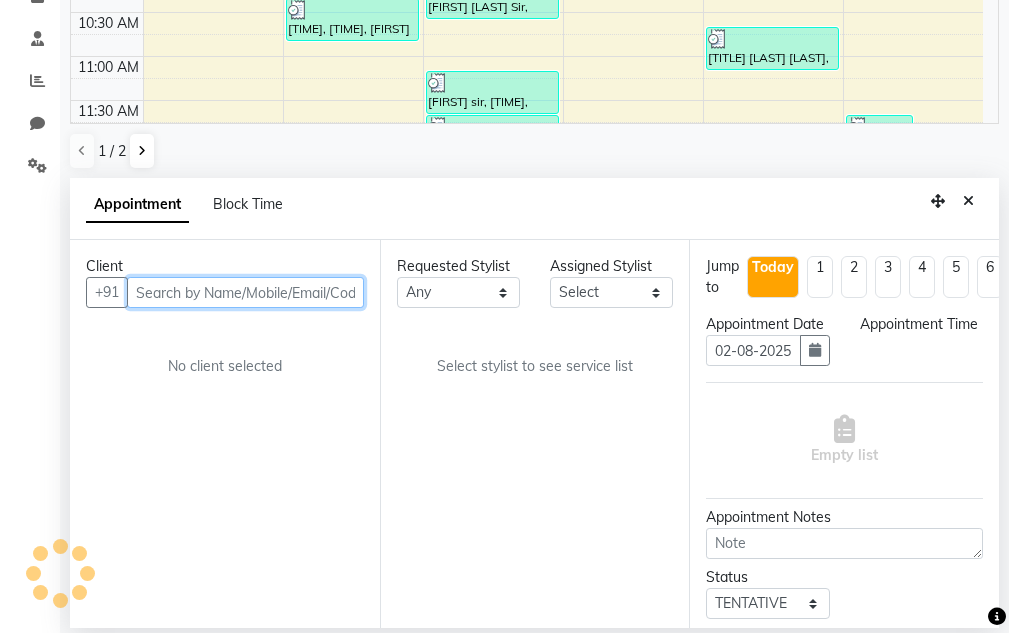 select on "540" 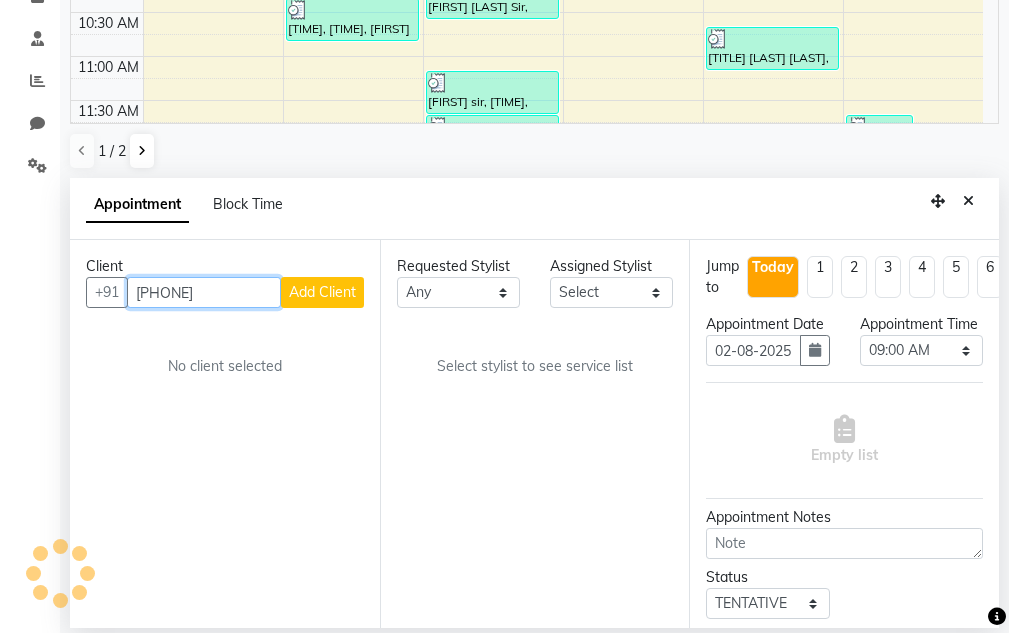 type on "[PHONE]" 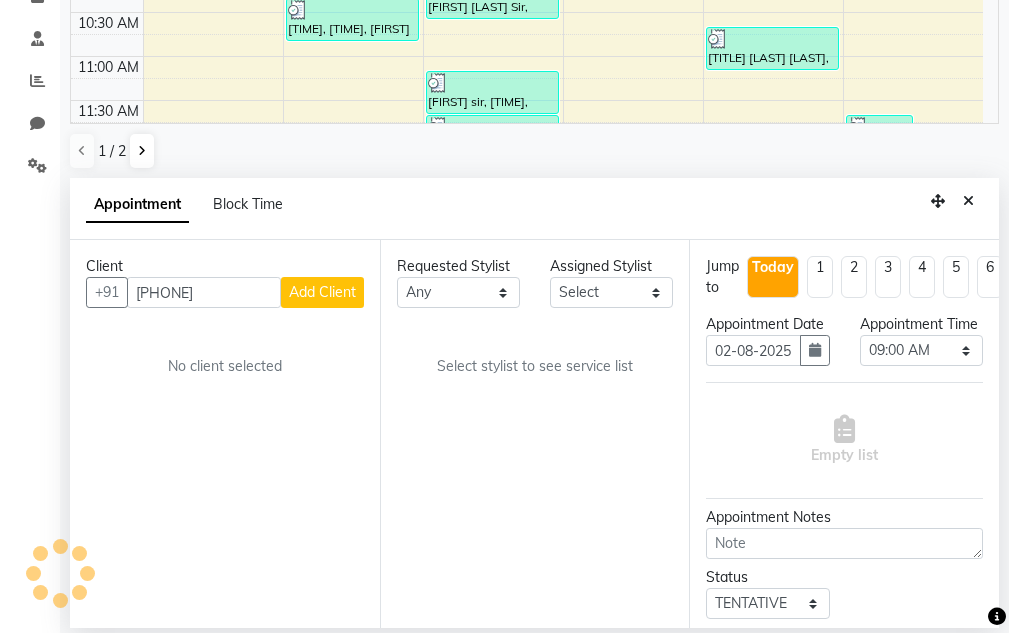 click on "Add Client" at bounding box center (322, 292) 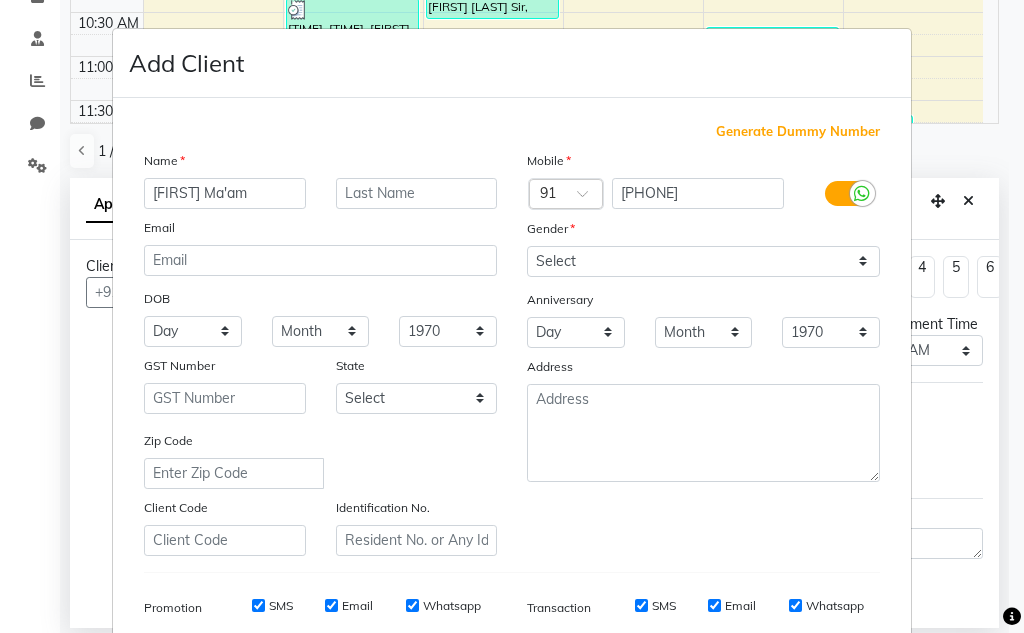 type on "[FIRST] Ma'am" 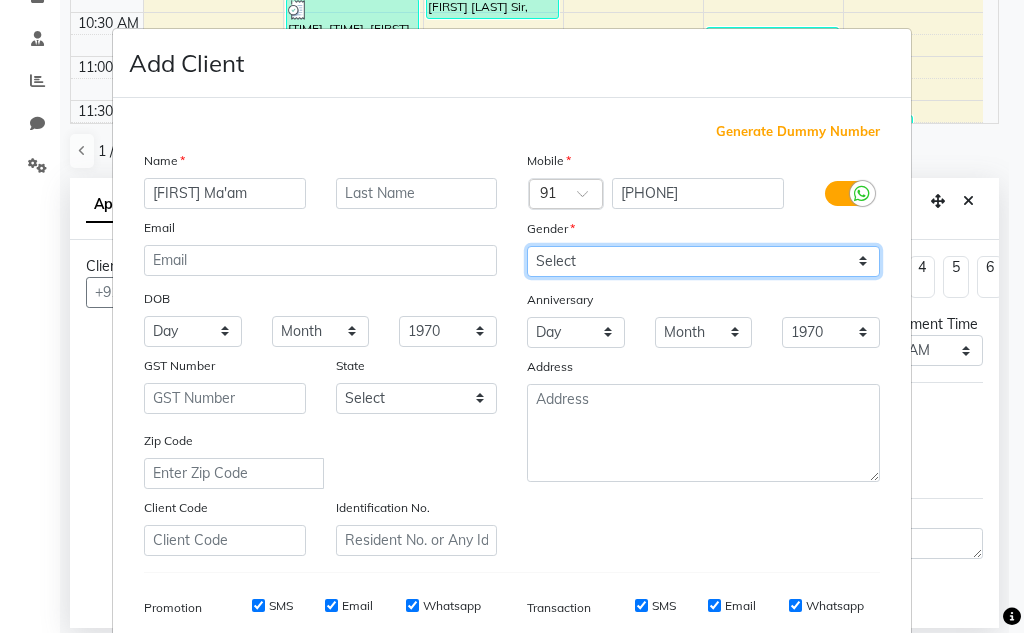 click on "Select Male Female Other Prefer Not To Say" at bounding box center [703, 261] 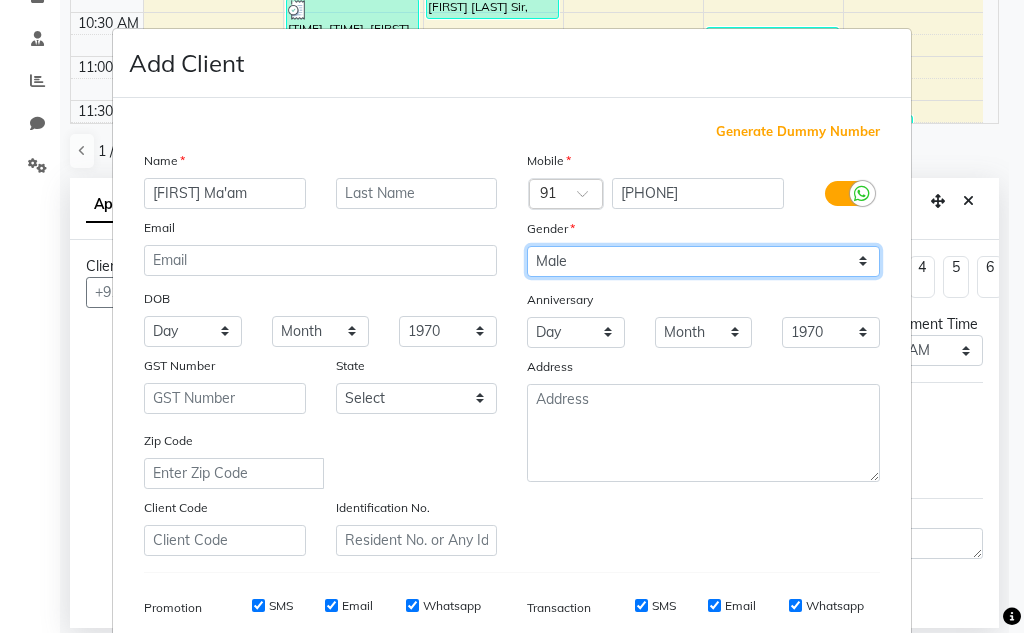 click on "Select Male Female Other Prefer Not To Say" at bounding box center [703, 261] 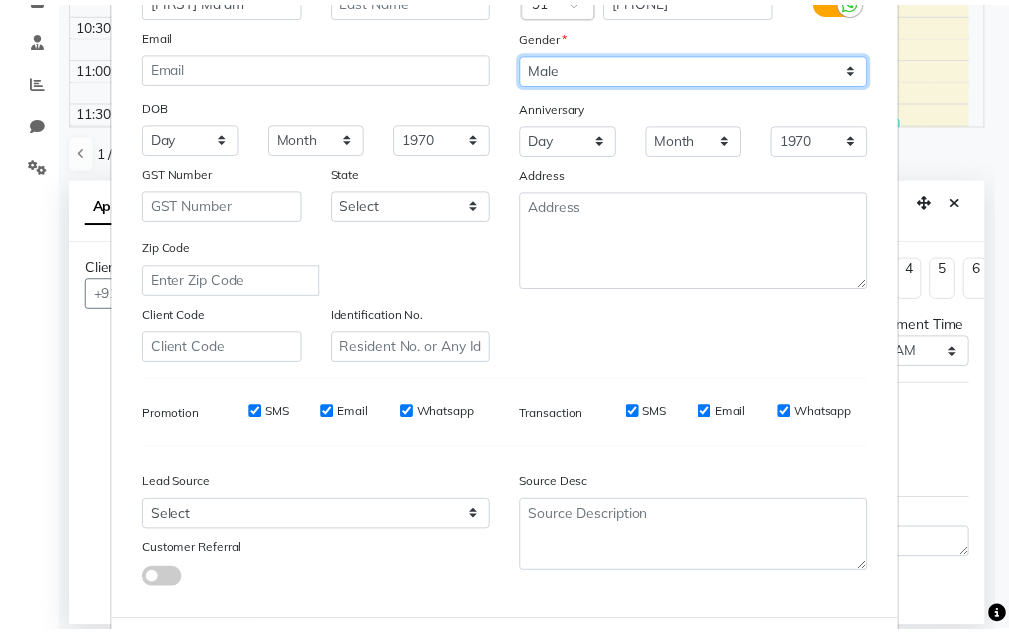 scroll, scrollTop: 290, scrollLeft: 0, axis: vertical 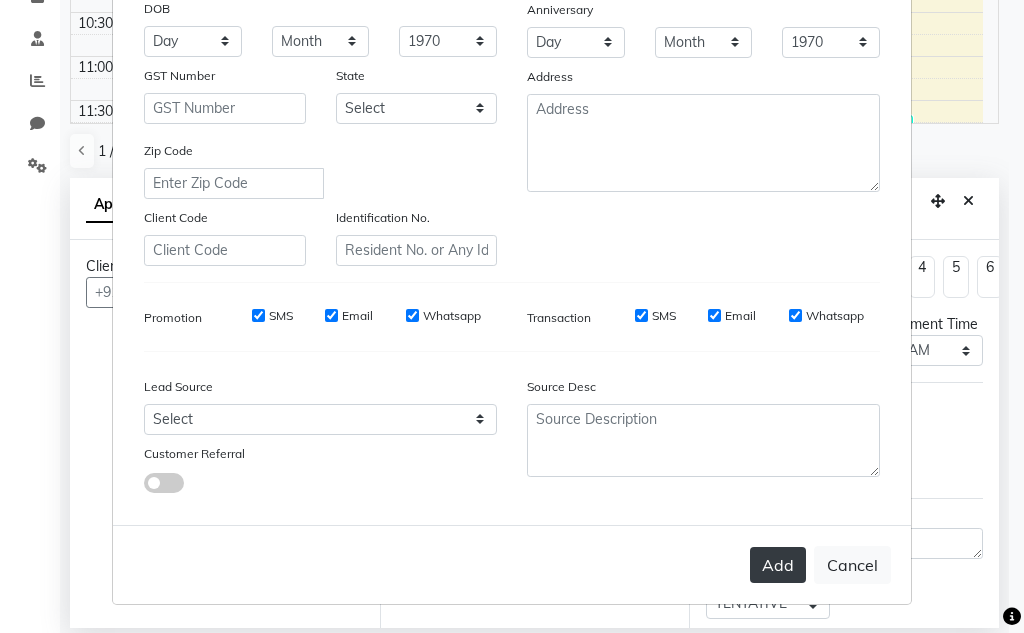 click on "Add" at bounding box center (778, 565) 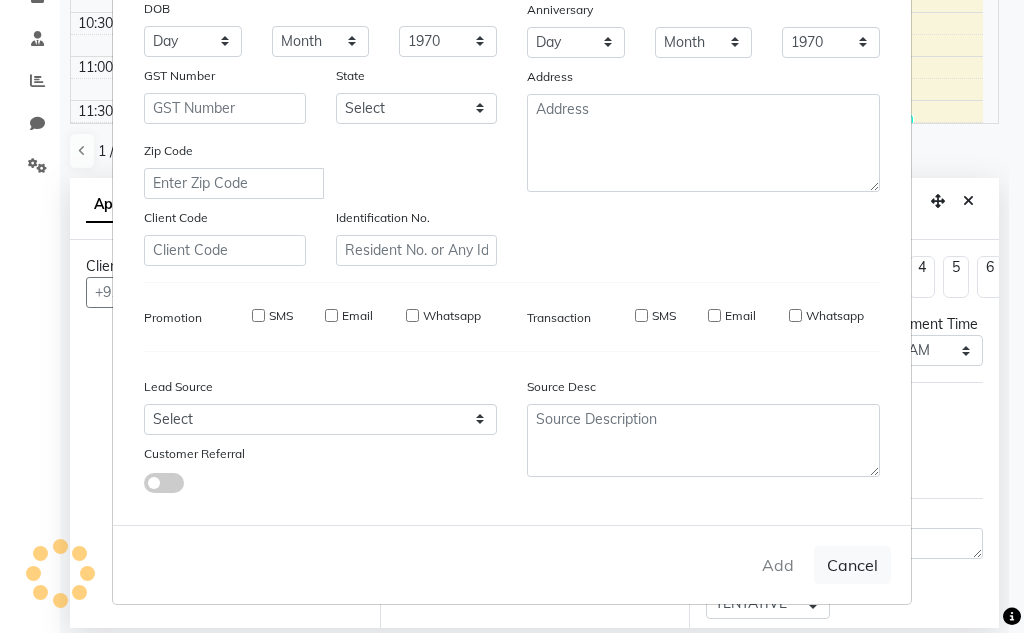 type 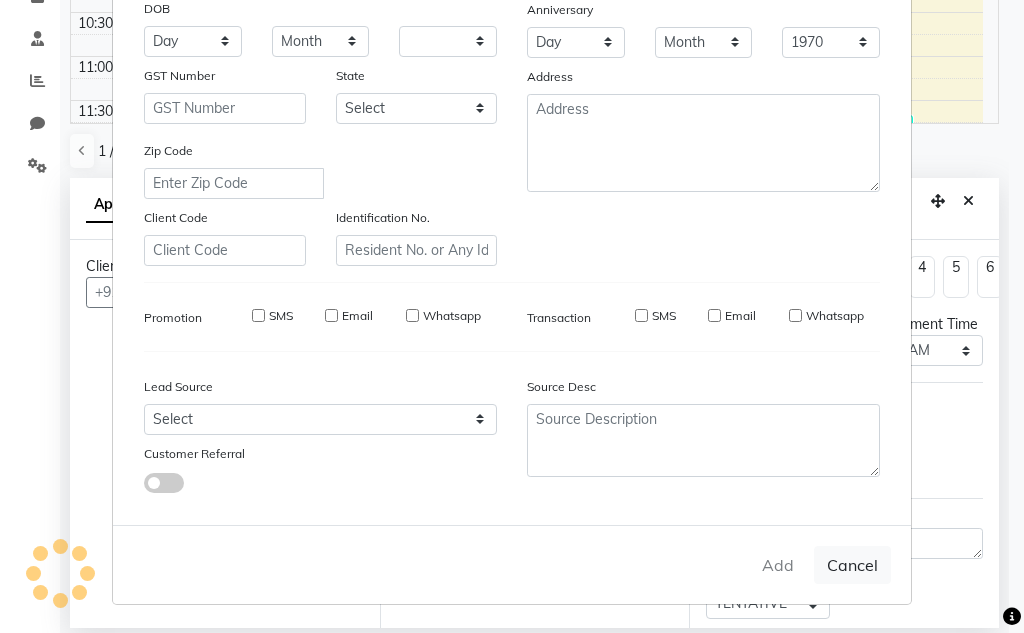 select 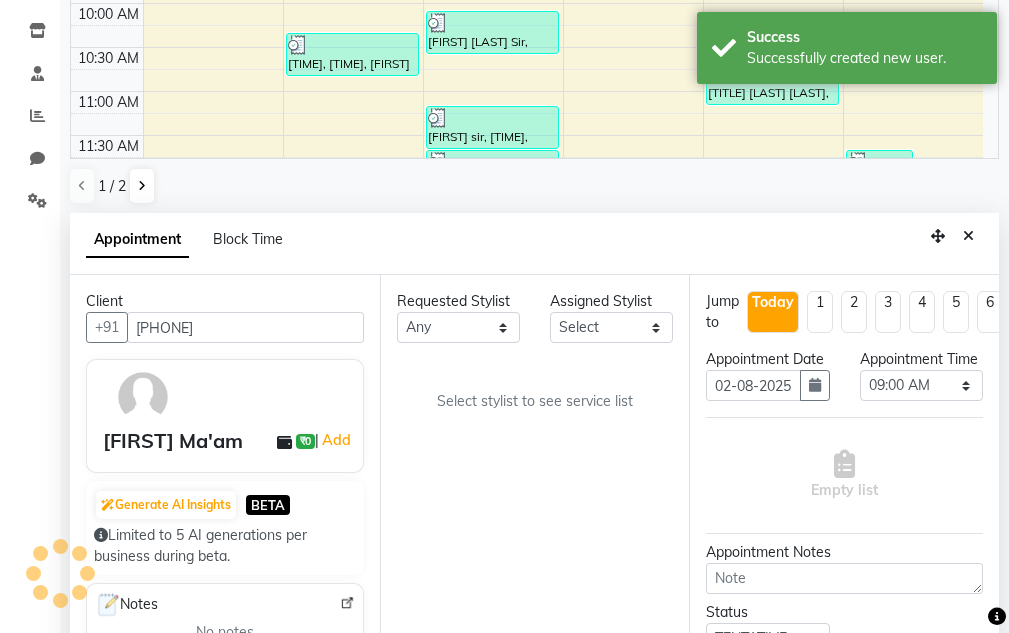 scroll, scrollTop: 389, scrollLeft: 0, axis: vertical 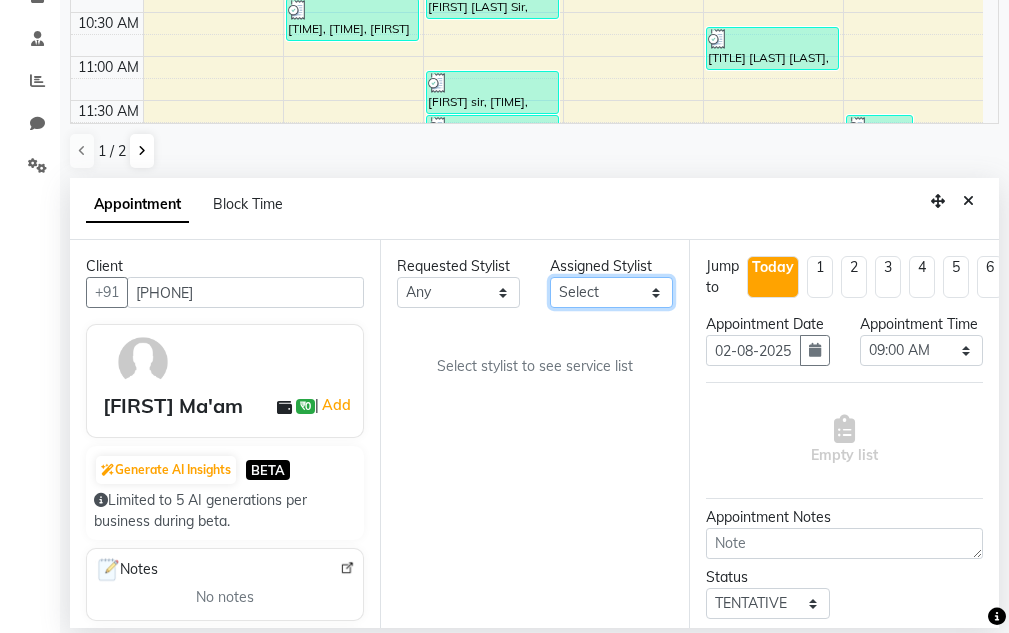 click on "Select Aarti Ayush Sir Chiku Sir Dolly Thakur Gaurav soni Gulfan Khan Karan Sen Muskan Sahu Samir Khan" at bounding box center [611, 292] 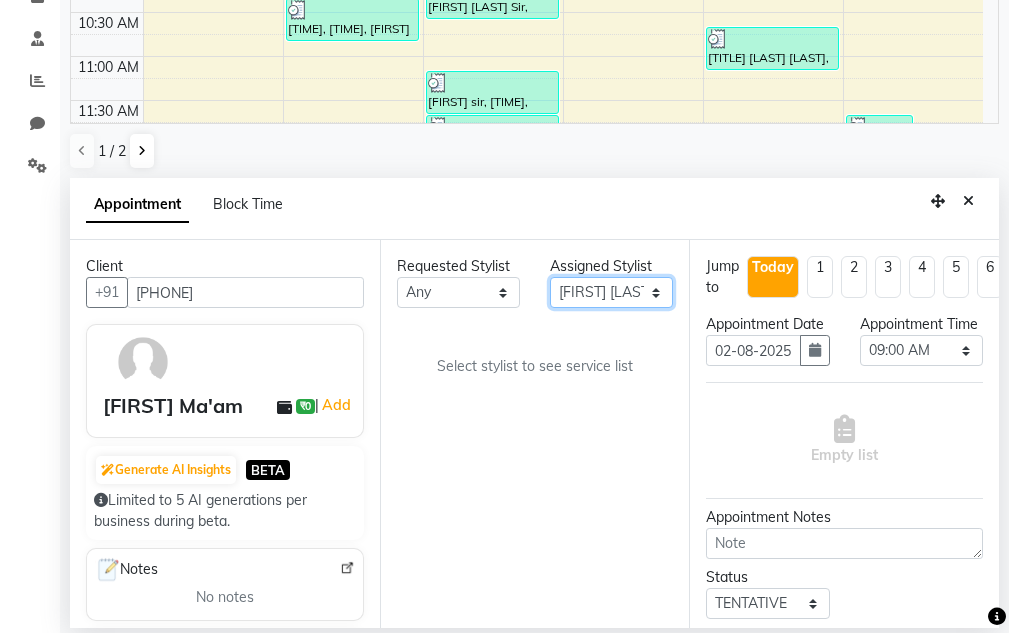 click on "Select Aarti Ayush Sir Chiku Sir Dolly Thakur Gaurav soni Gulfan Khan Karan Sen Muskan Sahu Samir Khan" at bounding box center [611, 292] 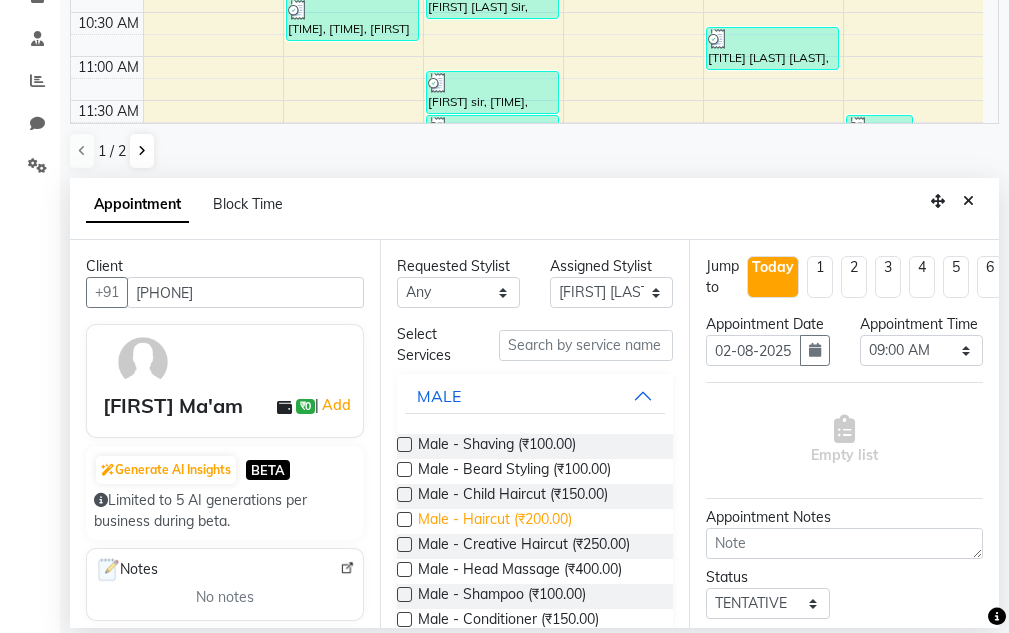 click on "Male - Haircut (₹200.00)" at bounding box center (495, 521) 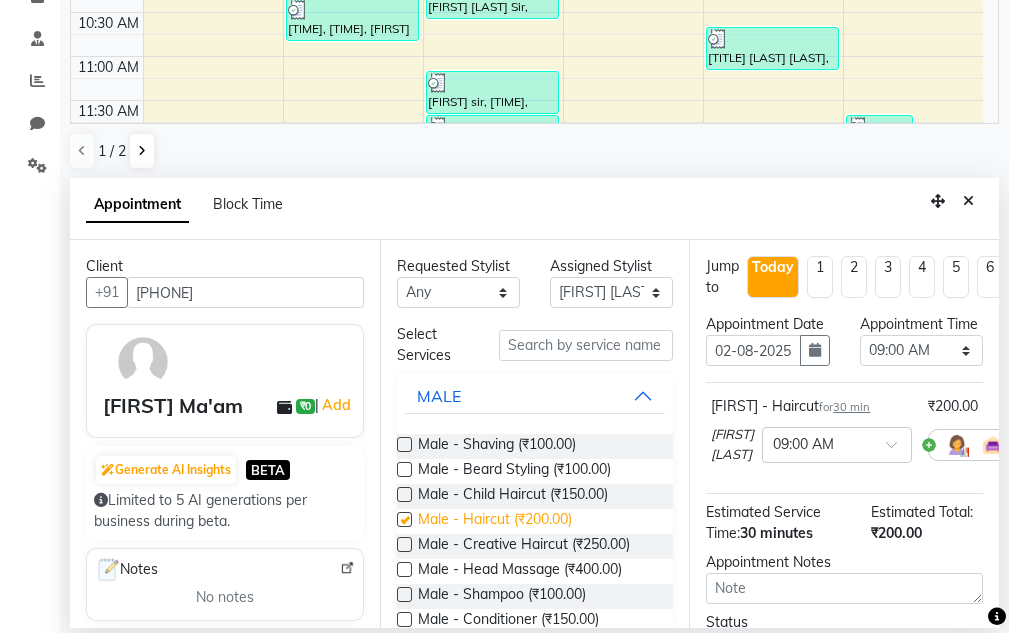 checkbox on "false" 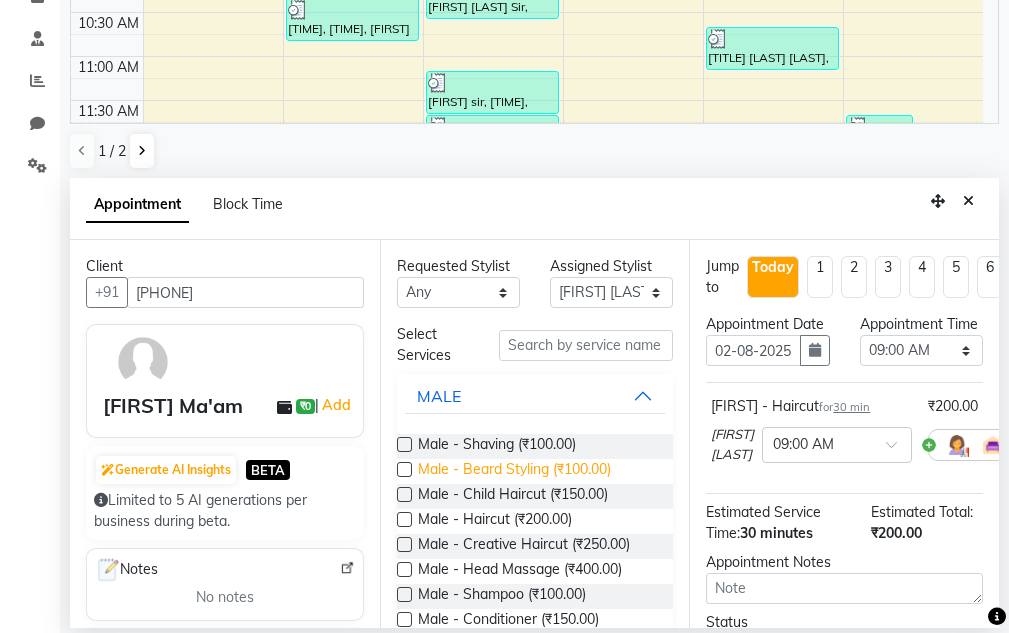 click on "Male - Beard Styling (₹100.00)" at bounding box center (514, 471) 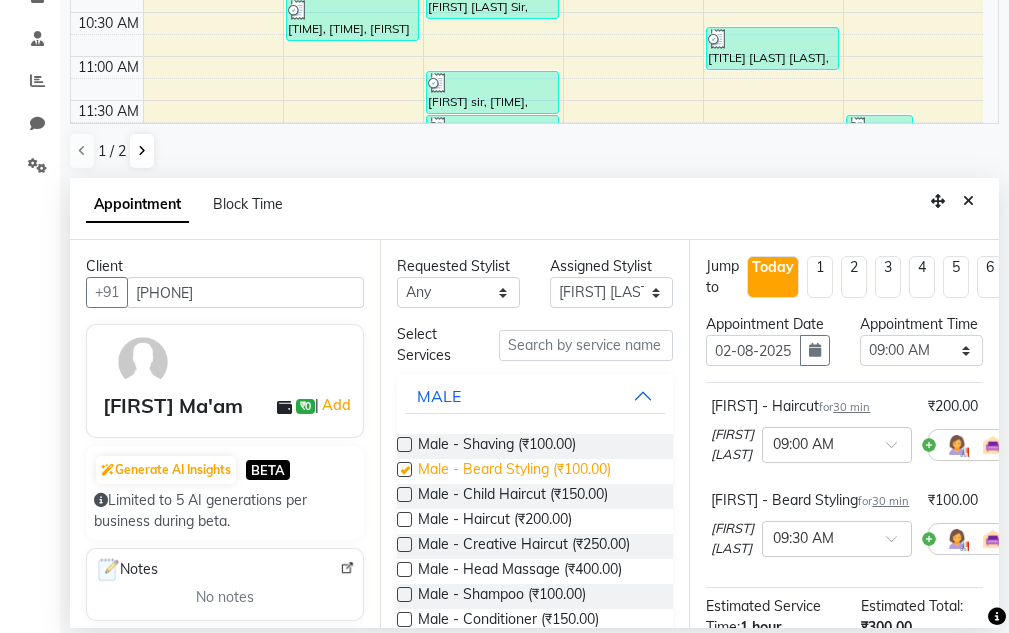 checkbox on "false" 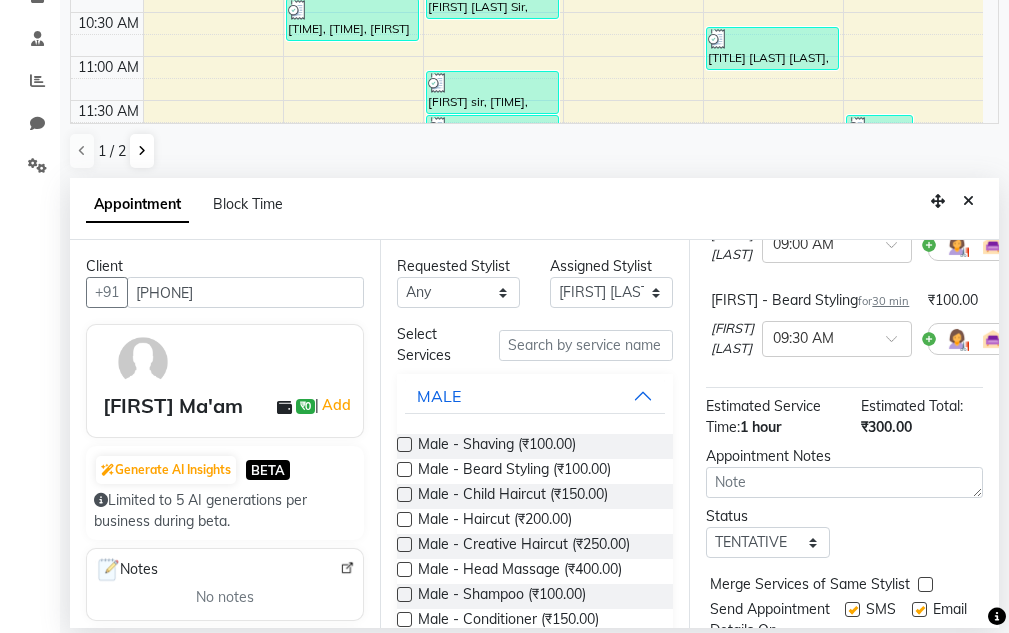 scroll, scrollTop: 0, scrollLeft: 0, axis: both 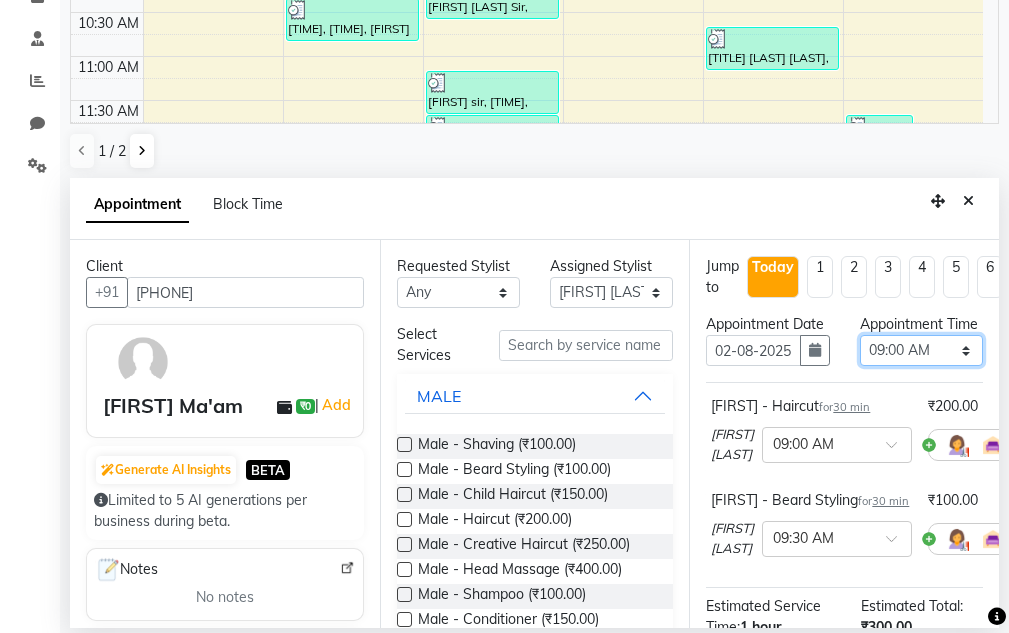 click on "Select 09:00 AM 09:15 AM 09:30 AM 09:45 AM 10:00 AM 10:15 AM 10:30 AM 10:45 AM 11:00 AM 11:15 AM 11:30 AM 11:45 AM 12:00 PM 12:15 PM 12:30 PM 12:45 PM 01:00 PM 01:15 PM 01:30 PM 01:45 PM 02:00 PM 02:15 PM 02:30 PM 02:45 PM 03:00 PM 03:15 PM 03:30 PM 03:45 PM 04:00 PM 04:15 PM 04:30 PM 04:45 PM 05:00 PM 05:15 PM 05:30 PM 05:45 PM 06:00 PM 06:15 PM 06:30 PM 06:45 PM 07:00 PM 07:15 PM 07:30 PM 07:45 PM 08:00 PM 08:15 PM 08:30 PM 08:45 PM 09:00 PM 09:15 PM 09:30 PM 09:45 PM 10:00 PM 10:15 PM 10:30 PM 10:45 PM 11:00 PM" at bounding box center [921, 350] 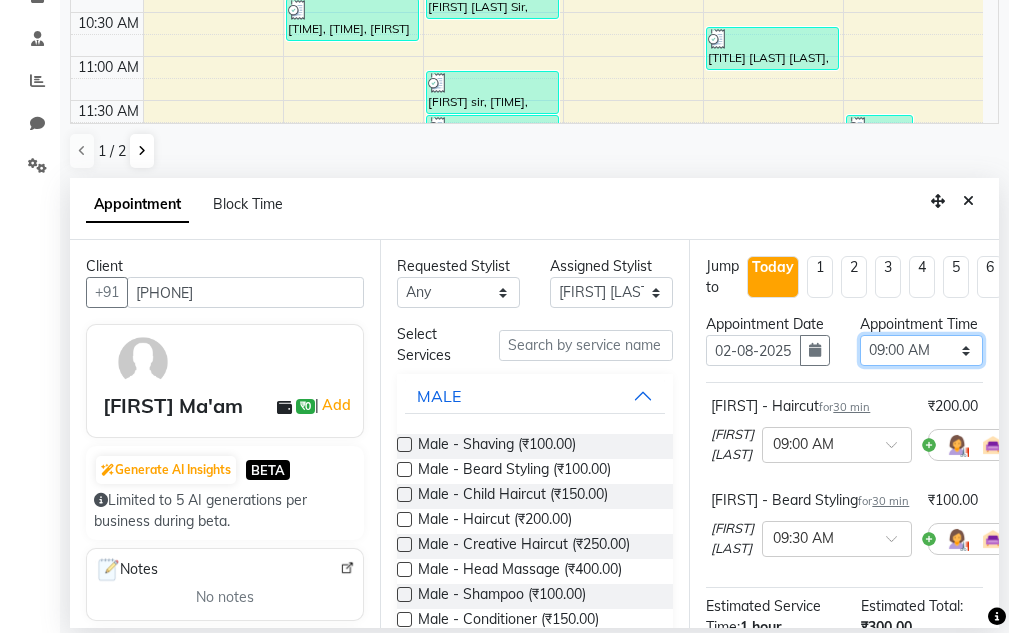 select on "1215" 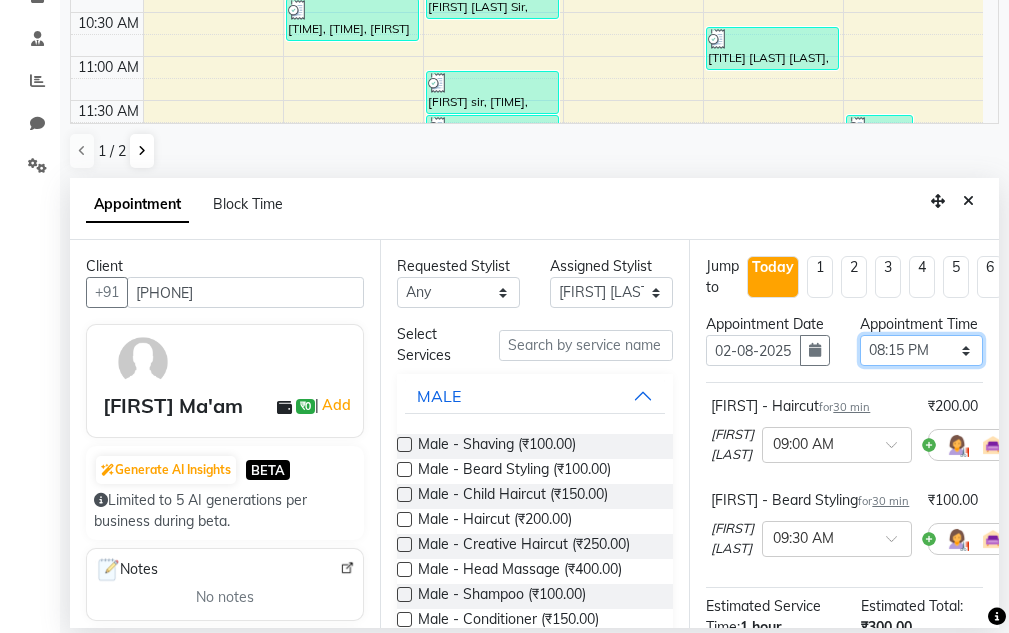 click on "Select 09:00 AM 09:15 AM 09:30 AM 09:45 AM 10:00 AM 10:15 AM 10:30 AM 10:45 AM 11:00 AM 11:15 AM 11:30 AM 11:45 AM 12:00 PM 12:15 PM 12:30 PM 12:45 PM 01:00 PM 01:15 PM 01:30 PM 01:45 PM 02:00 PM 02:15 PM 02:30 PM 02:45 PM 03:00 PM 03:15 PM 03:30 PM 03:45 PM 04:00 PM 04:15 PM 04:30 PM 04:45 PM 05:00 PM 05:15 PM 05:30 PM 05:45 PM 06:00 PM 06:15 PM 06:30 PM 06:45 PM 07:00 PM 07:15 PM 07:30 PM 07:45 PM 08:00 PM 08:15 PM 08:30 PM 08:45 PM 09:00 PM 09:15 PM 09:30 PM 09:45 PM 10:00 PM 10:15 PM 10:30 PM 10:45 PM 11:00 PM" at bounding box center (921, 350) 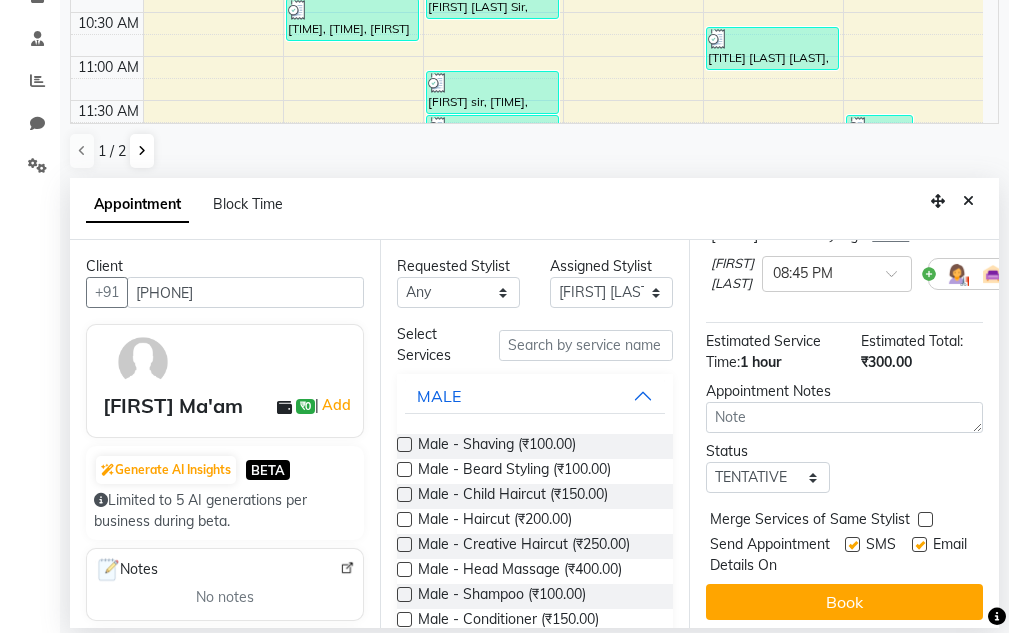 scroll, scrollTop: 300, scrollLeft: 0, axis: vertical 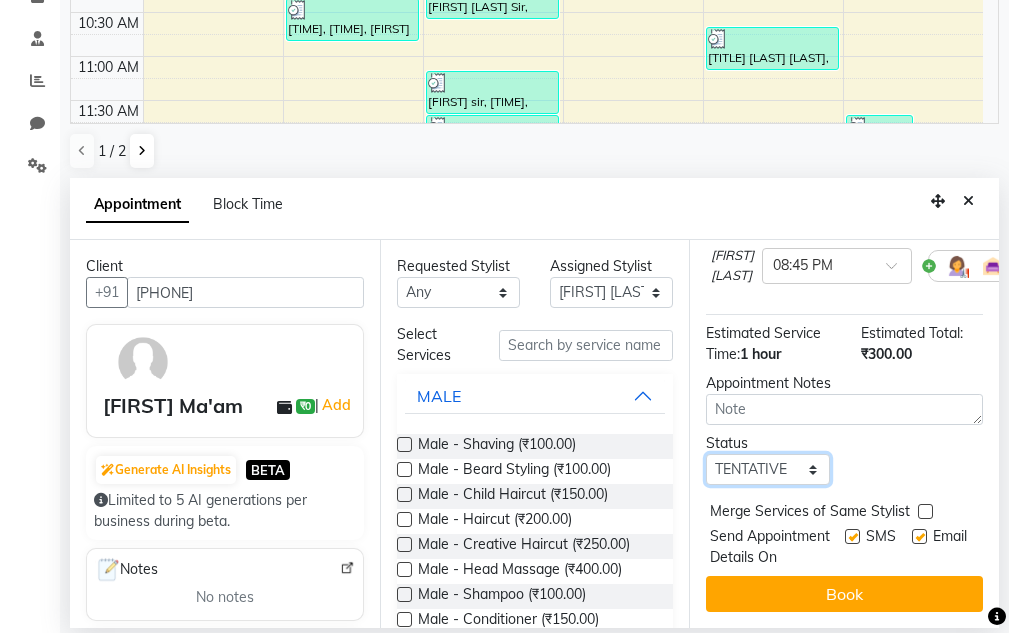 click on "Select TENTATIVE CONFIRM CHECK-IN UPCOMING" at bounding box center [767, 469] 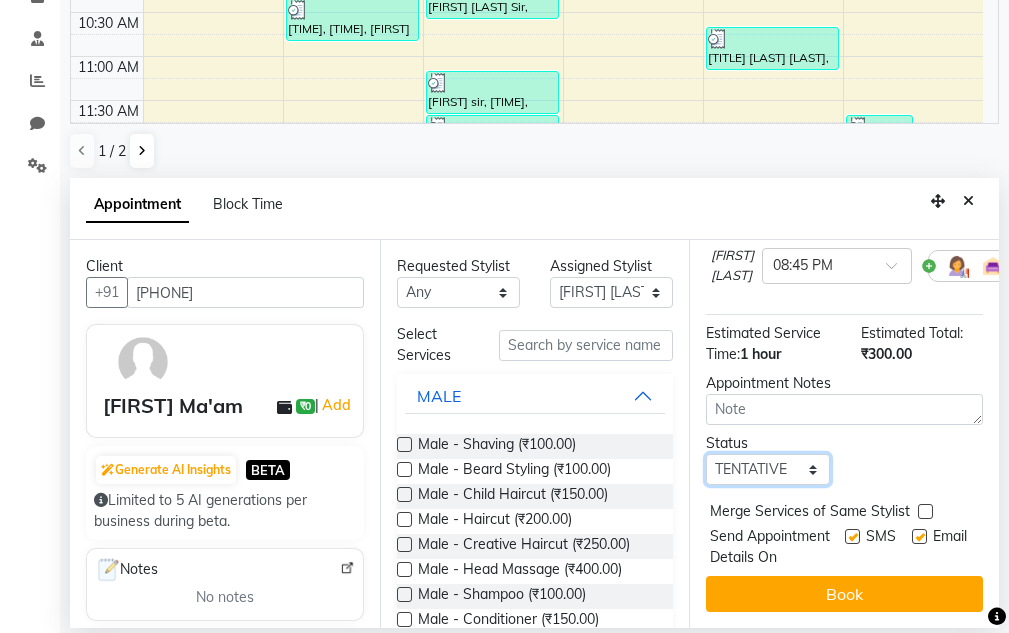 select on "confirm booking" 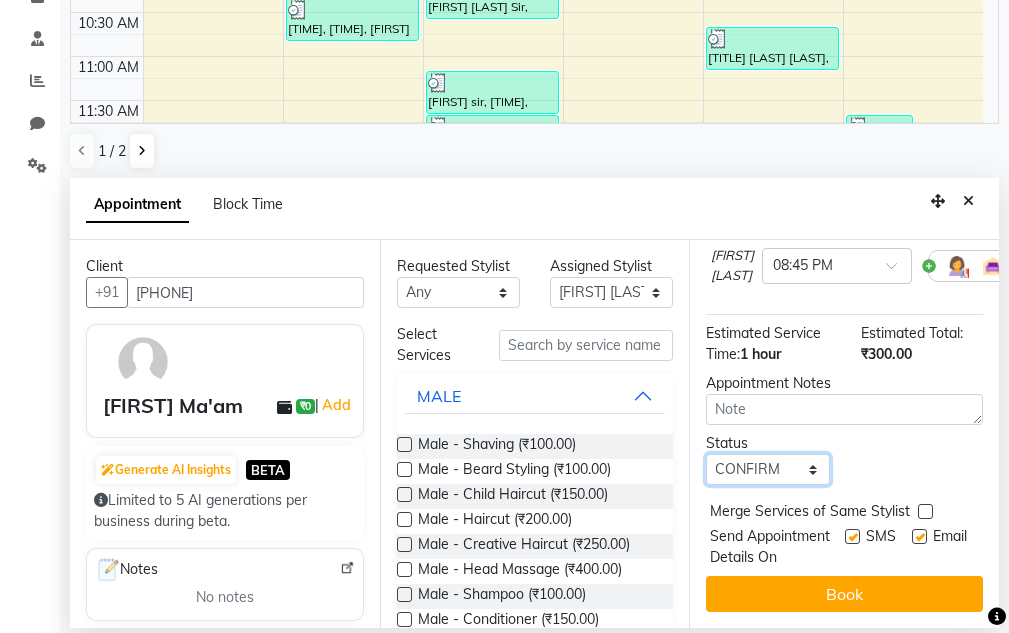 click on "Select TENTATIVE CONFIRM CHECK-IN UPCOMING" at bounding box center (767, 469) 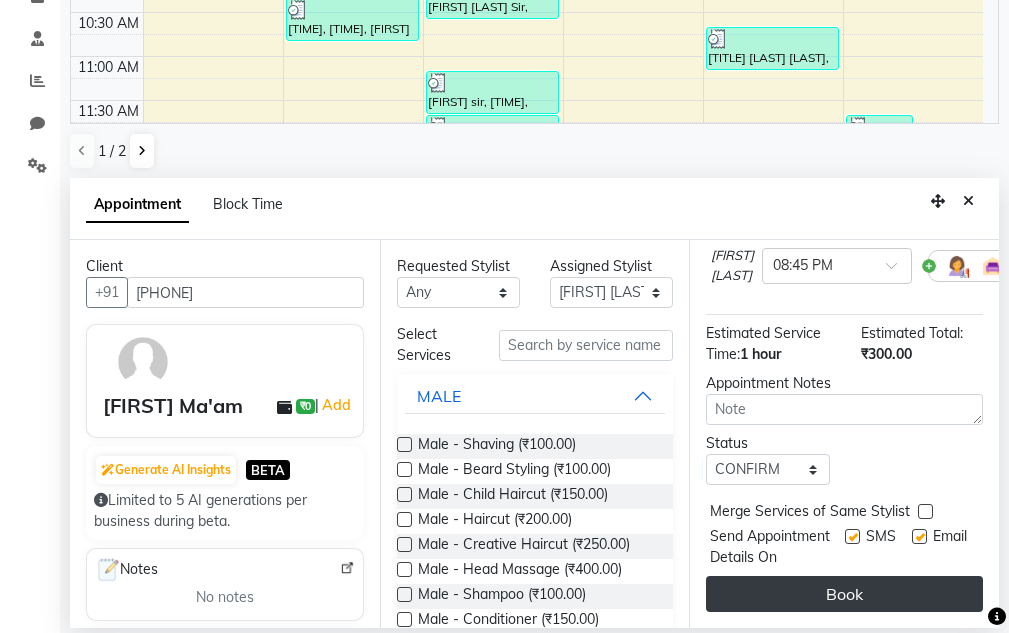 click on "Book" at bounding box center (844, 594) 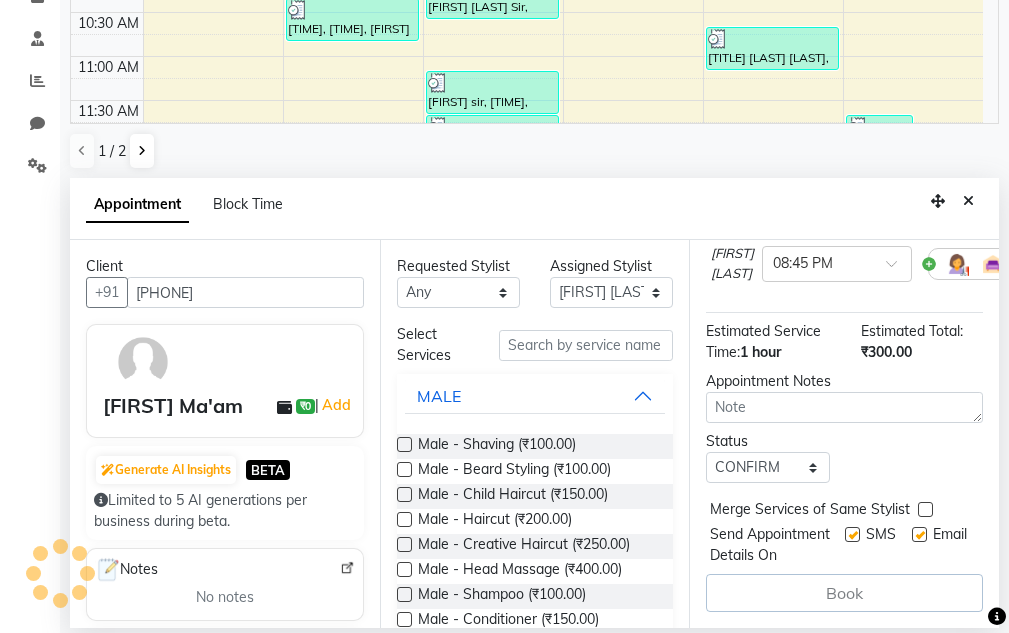 scroll, scrollTop: 330, scrollLeft: 0, axis: vertical 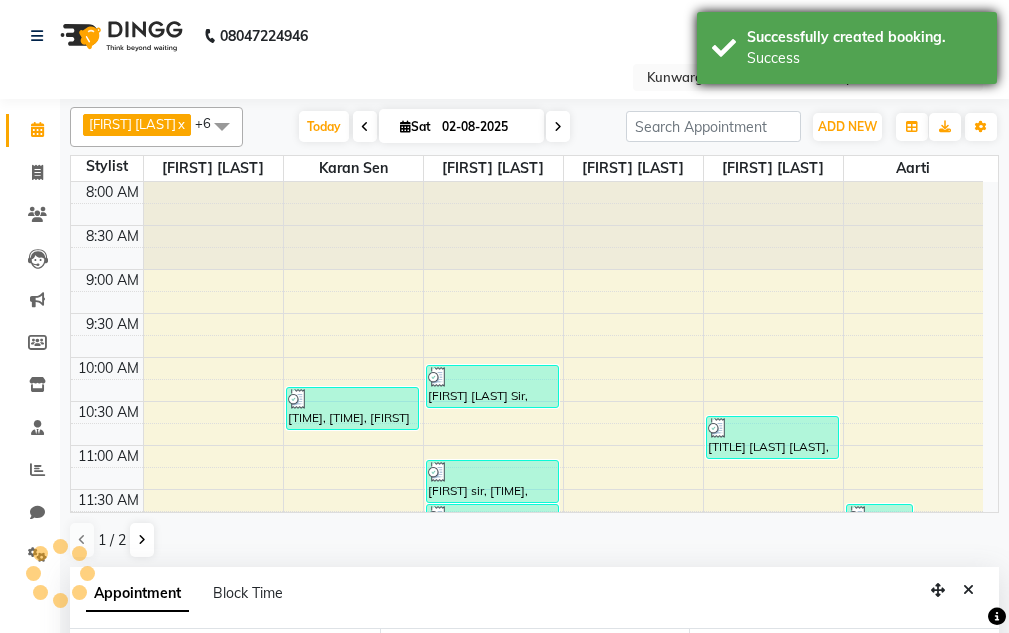 click on "Success" at bounding box center [864, 58] 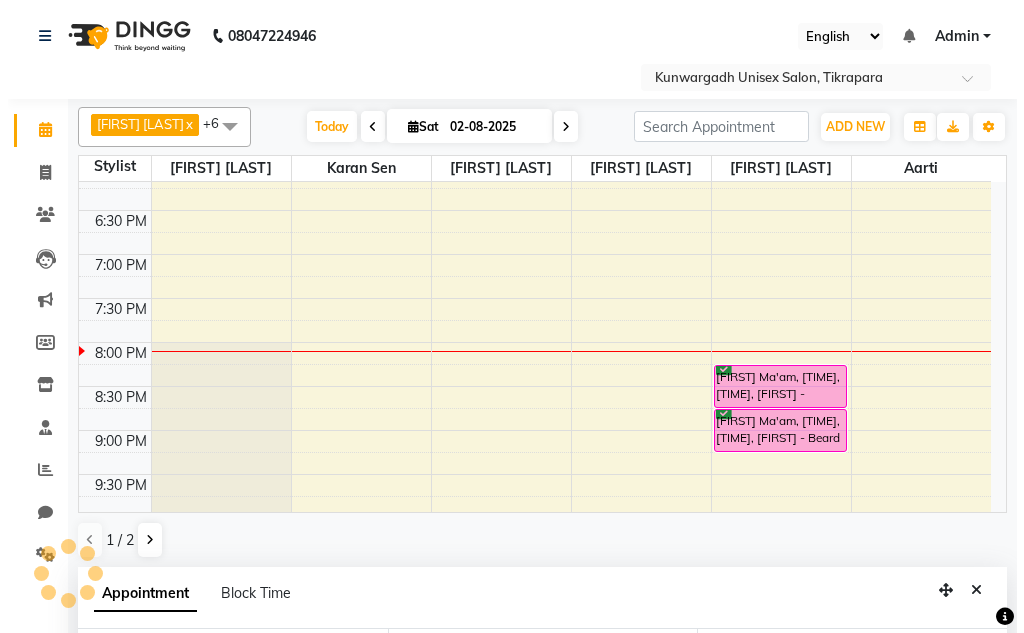 scroll, scrollTop: 877, scrollLeft: 0, axis: vertical 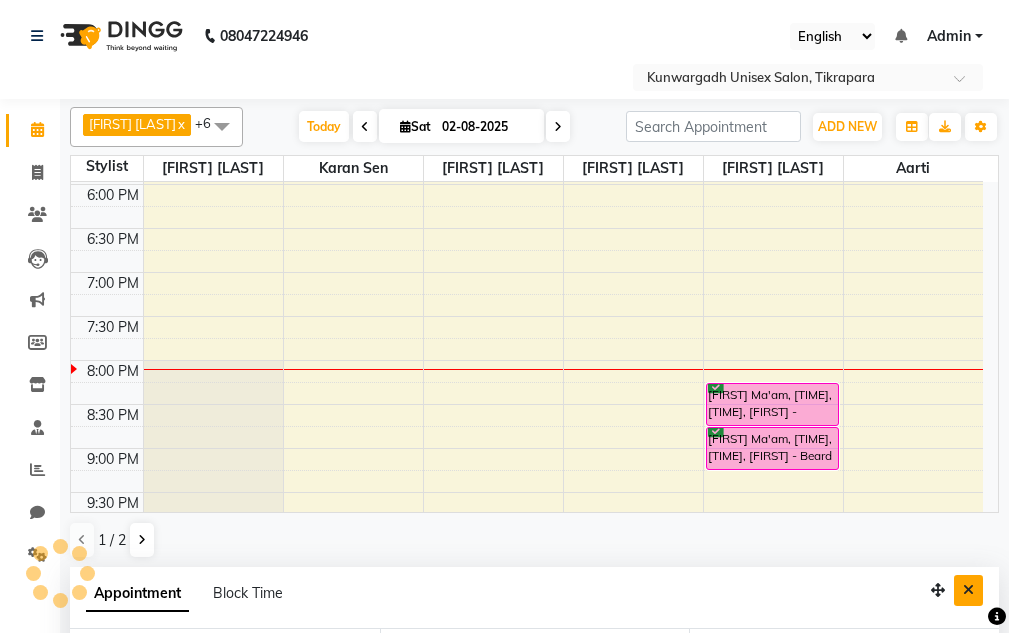 click at bounding box center (968, 590) 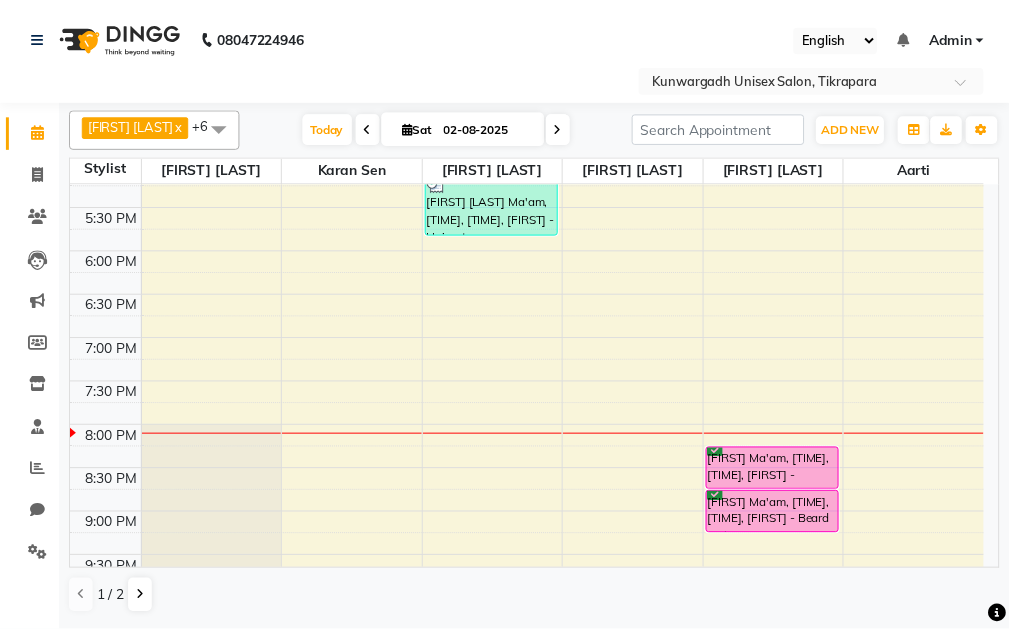scroll, scrollTop: 777, scrollLeft: 0, axis: vertical 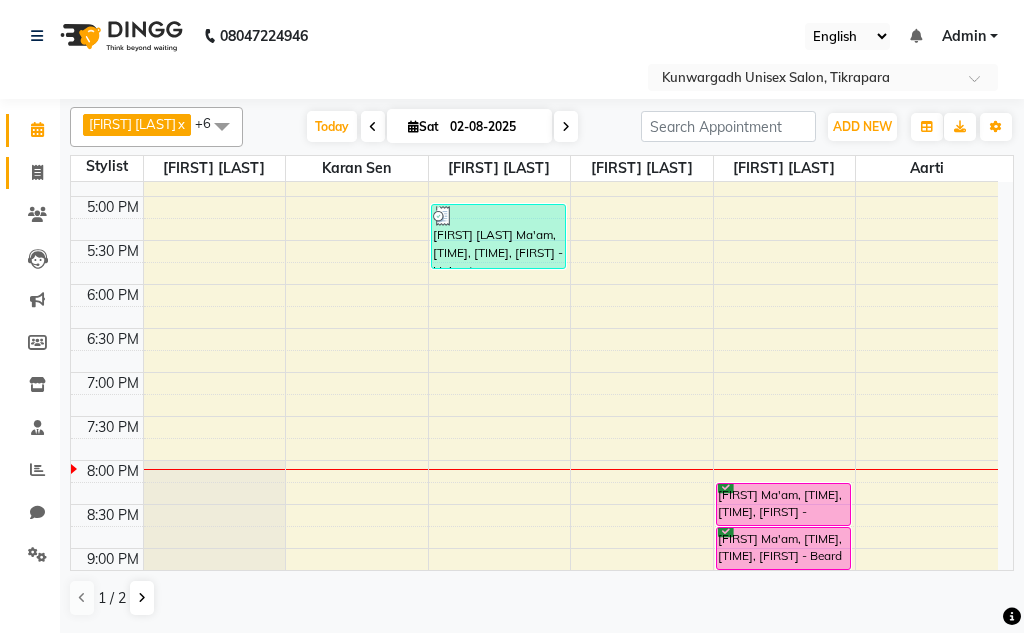click on "Invoice" 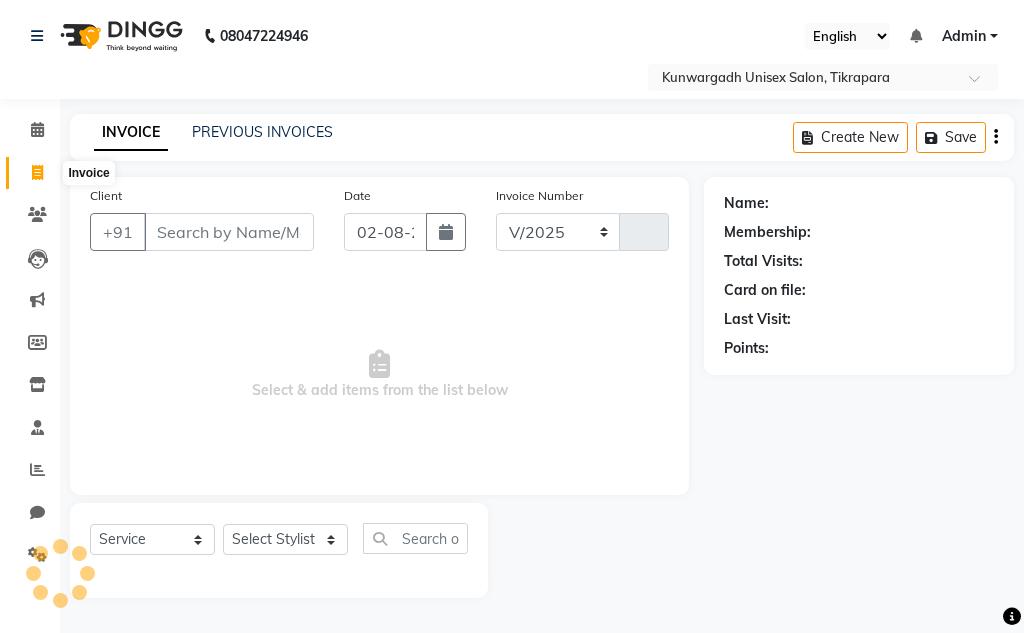 select on "7931" 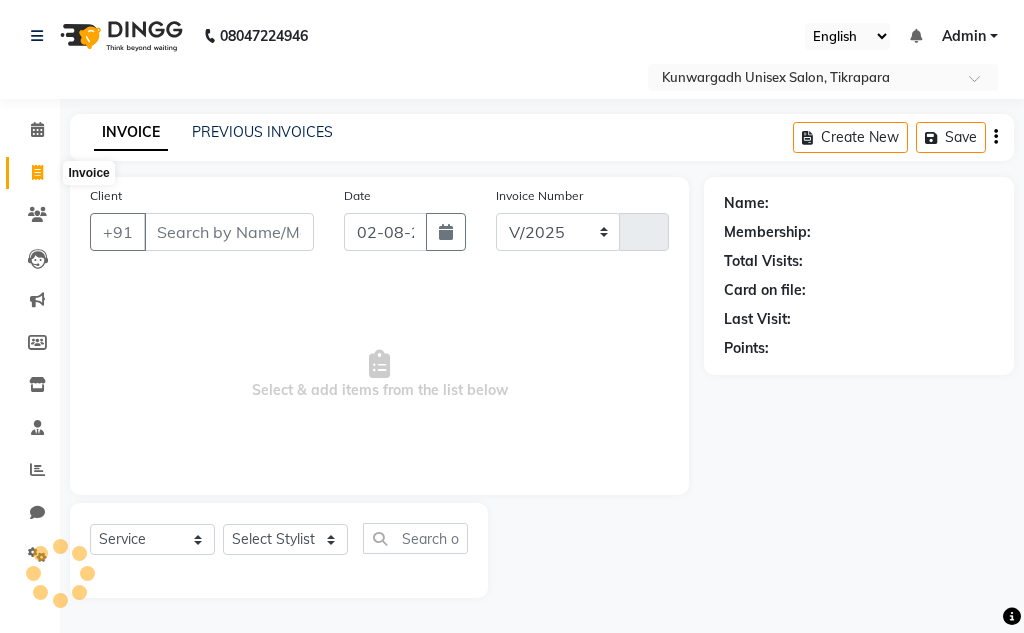 type on "3356" 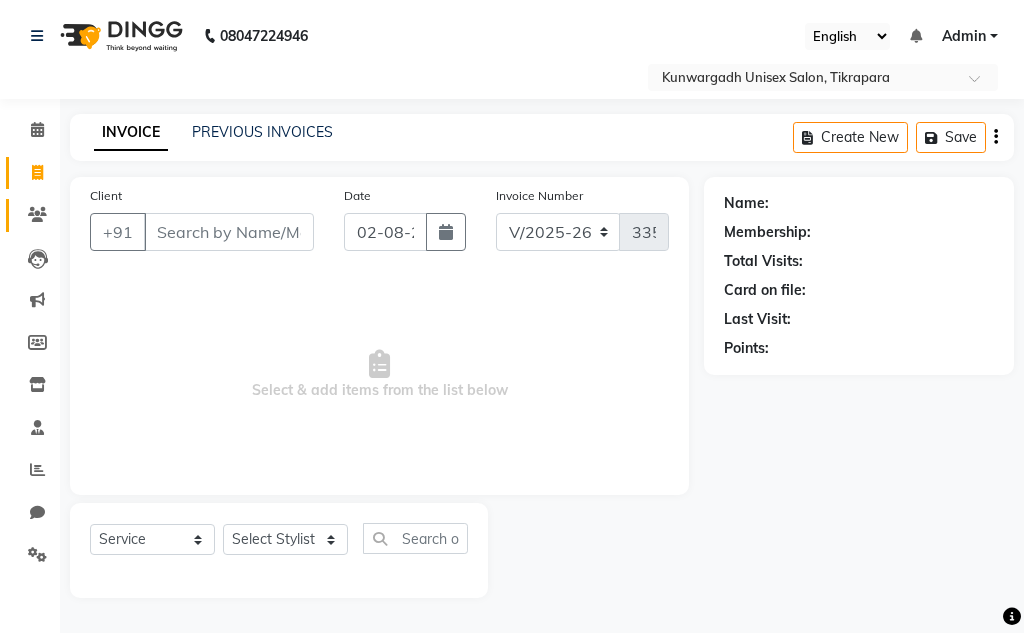 click on "Clients" 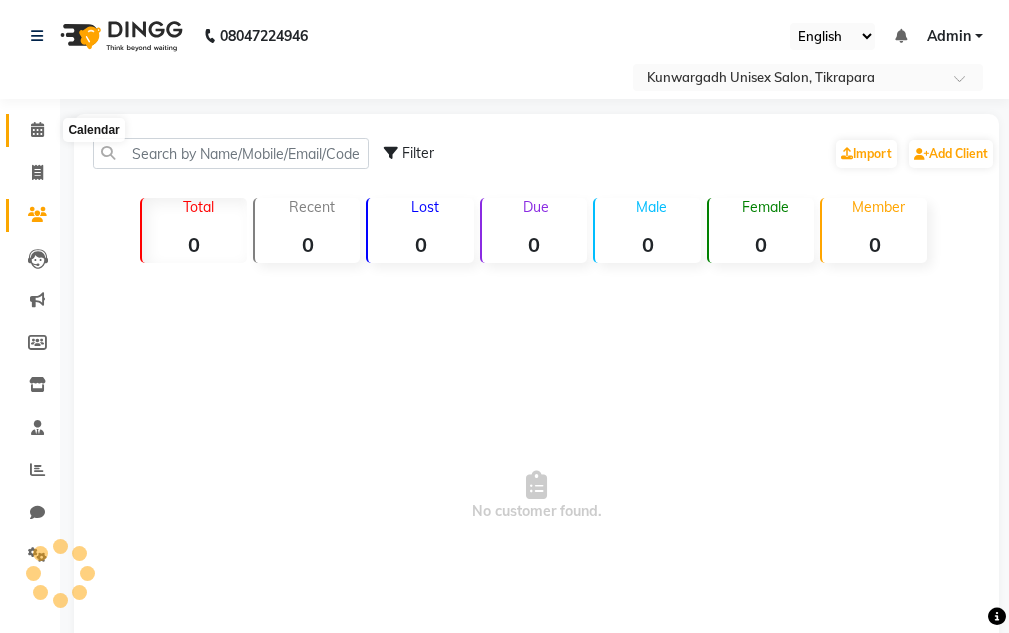 click 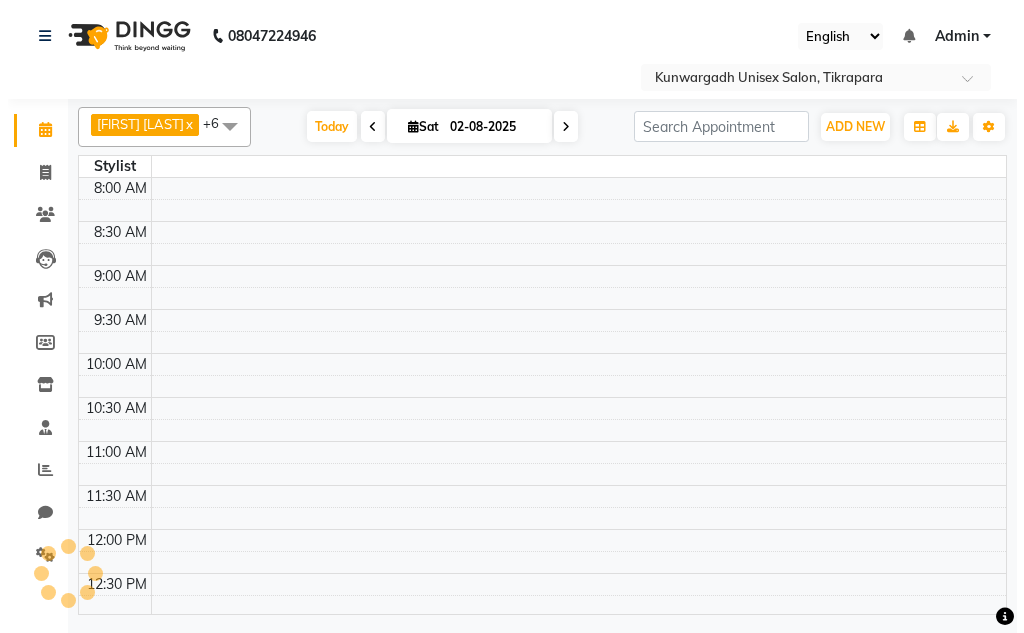scroll, scrollTop: 0, scrollLeft: 0, axis: both 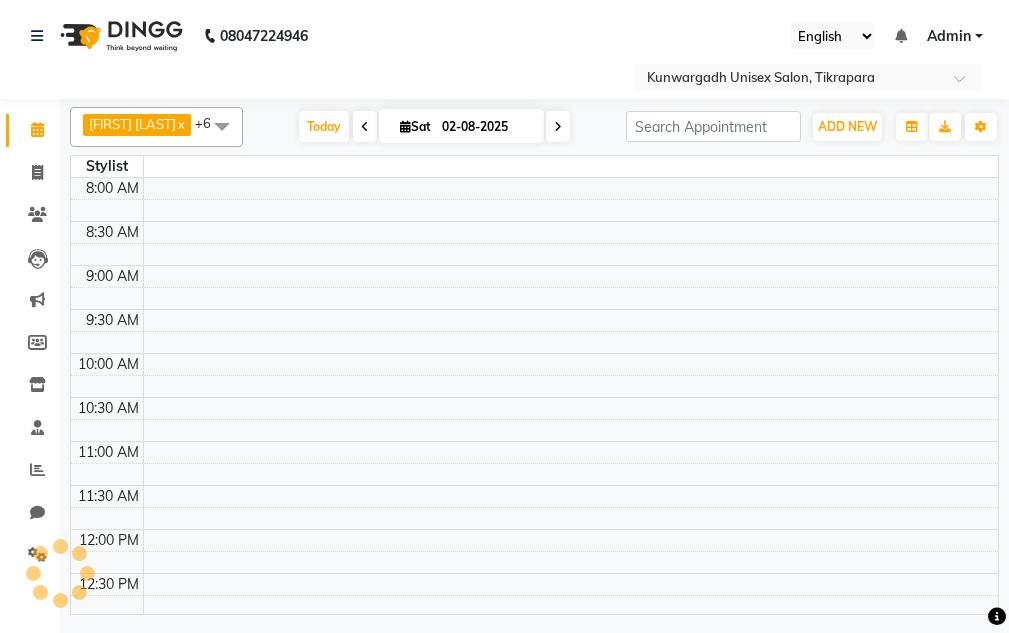 click on "Invoice" 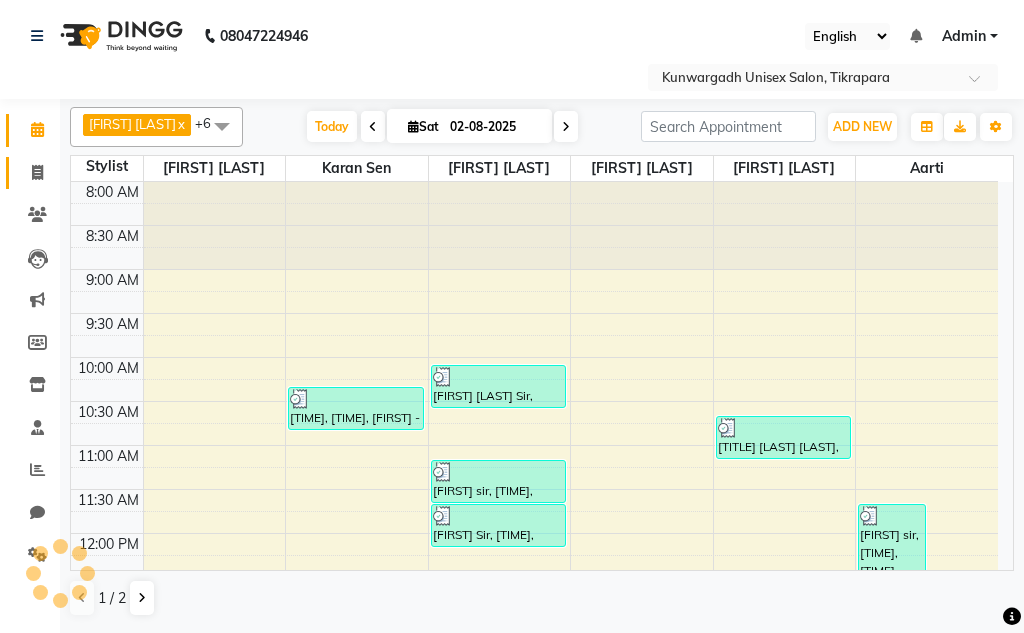 scroll, scrollTop: 1019, scrollLeft: 0, axis: vertical 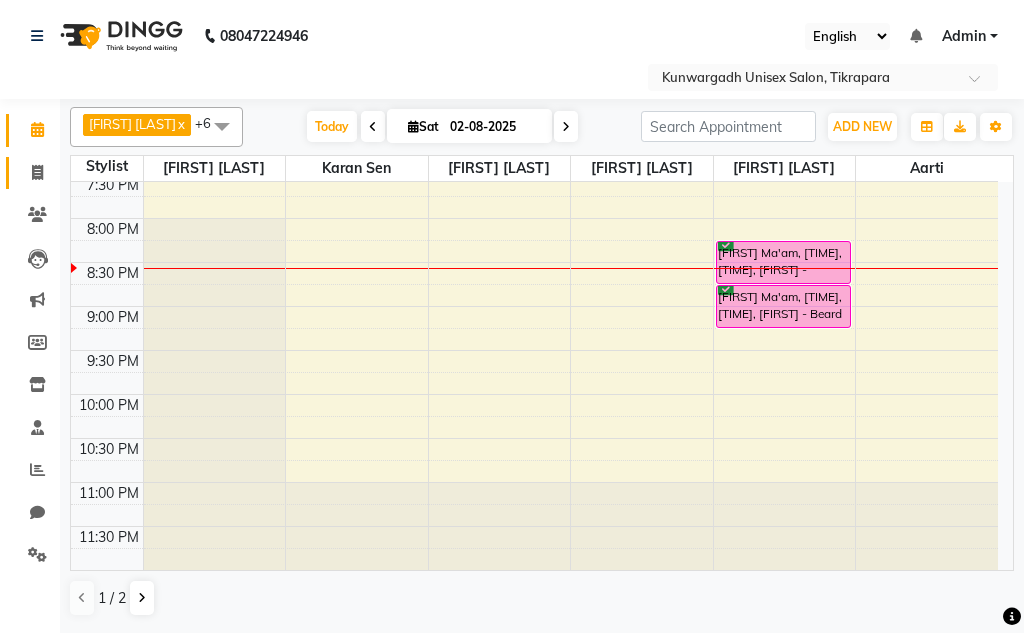 click on "Invoice" 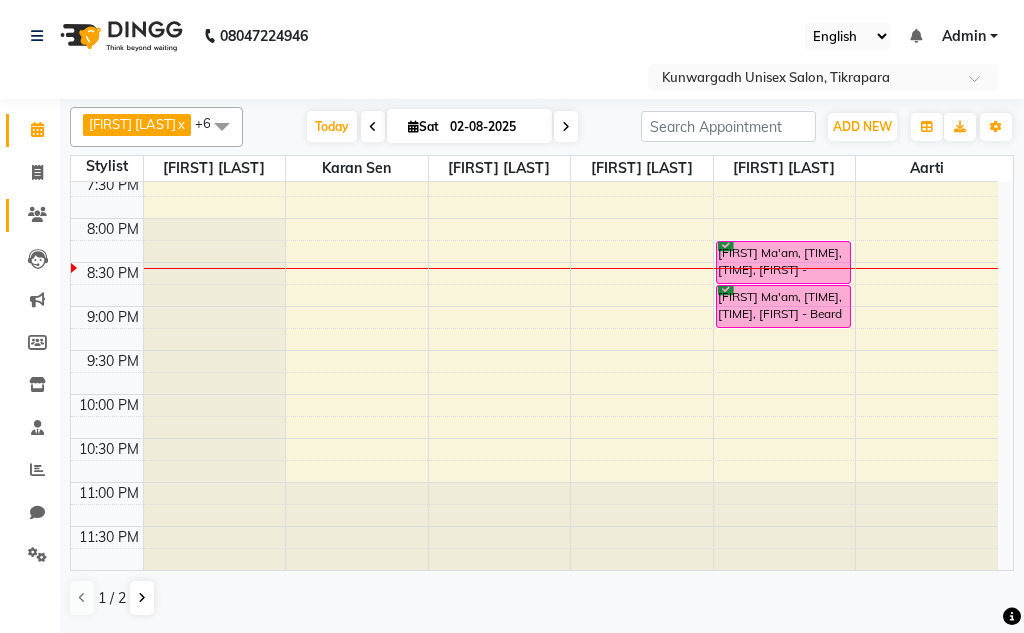 select on "7931" 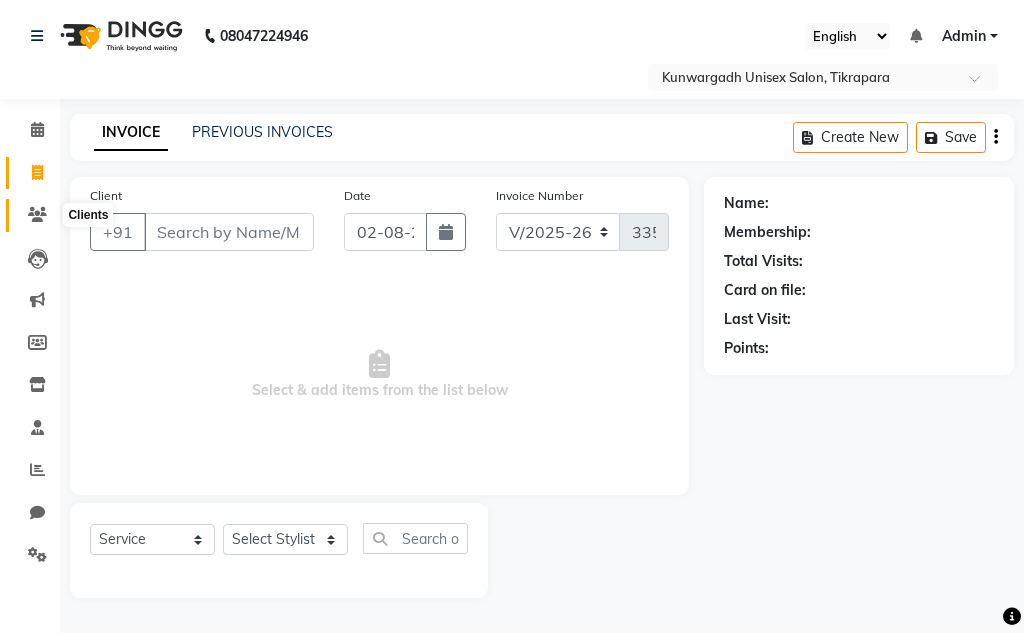 click 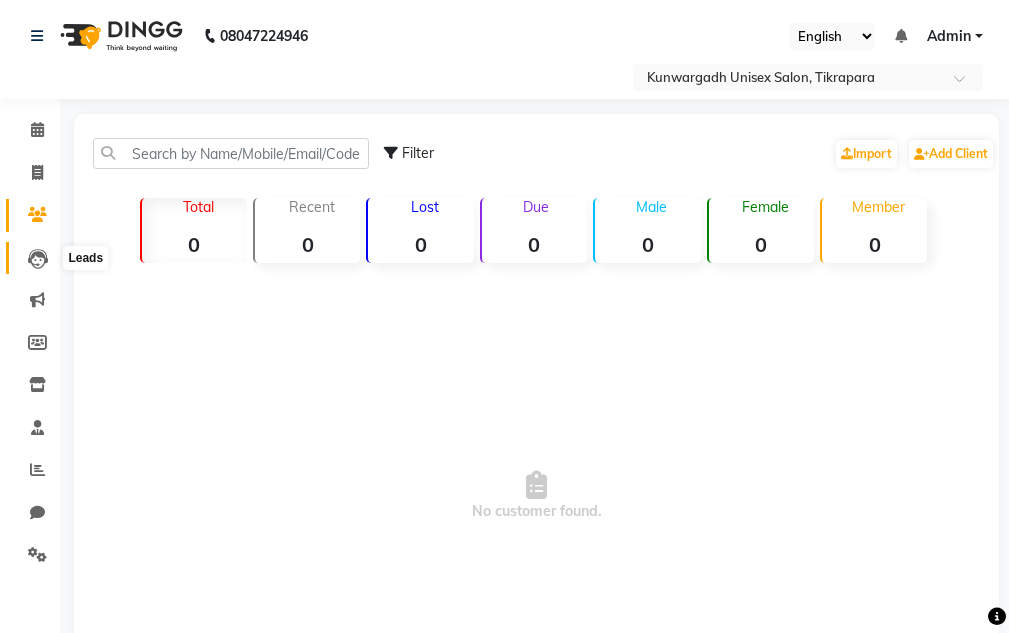 click 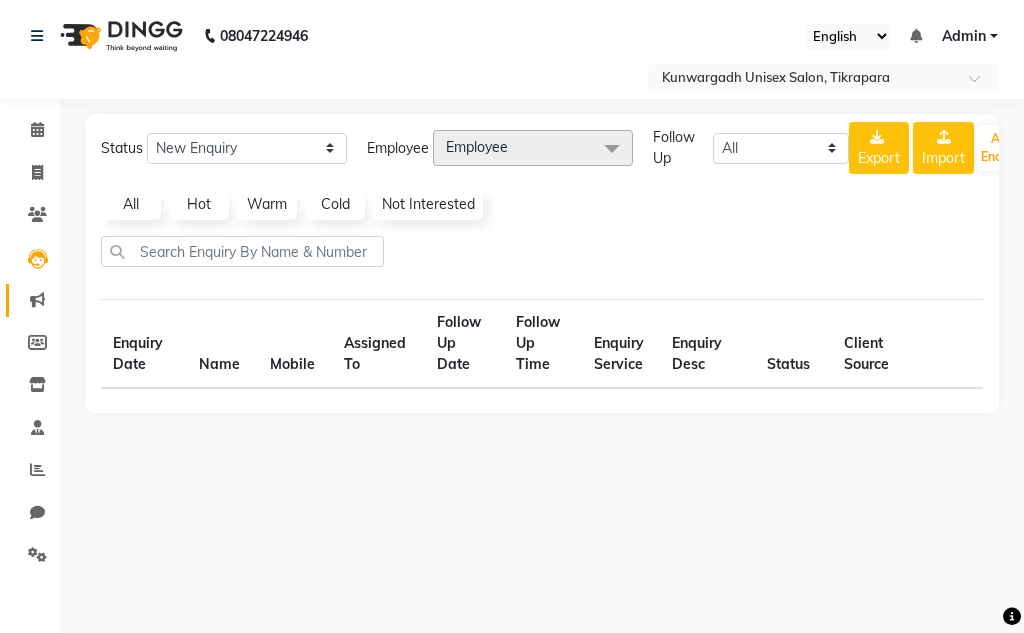 click 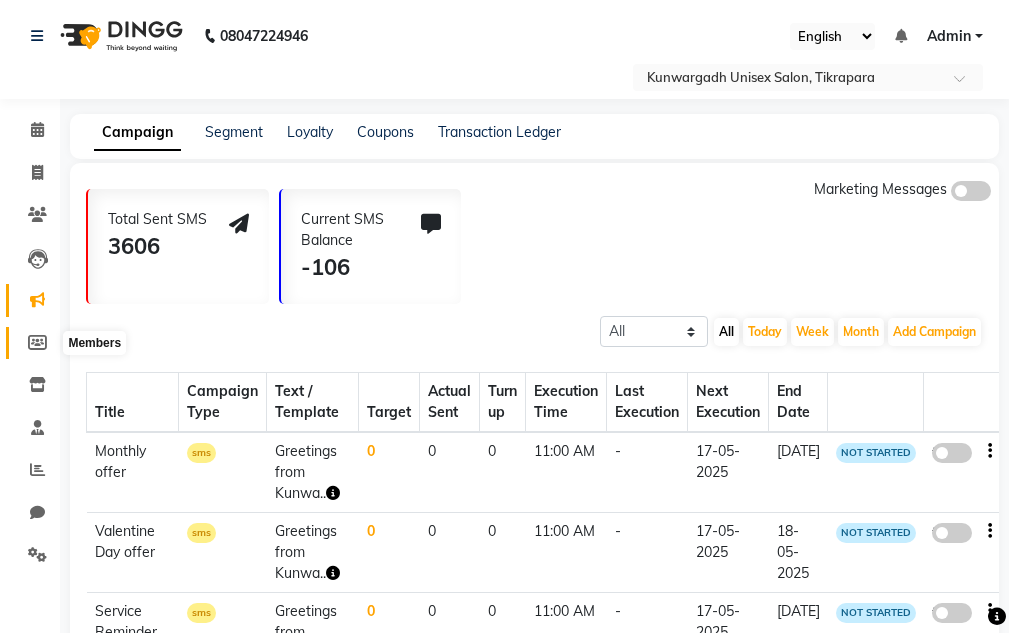 click 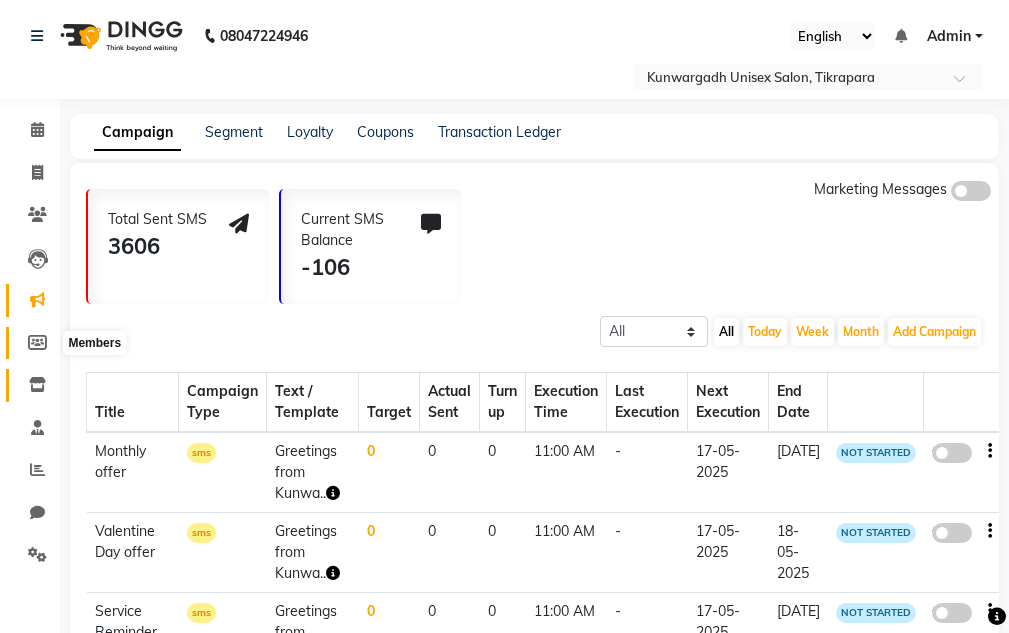 select 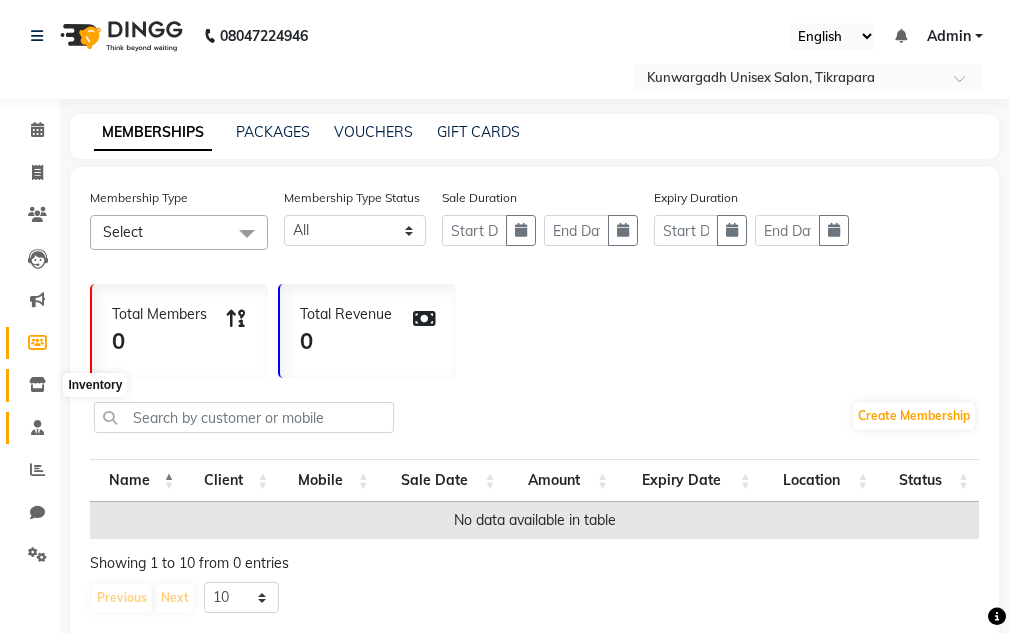 drag, startPoint x: 24, startPoint y: 396, endPoint x: 25, endPoint y: 416, distance: 20.024984 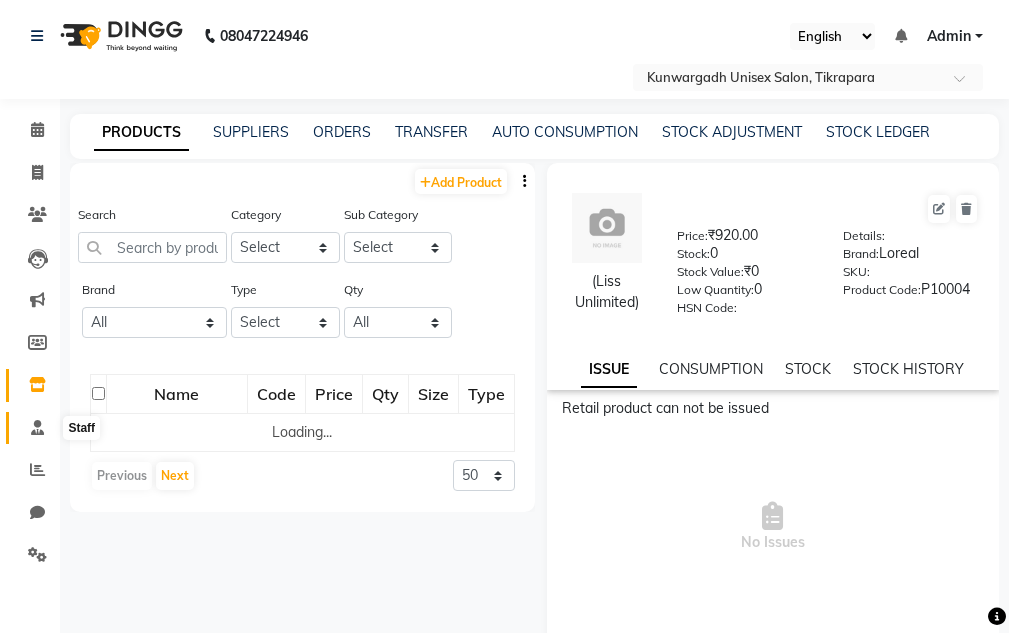 click 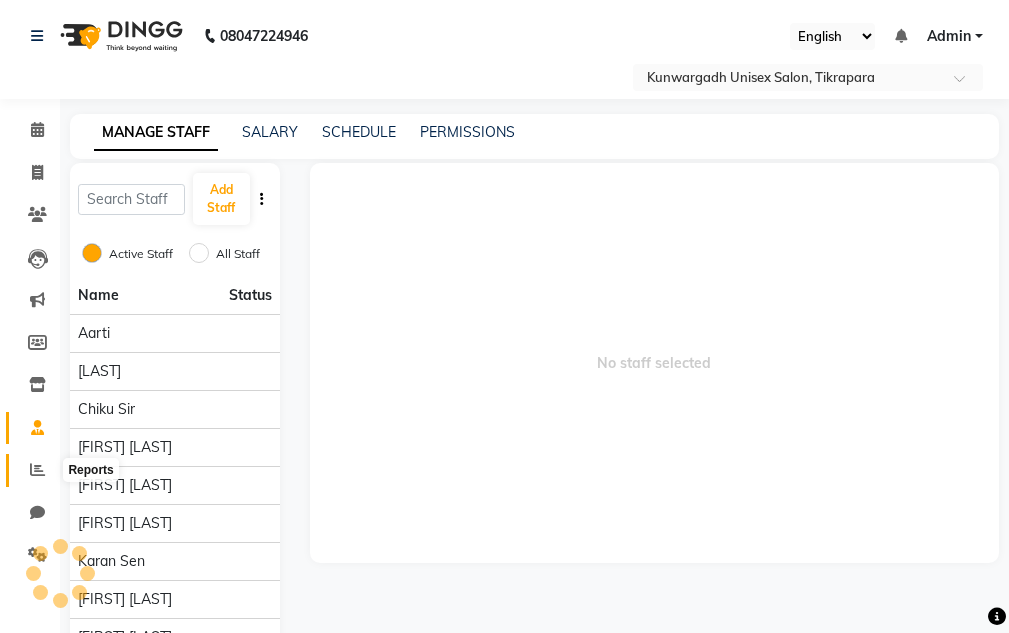 click 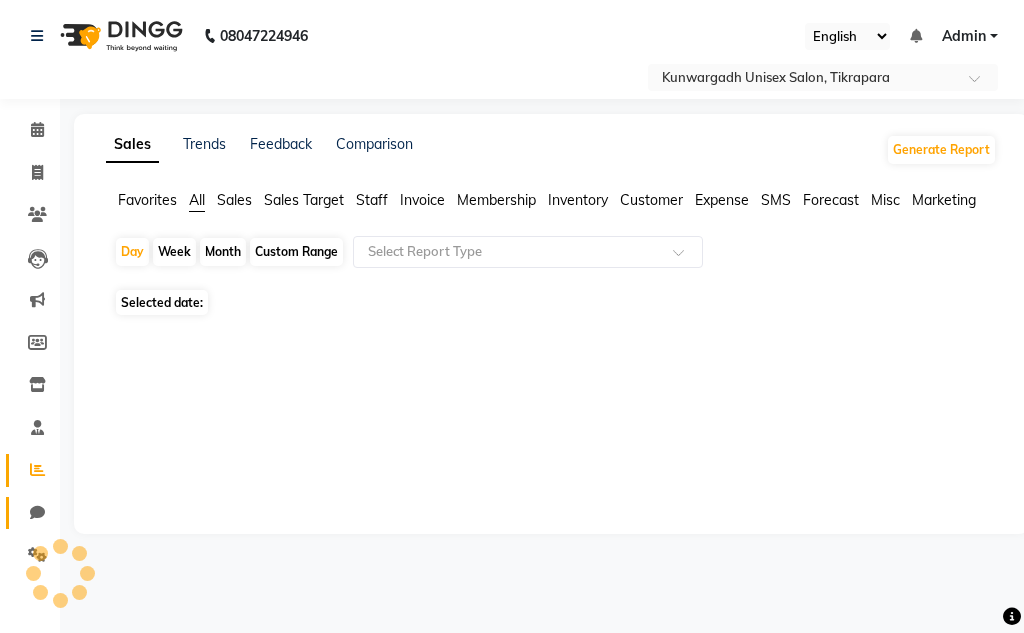 click on "Chat" 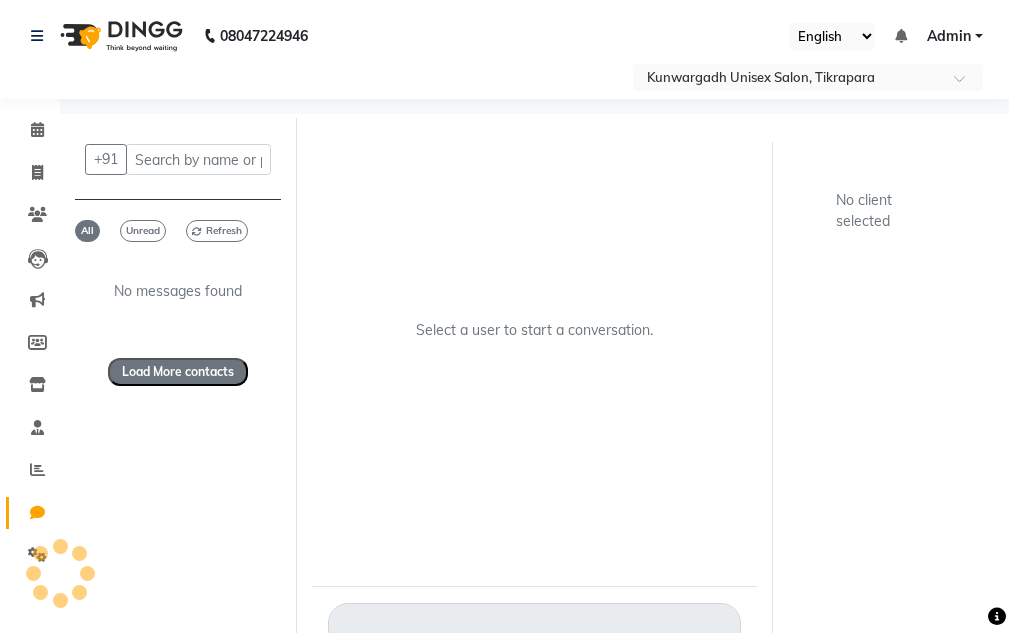 click at bounding box center [60, 573] 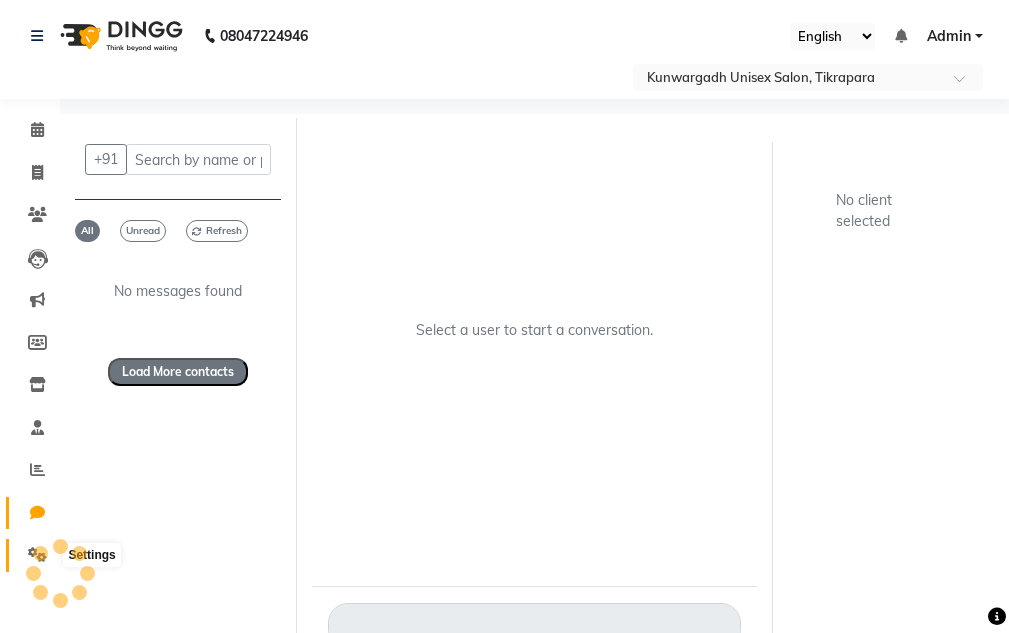 click 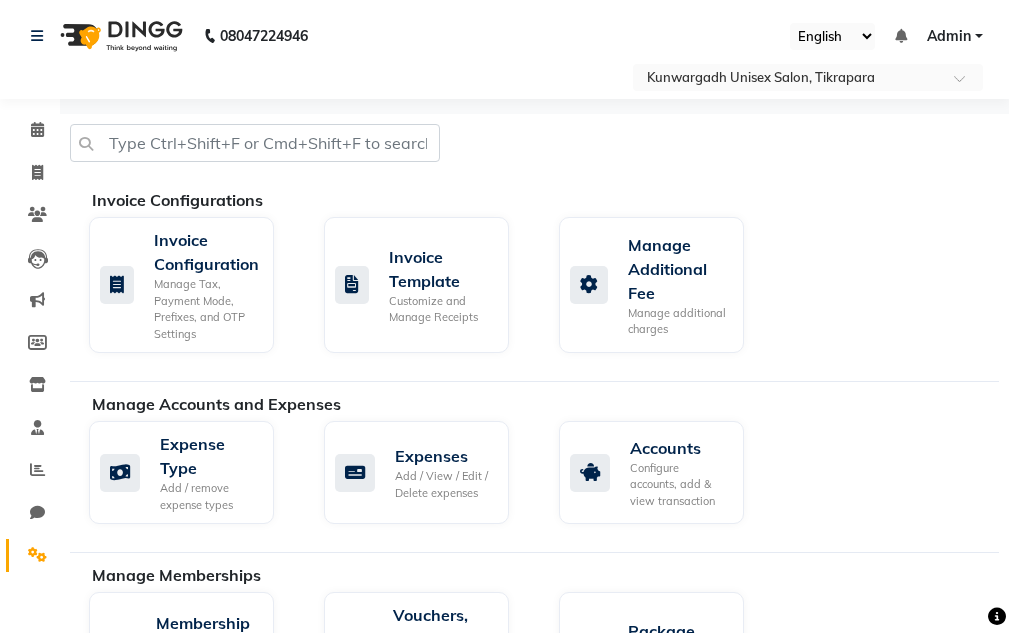 click on "Clients" 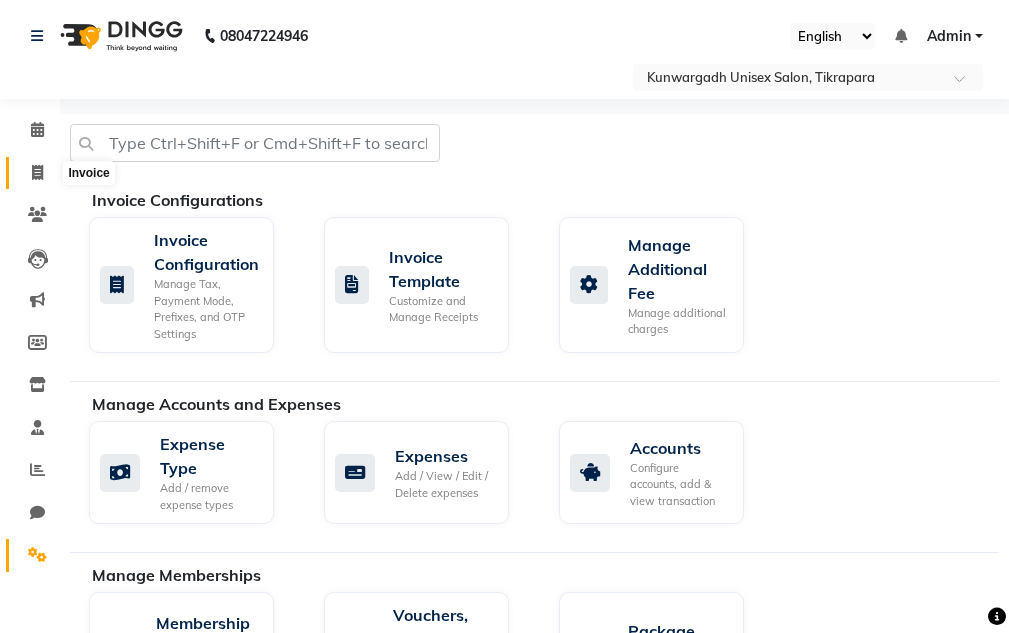 click 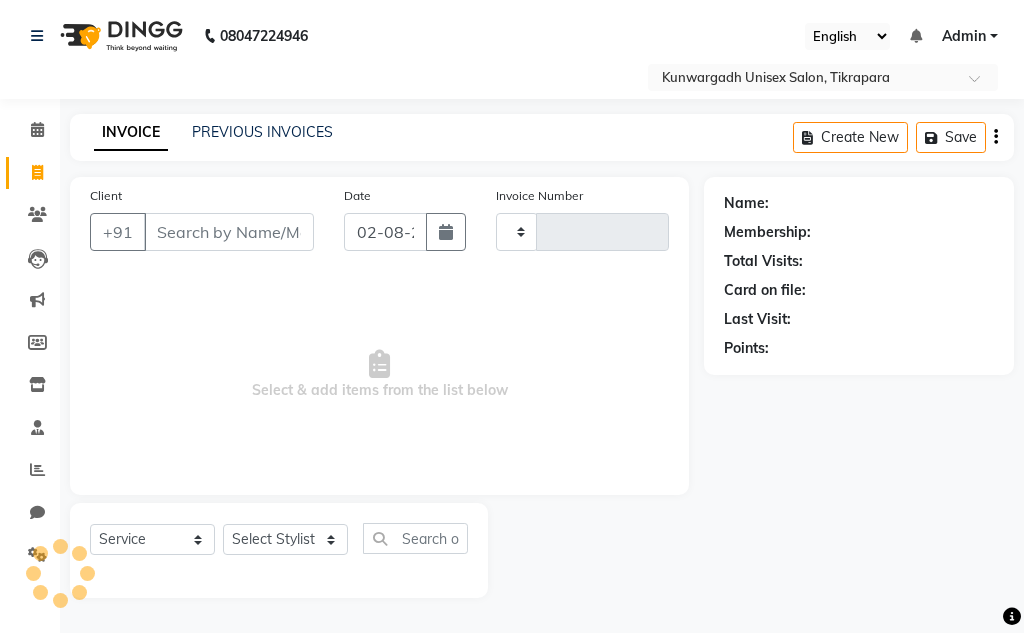 type on "3356" 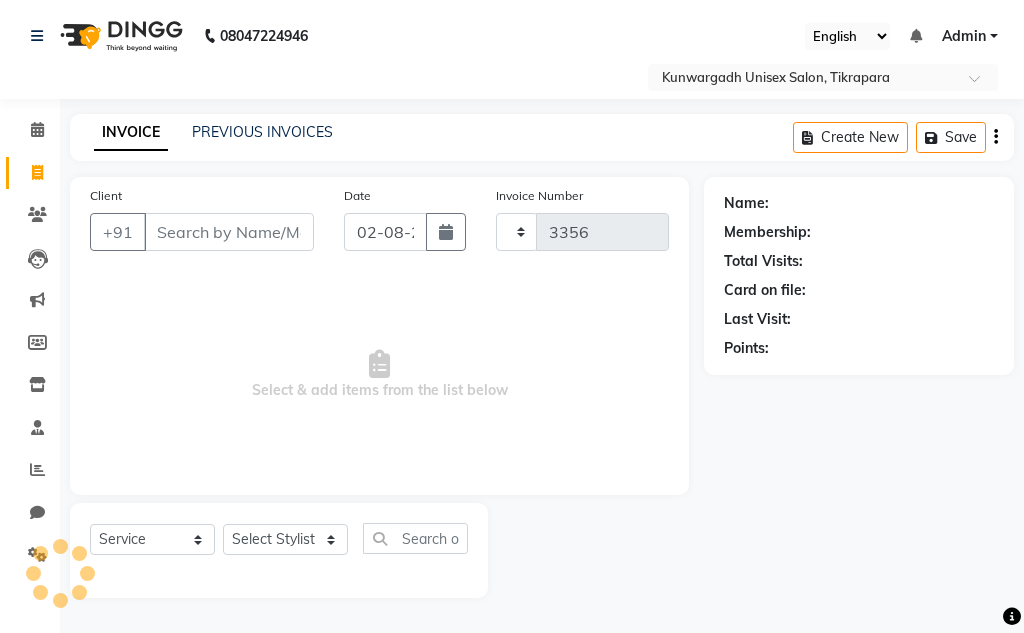 select on "7931" 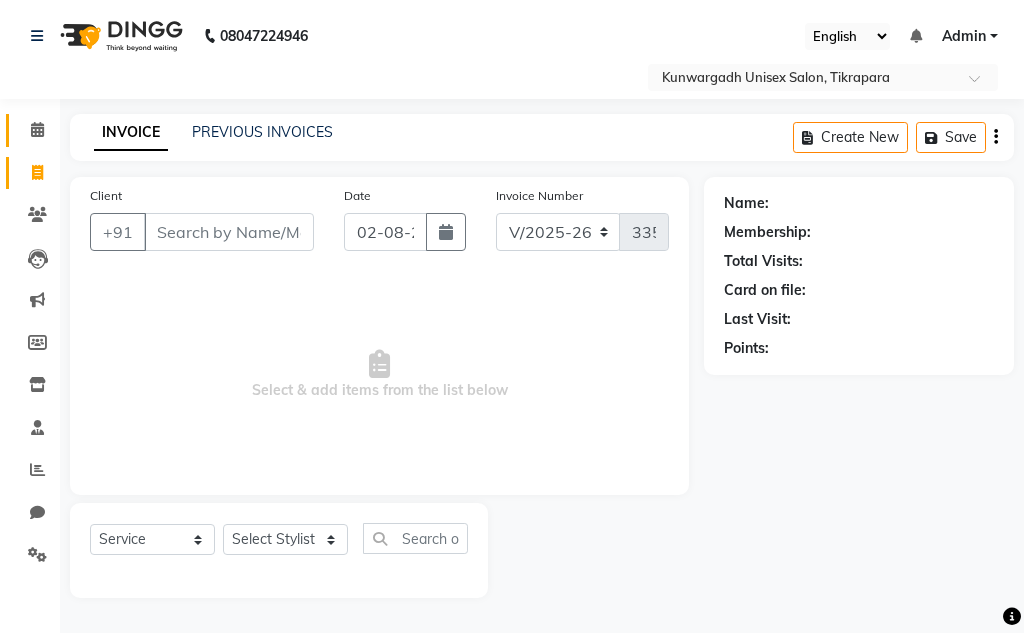 click on "Calendar" 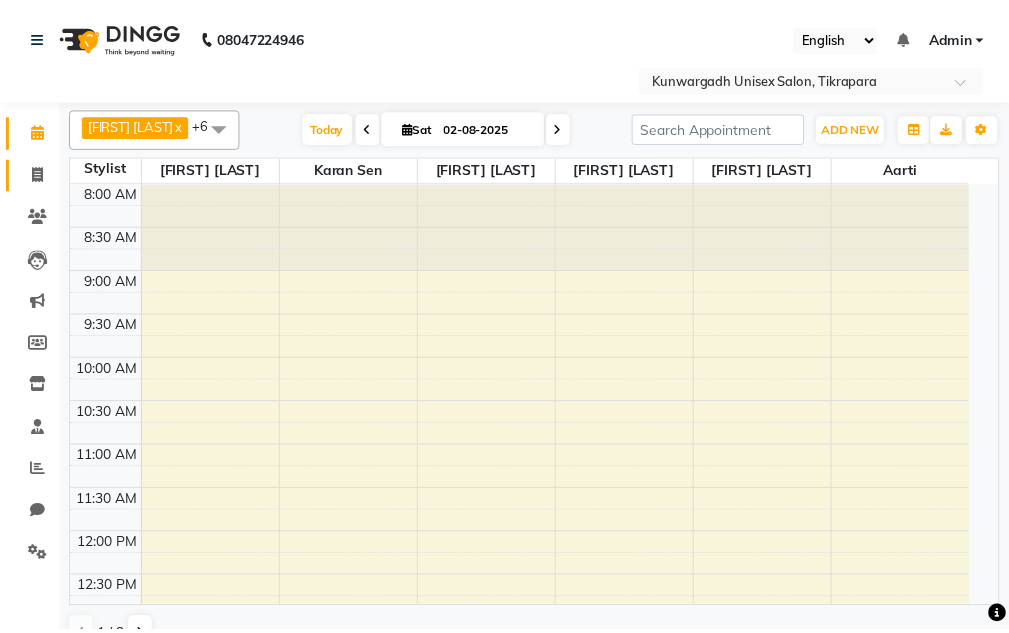scroll, scrollTop: 0, scrollLeft: 0, axis: both 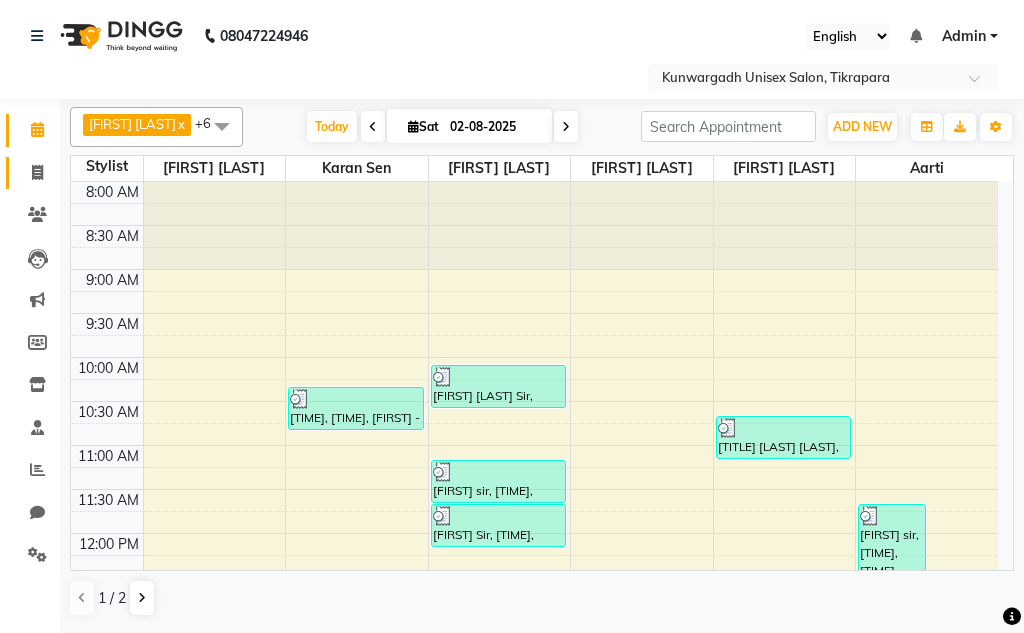 click 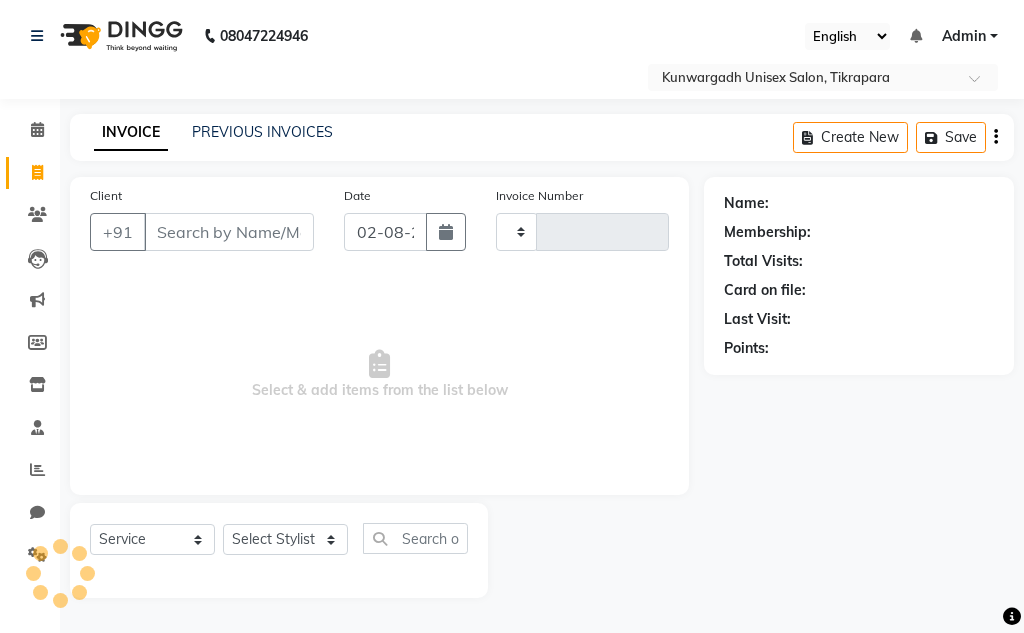 type on "9" 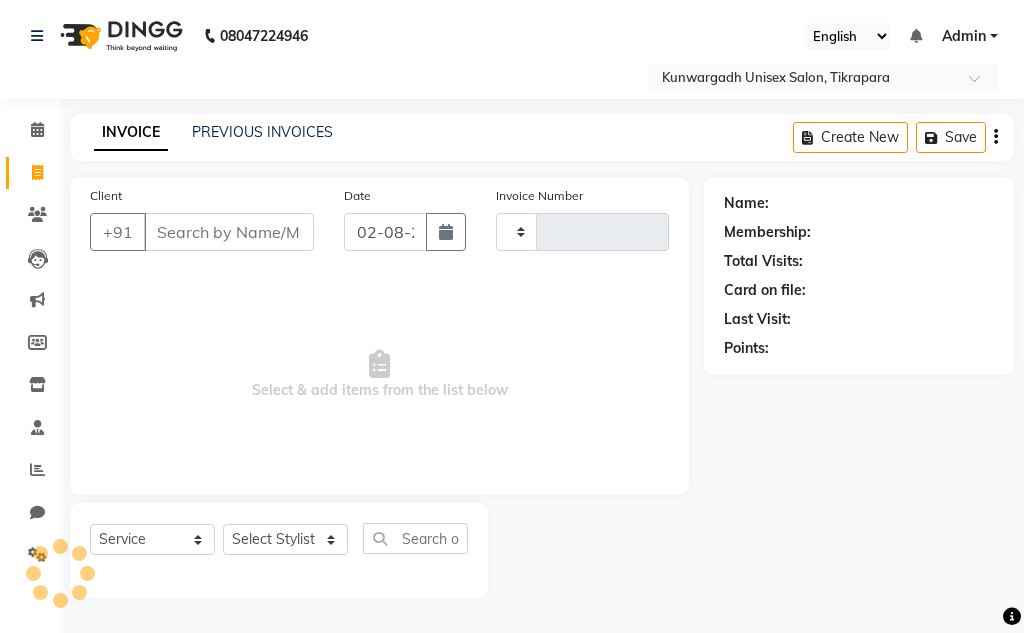 type on "3356" 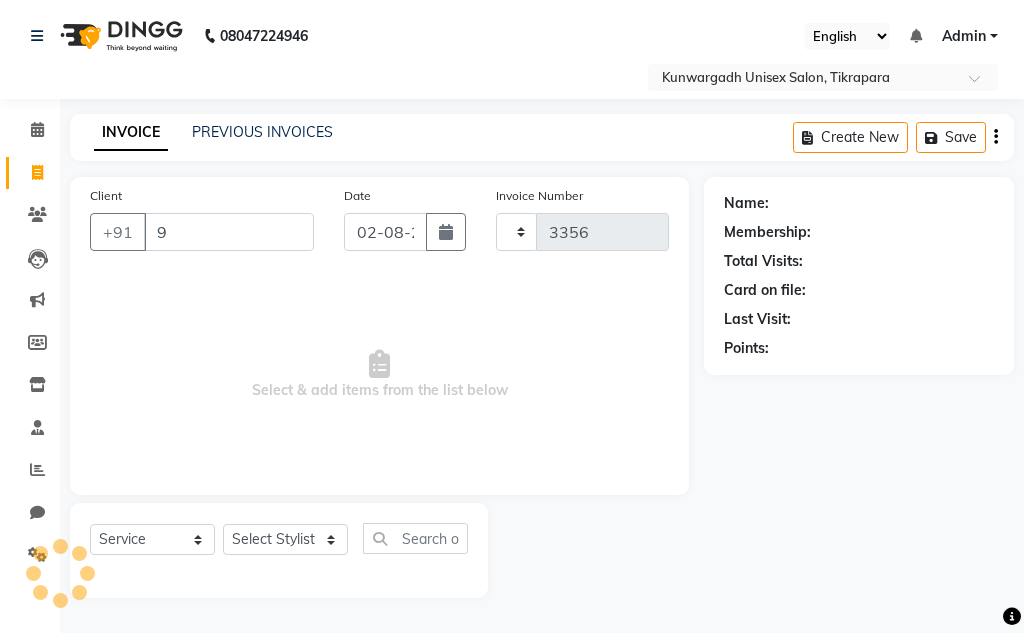 select on "7931" 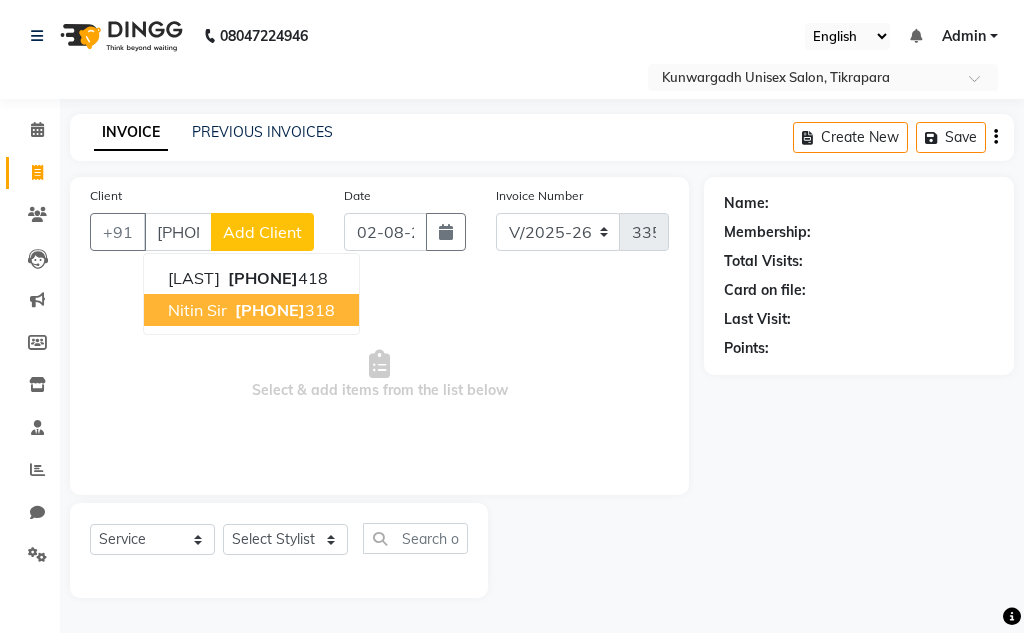 click on "[FIRST] Sir [PHONE]" at bounding box center [251, 310] 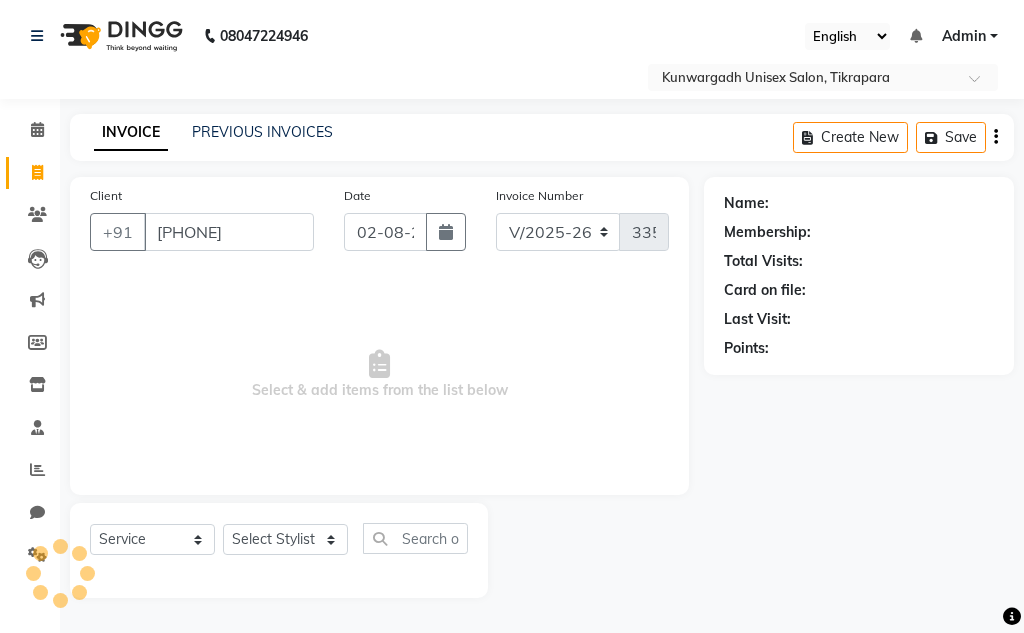 type on "[PHONE]" 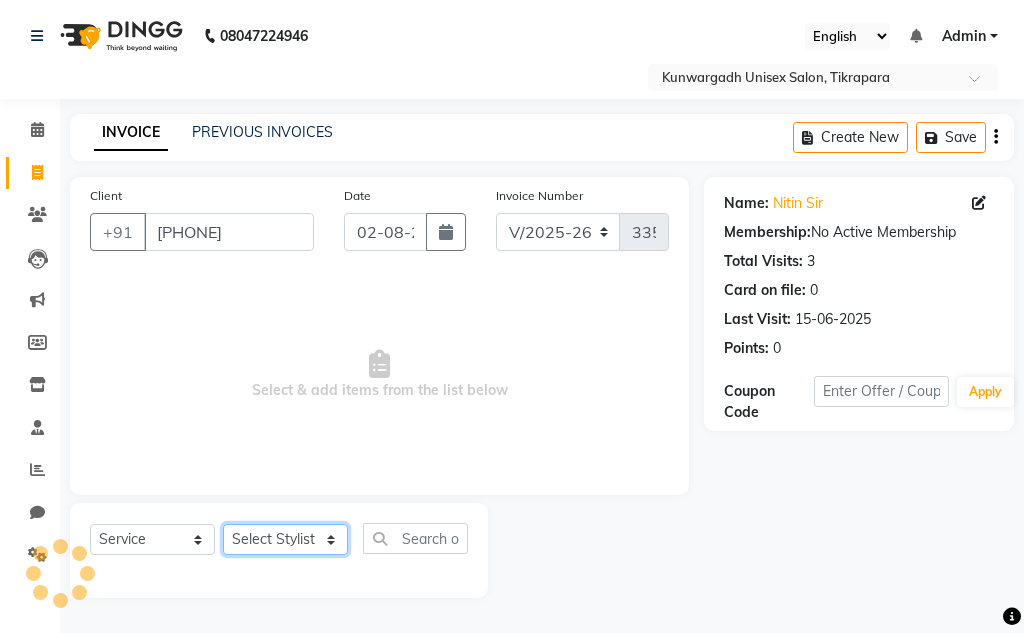 click on "Select Stylist Aarti Ayush Sir Chiku Sir Dolly Thakur Gaurav soni Gulfan Khan Karan Sen Muskan Sahu Samir Khan" 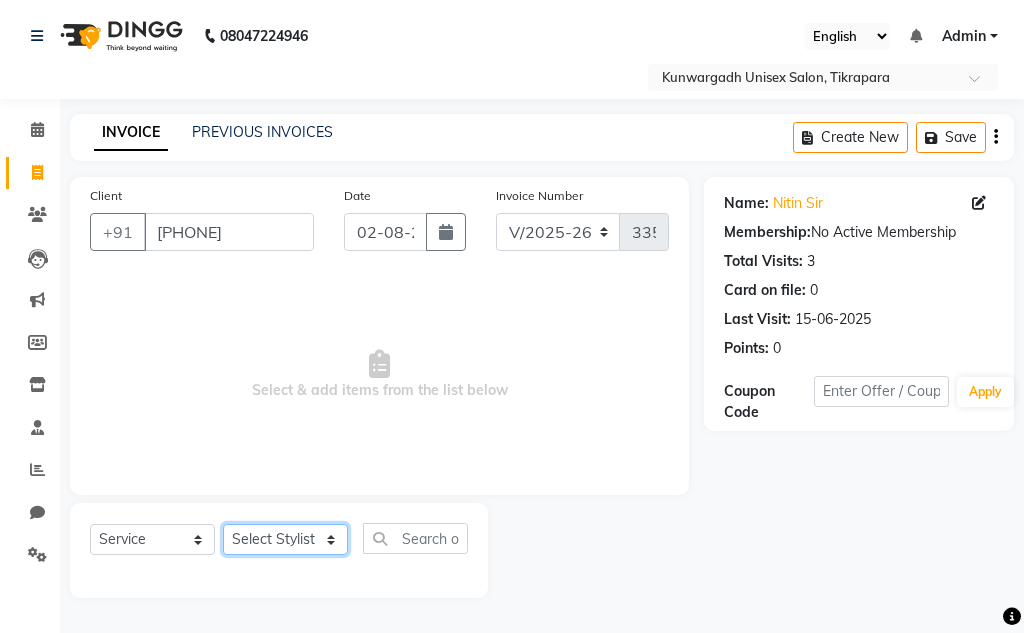 select on "82467" 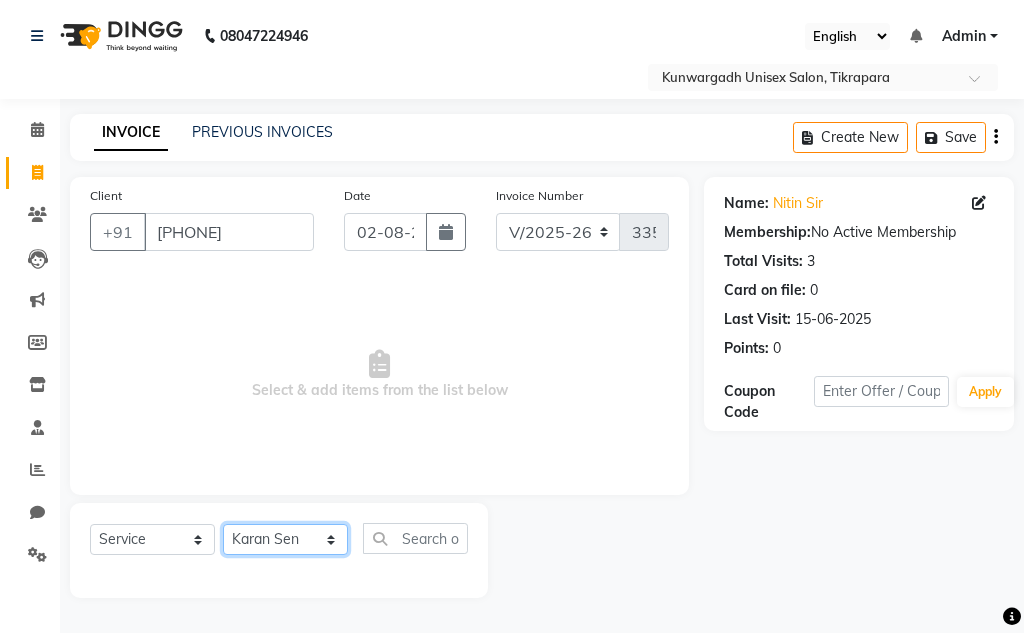 click on "Select Stylist Aarti Ayush Sir Chiku Sir Dolly Thakur Gaurav soni Gulfan Khan Karan Sen Muskan Sahu Samir Khan" 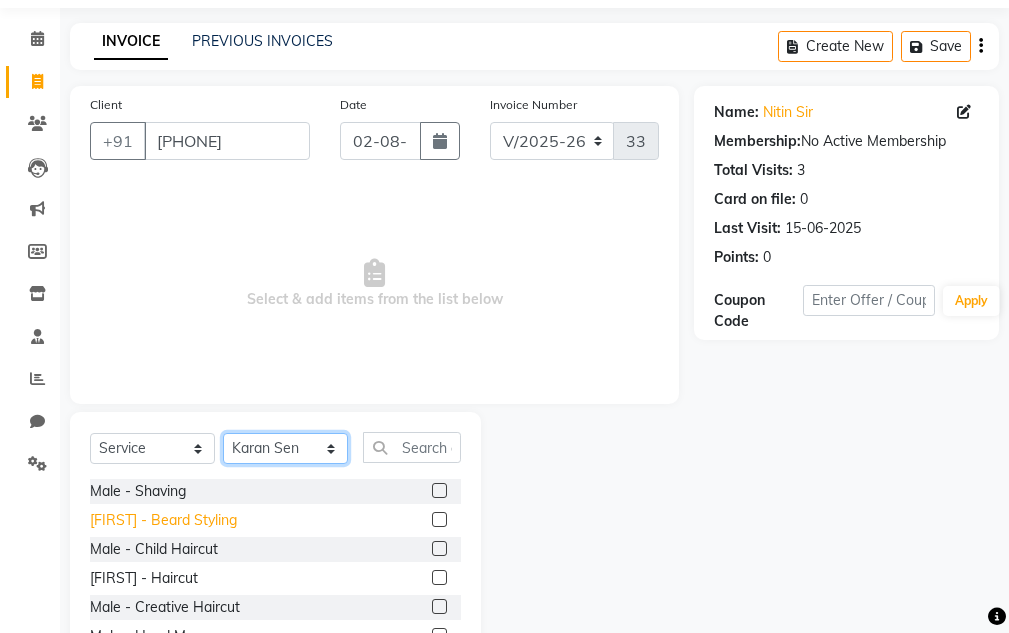 scroll, scrollTop: 195, scrollLeft: 0, axis: vertical 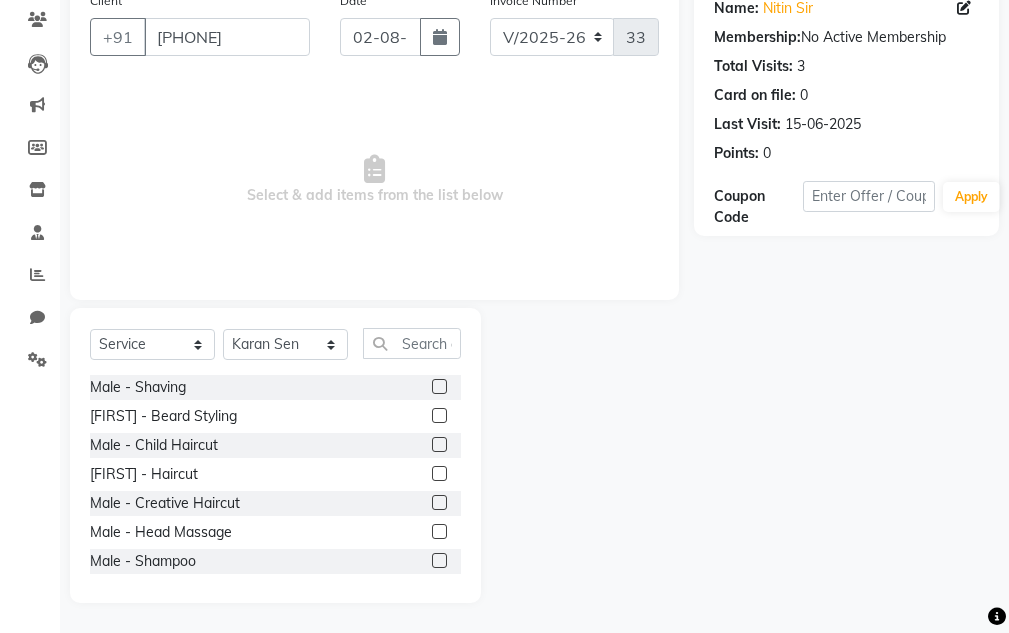 drag, startPoint x: 171, startPoint y: 469, endPoint x: 204, endPoint y: 465, distance: 33.24154 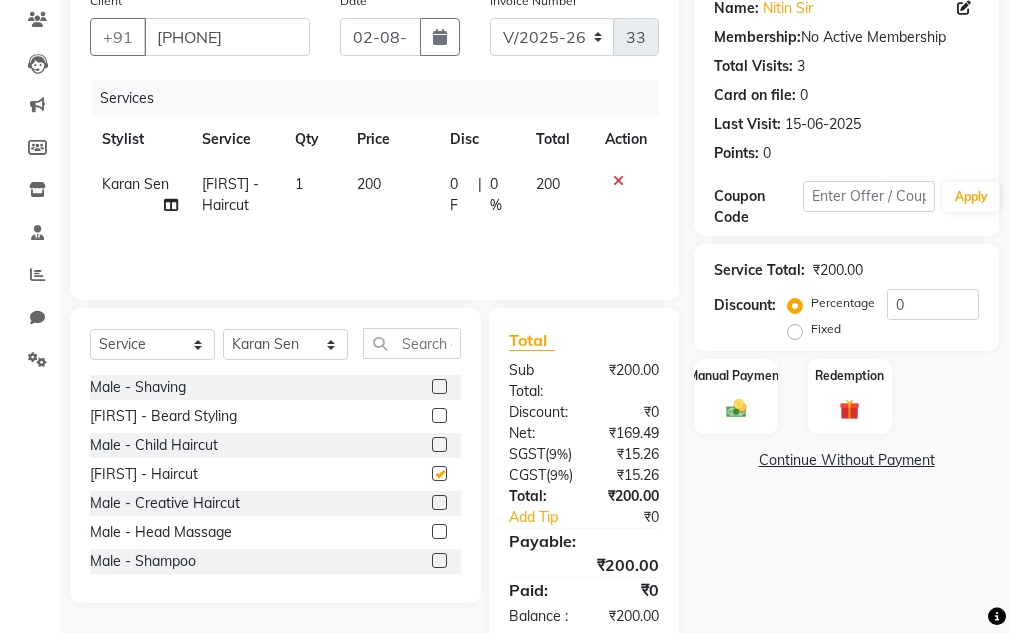 checkbox on "false" 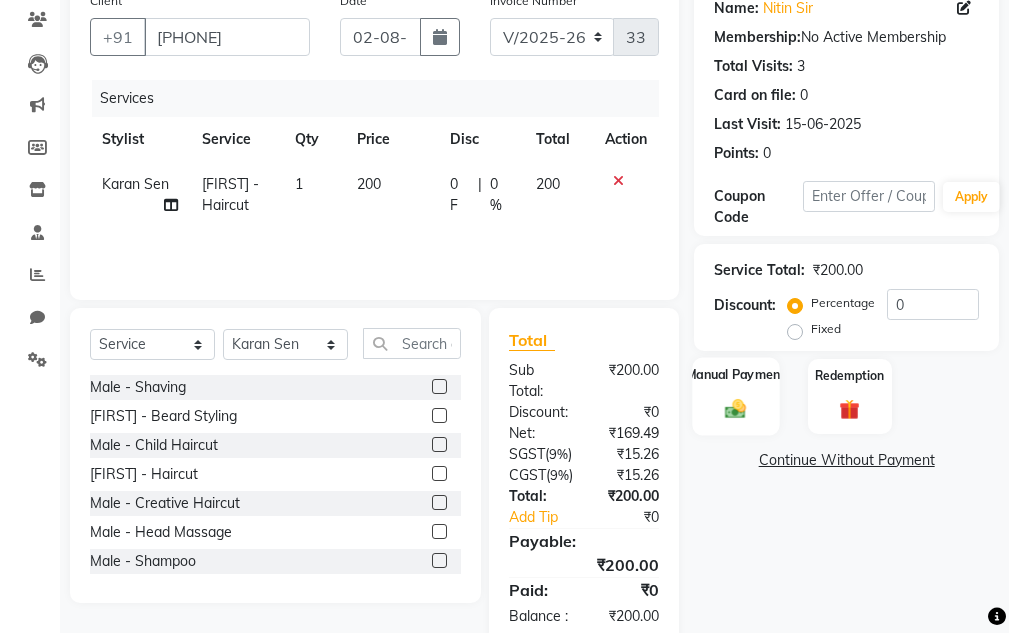 drag, startPoint x: 736, startPoint y: 403, endPoint x: 746, endPoint y: 410, distance: 12.206555 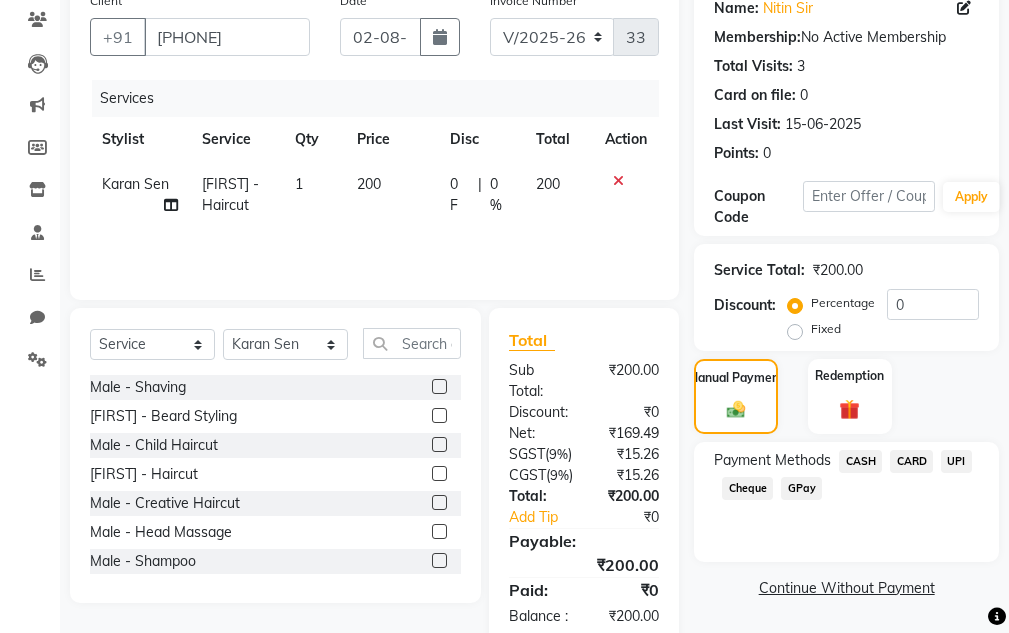 click on "CASH" 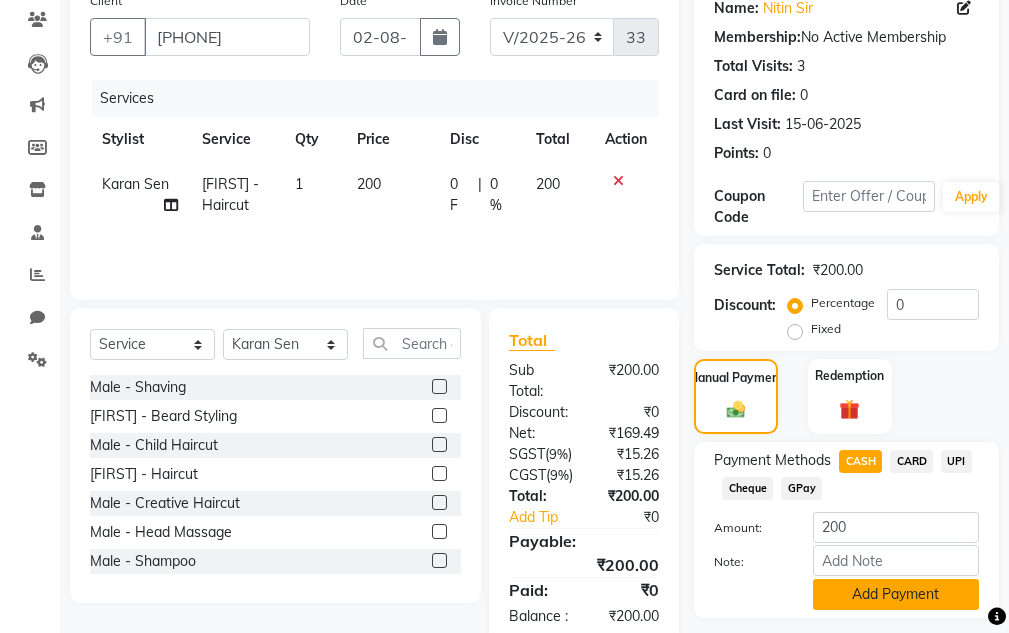 drag, startPoint x: 874, startPoint y: 590, endPoint x: 765, endPoint y: 466, distance: 165.09694 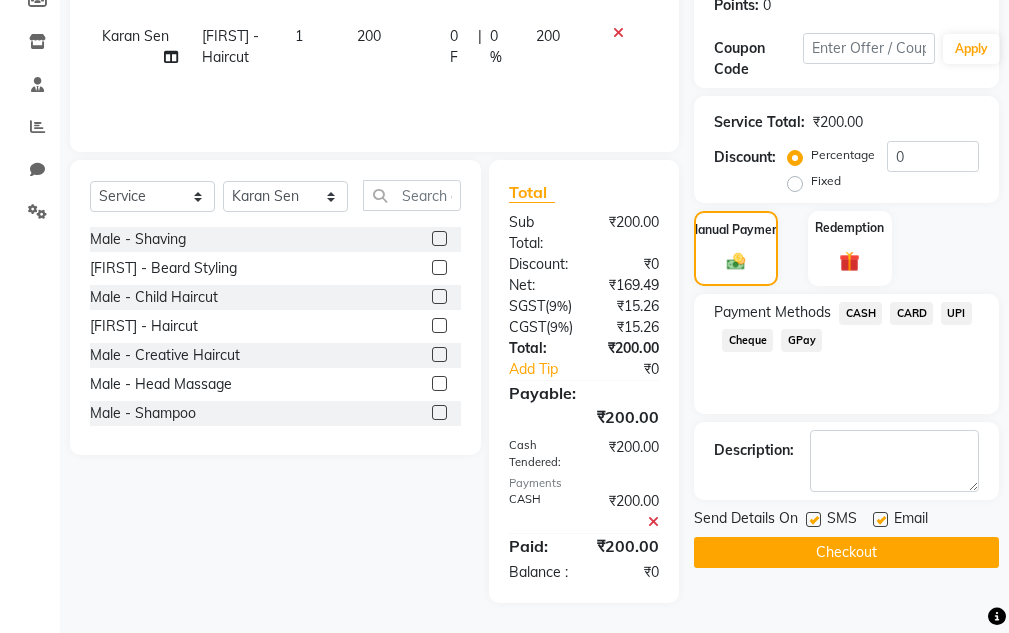 scroll, scrollTop: 406, scrollLeft: 0, axis: vertical 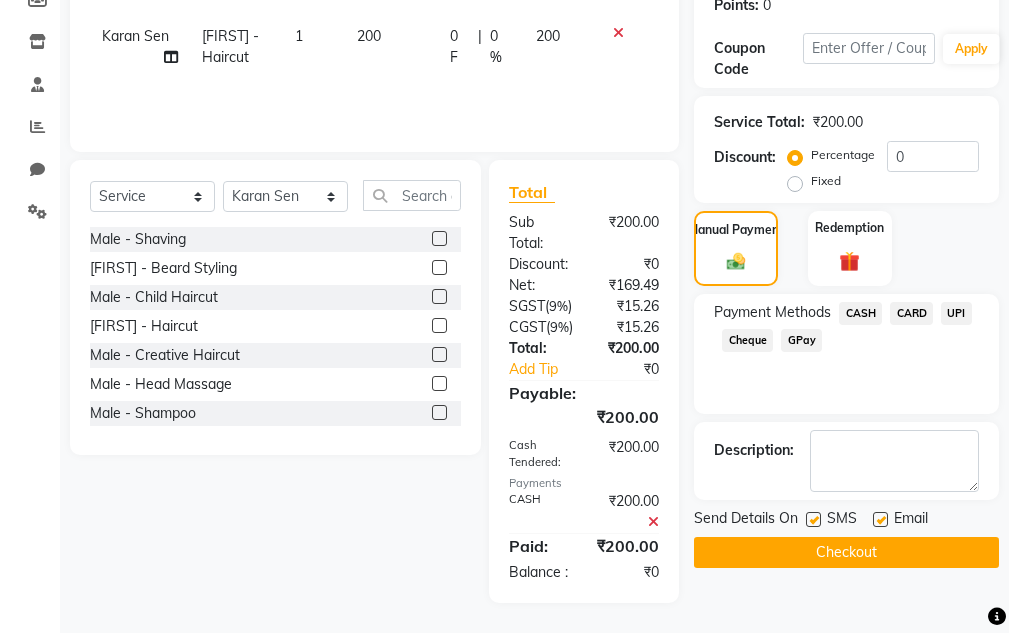click on "Checkout" 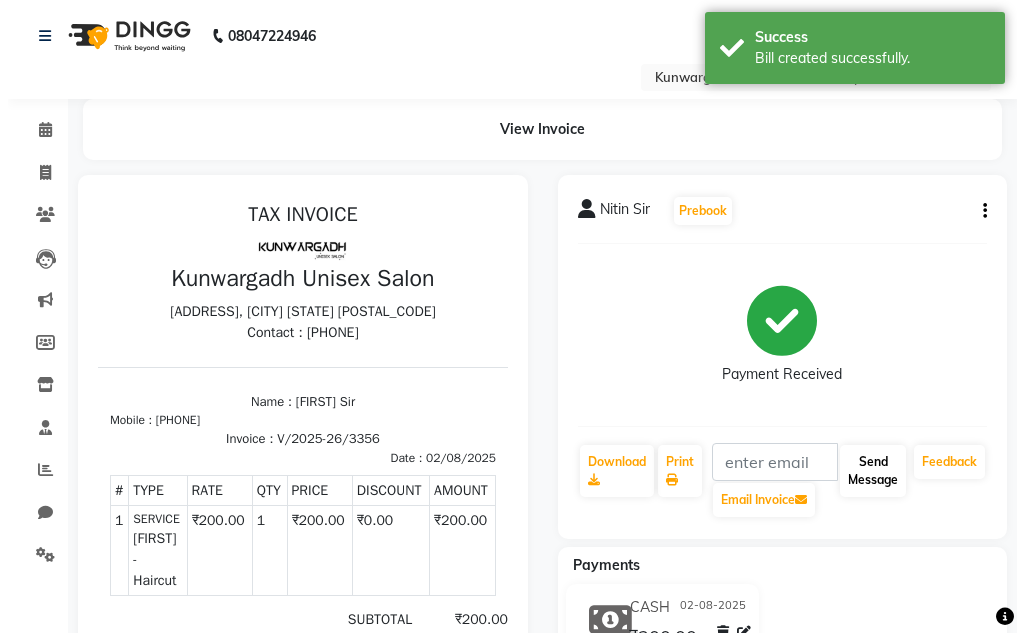 scroll, scrollTop: 0, scrollLeft: 0, axis: both 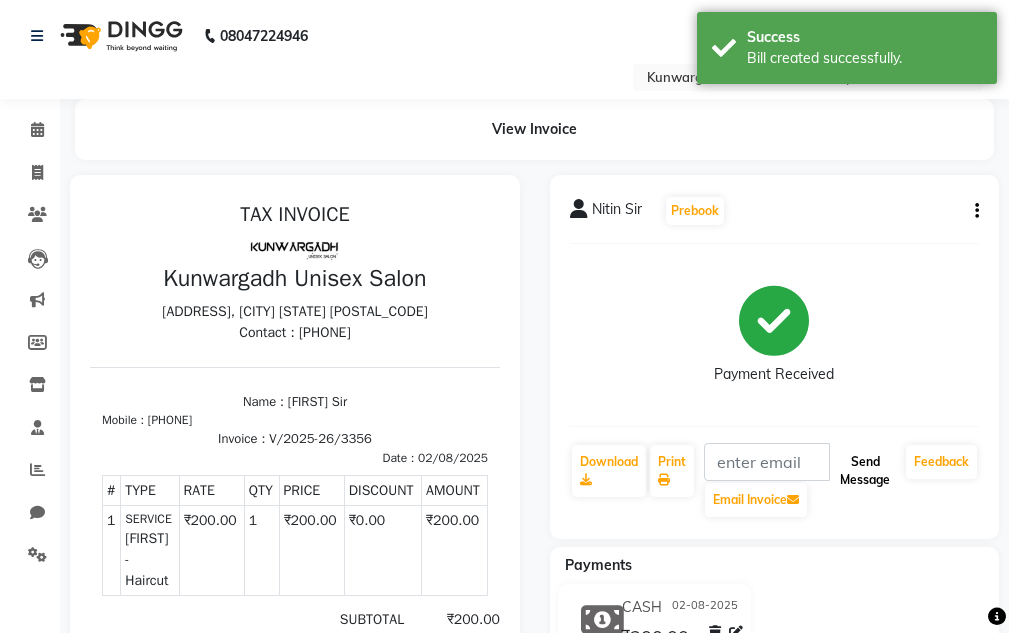 click on "Send Message" 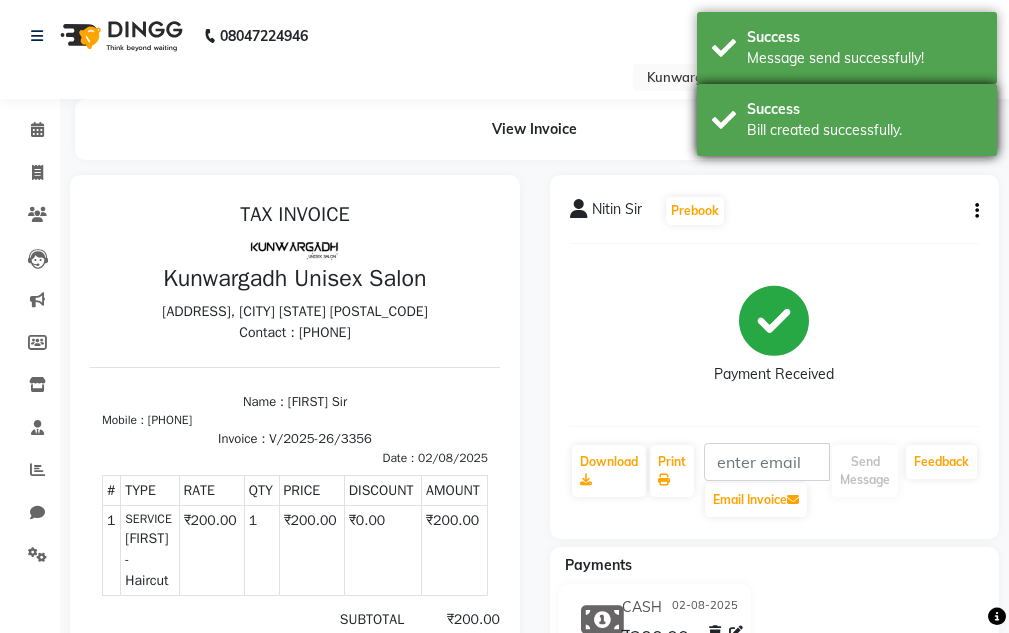 drag, startPoint x: 851, startPoint y: 101, endPoint x: 835, endPoint y: 44, distance: 59.20304 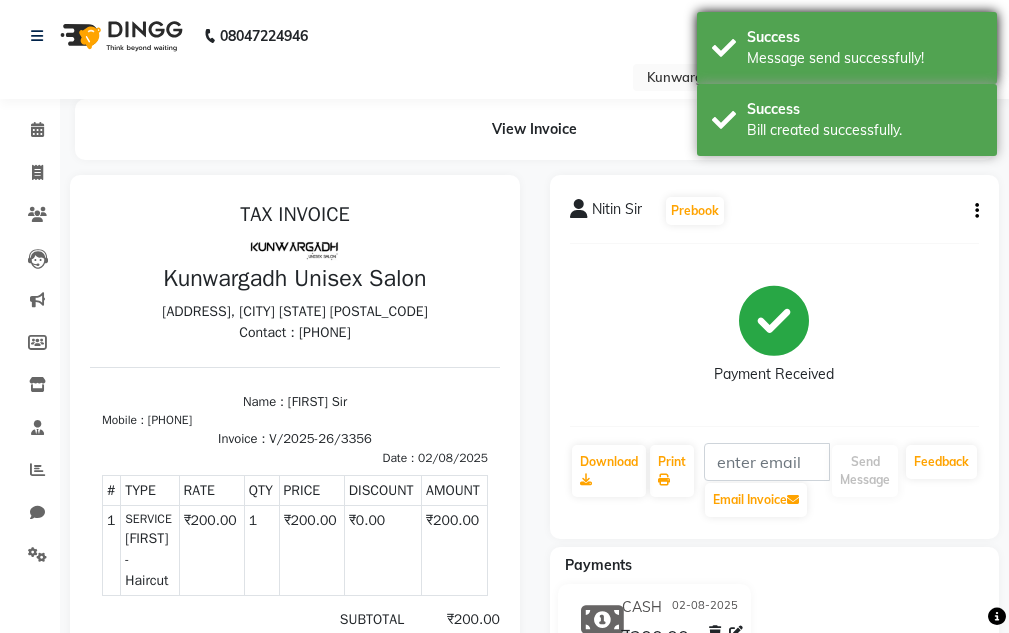 click on "Success   Bill created successfully." at bounding box center [847, 120] 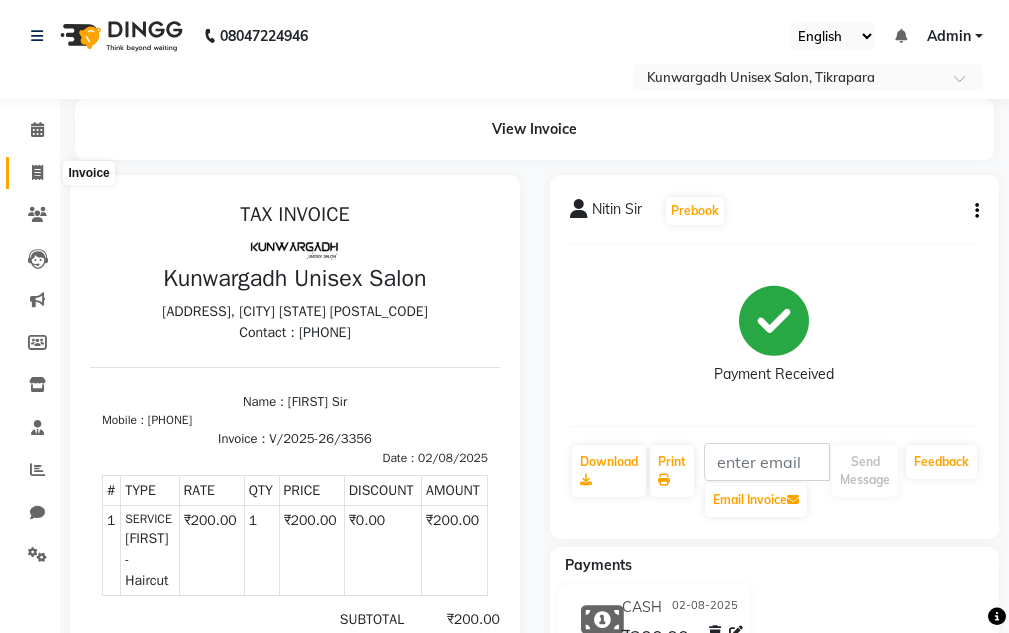 click 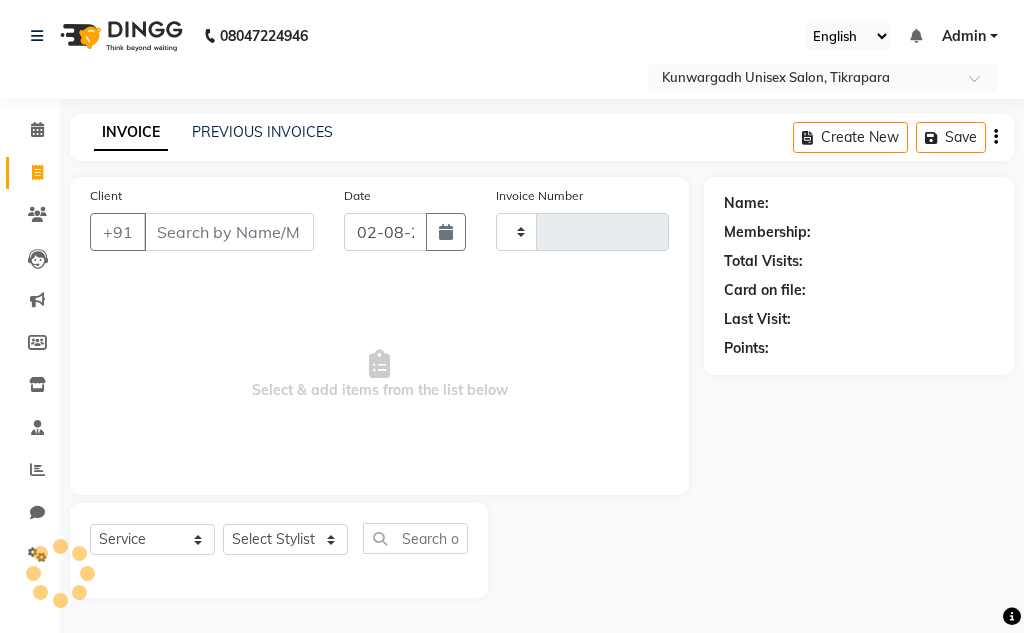 type on "3357" 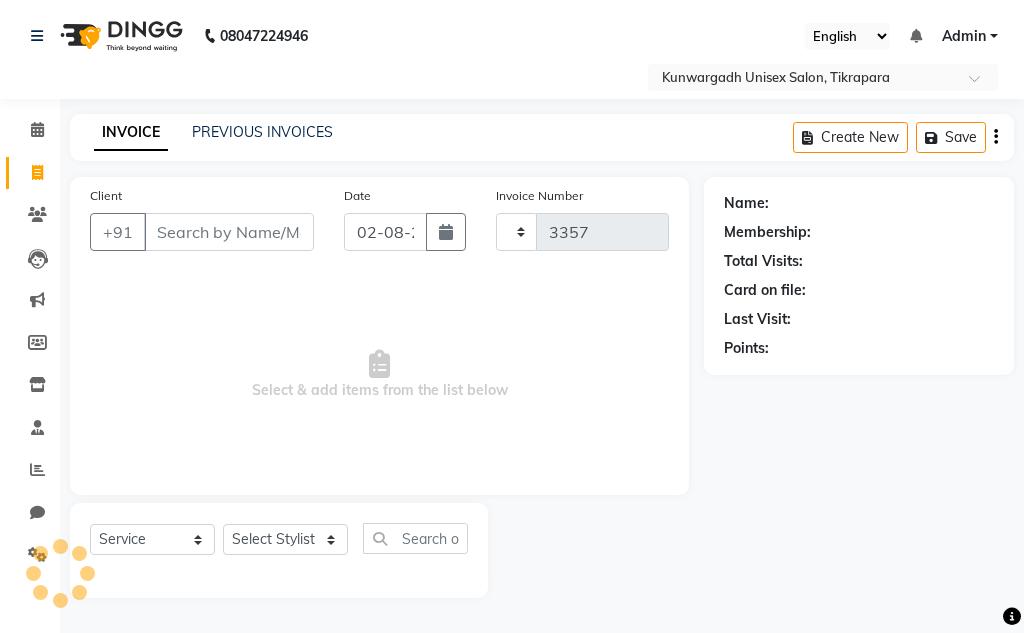 select on "7931" 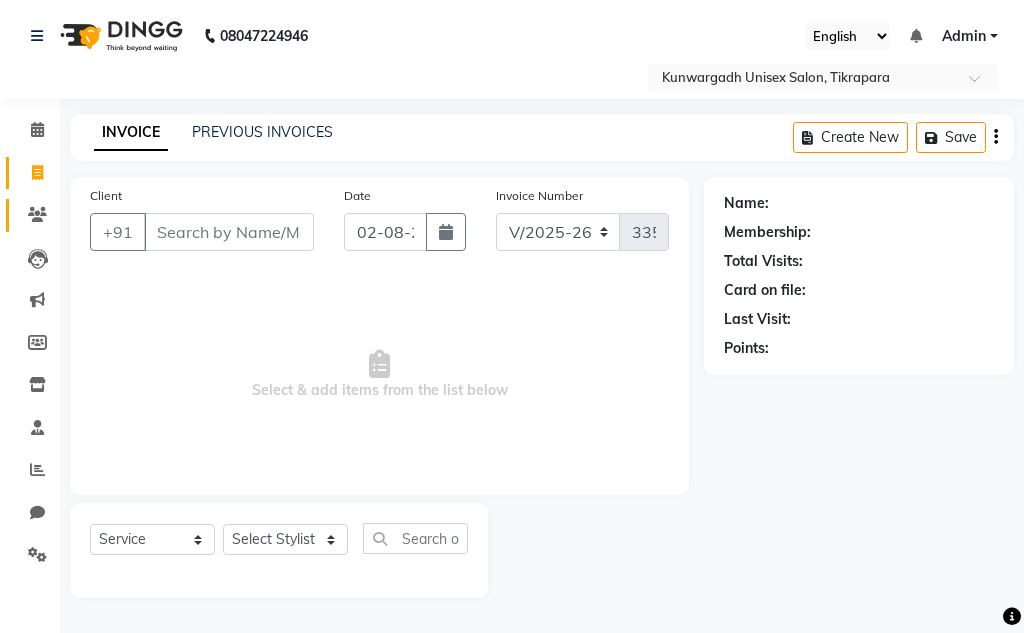 drag, startPoint x: 24, startPoint y: 239, endPoint x: 37, endPoint y: 231, distance: 15.264338 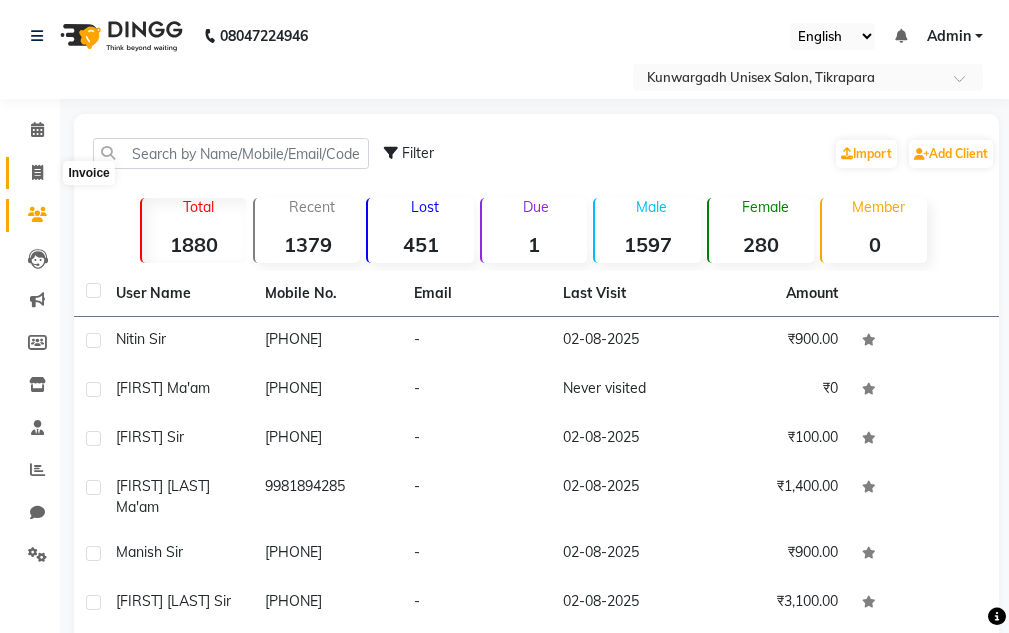 click 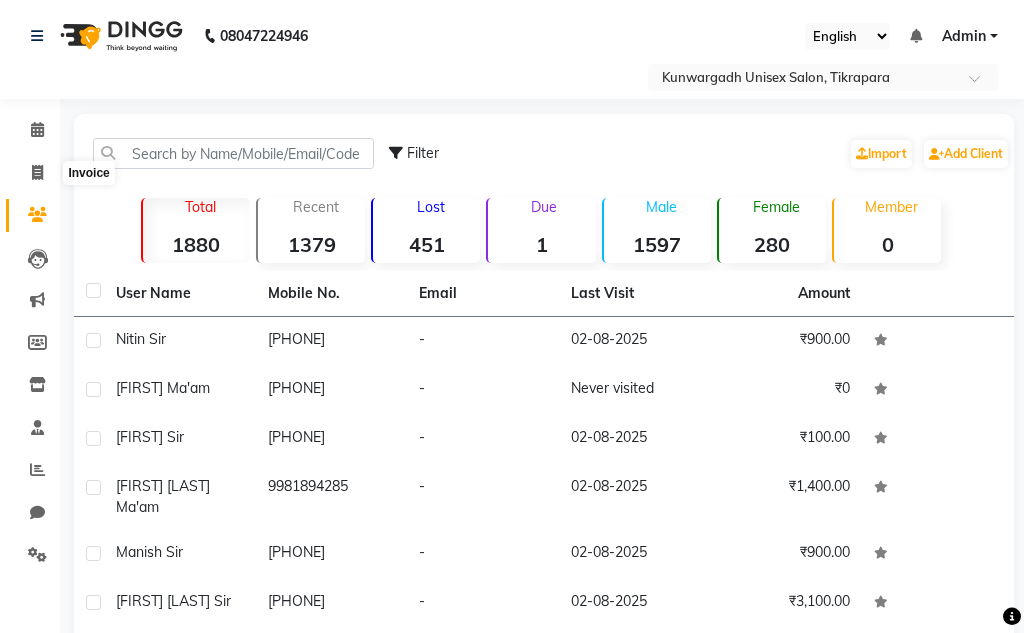 select on "7931" 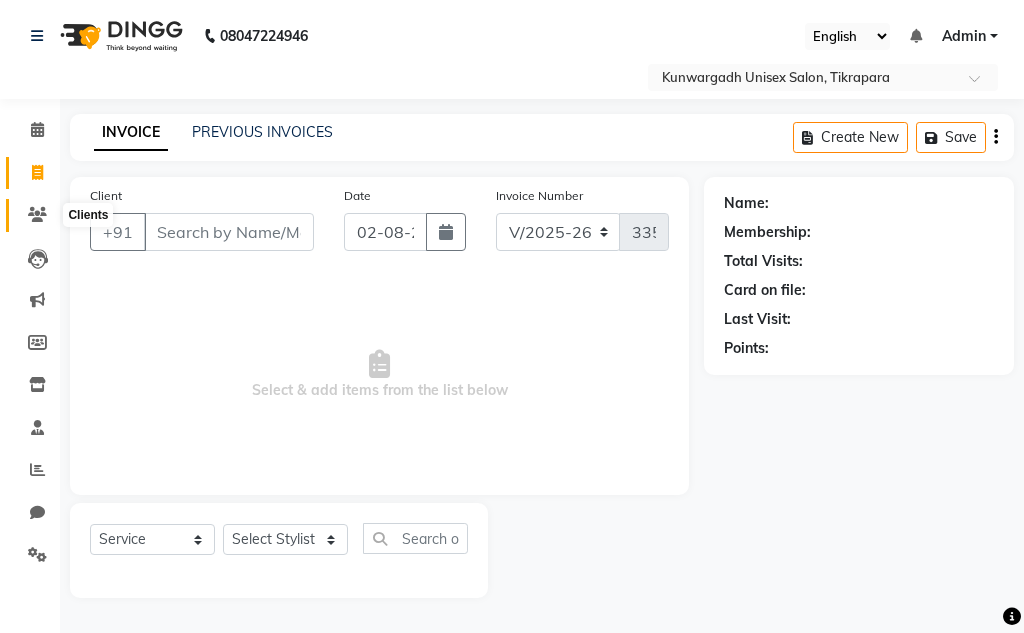 click 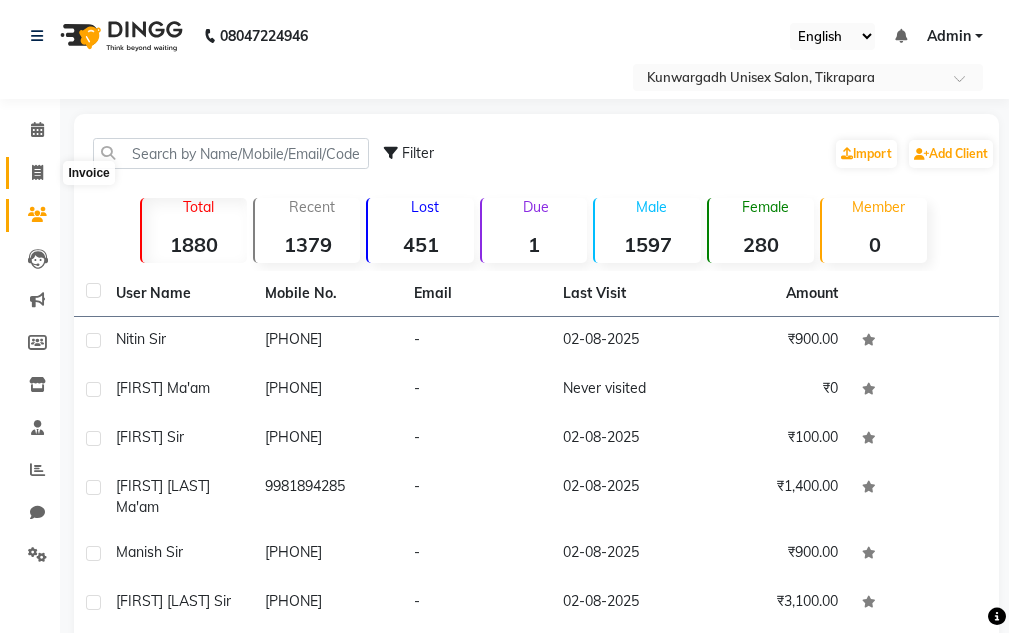 click 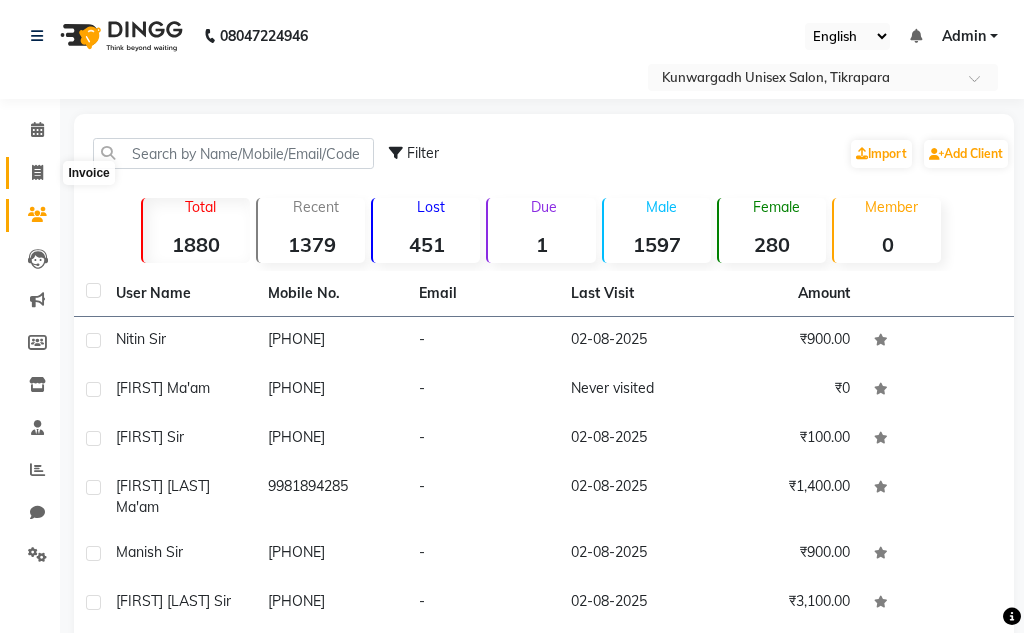 click 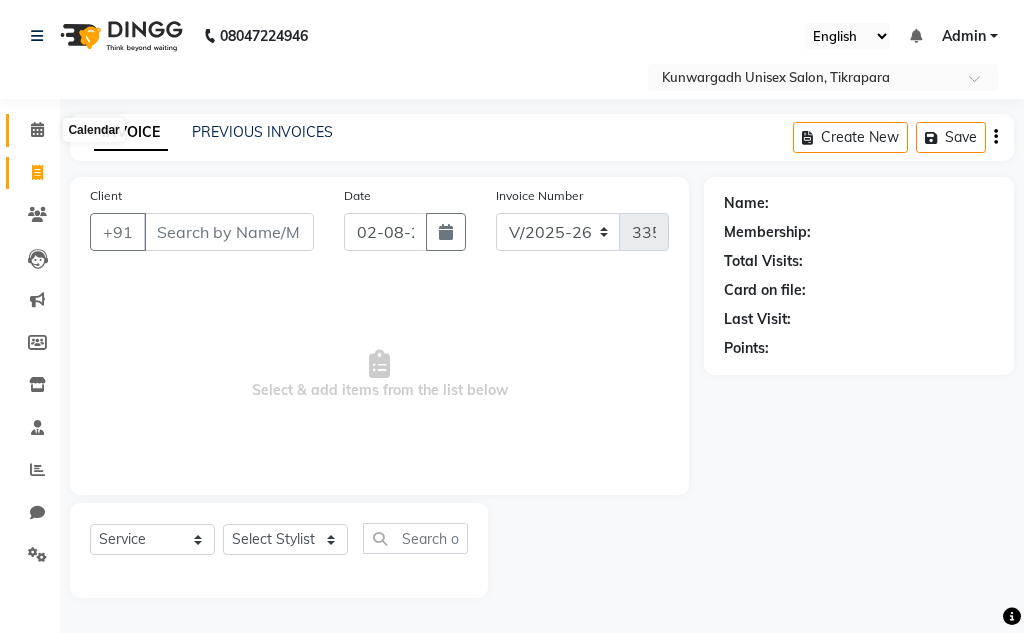 click 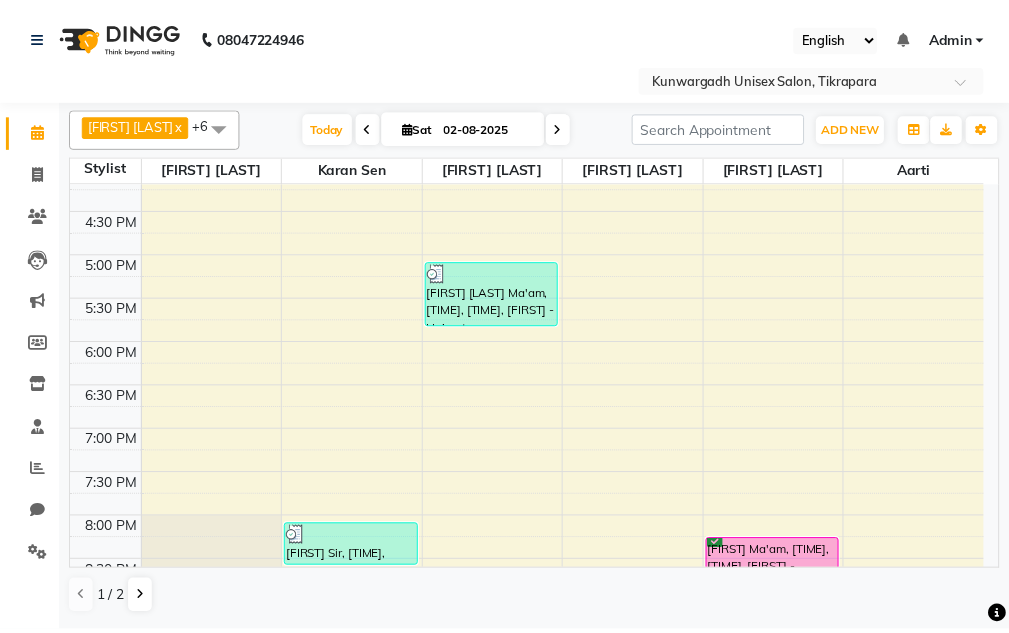 scroll, scrollTop: 900, scrollLeft: 0, axis: vertical 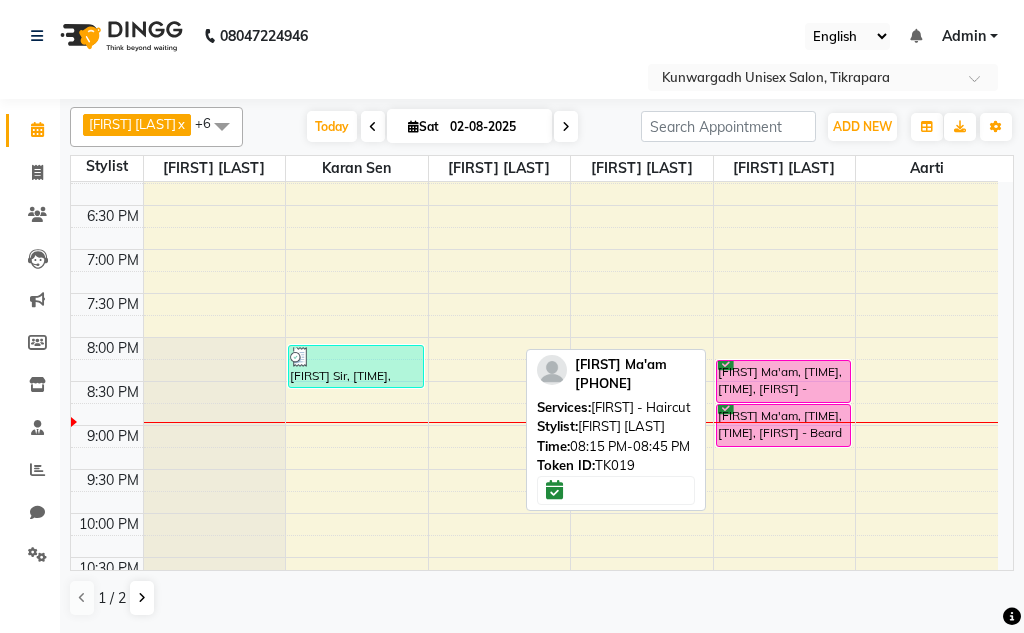 click on "[FIRST] Ma'am, [TIME], [TIME], [FIRST] - Haircut" at bounding box center (784, 381) 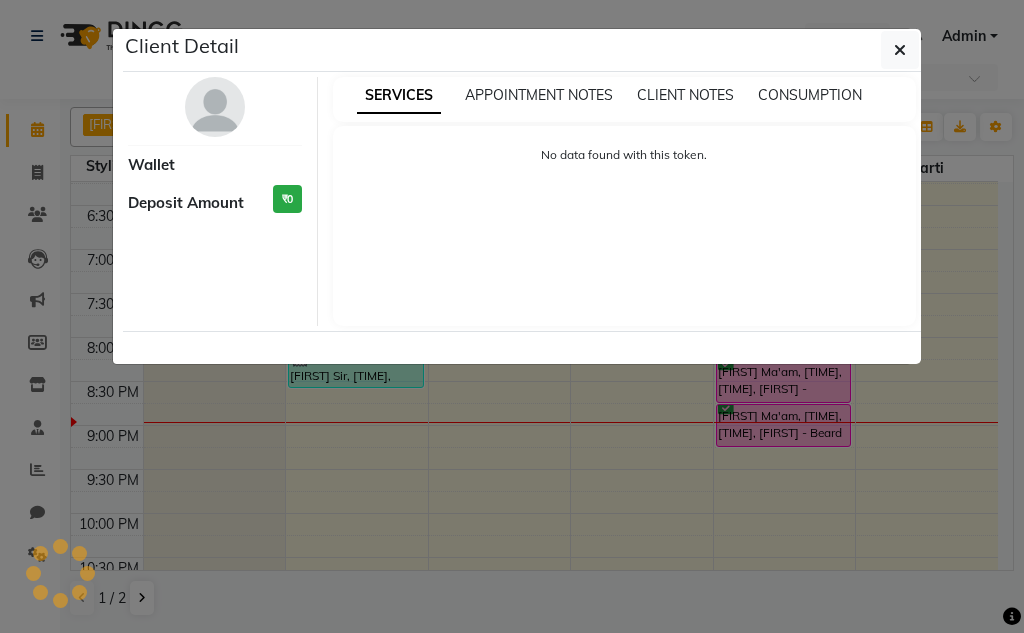 select on "6" 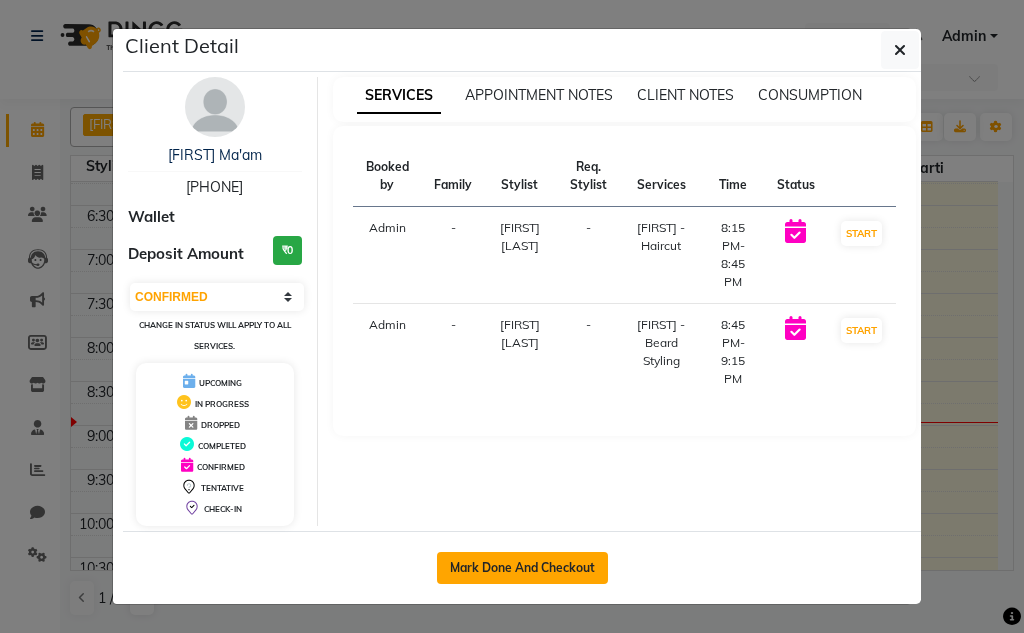 click on "Mark Done And Checkout" 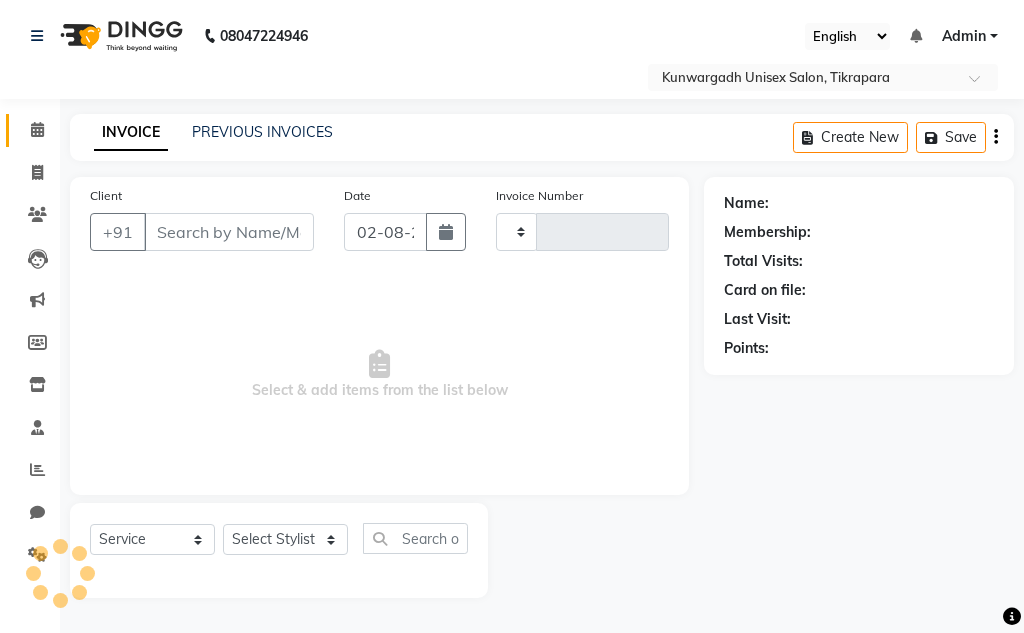 type on "3357" 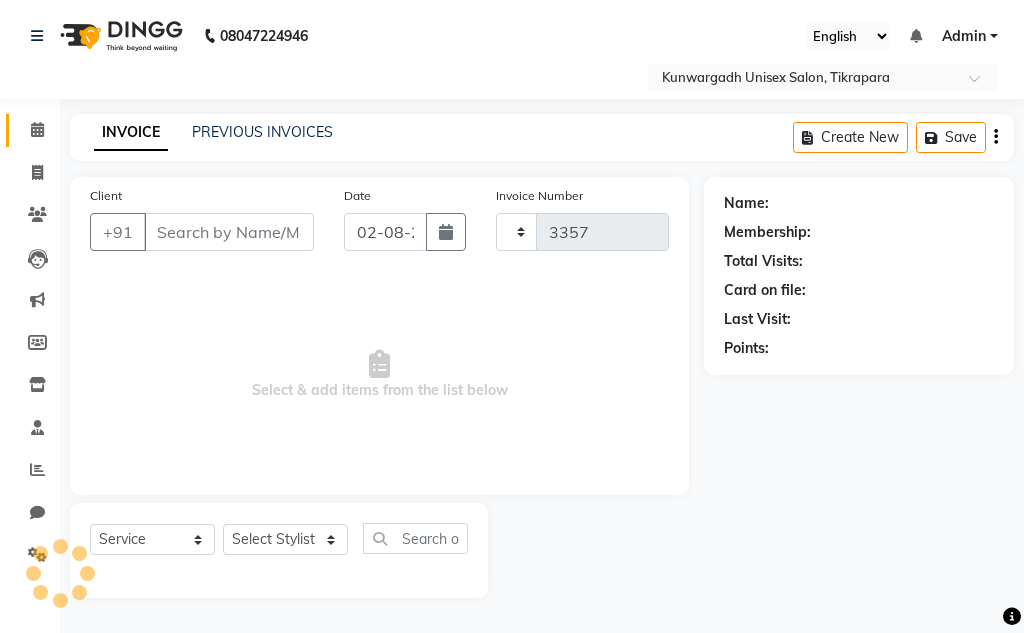select on "7931" 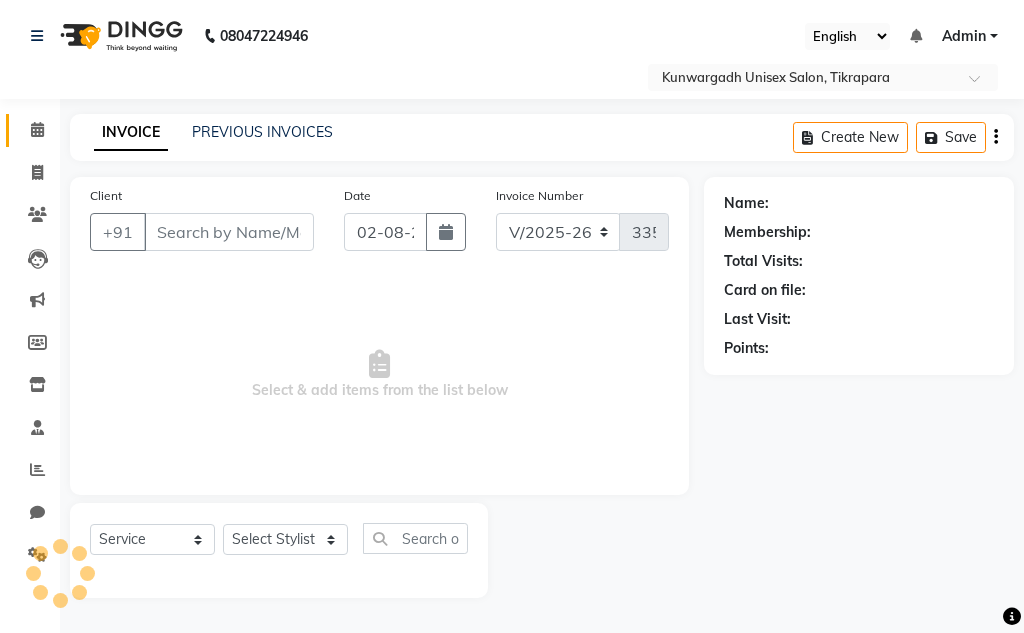 type on "[PHONE]" 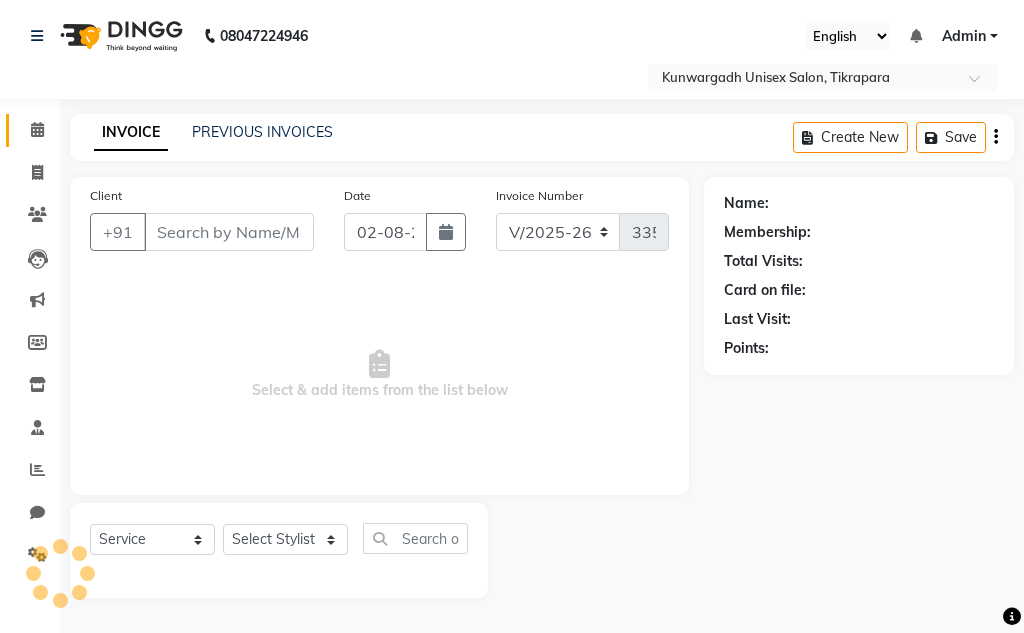 select on "84120" 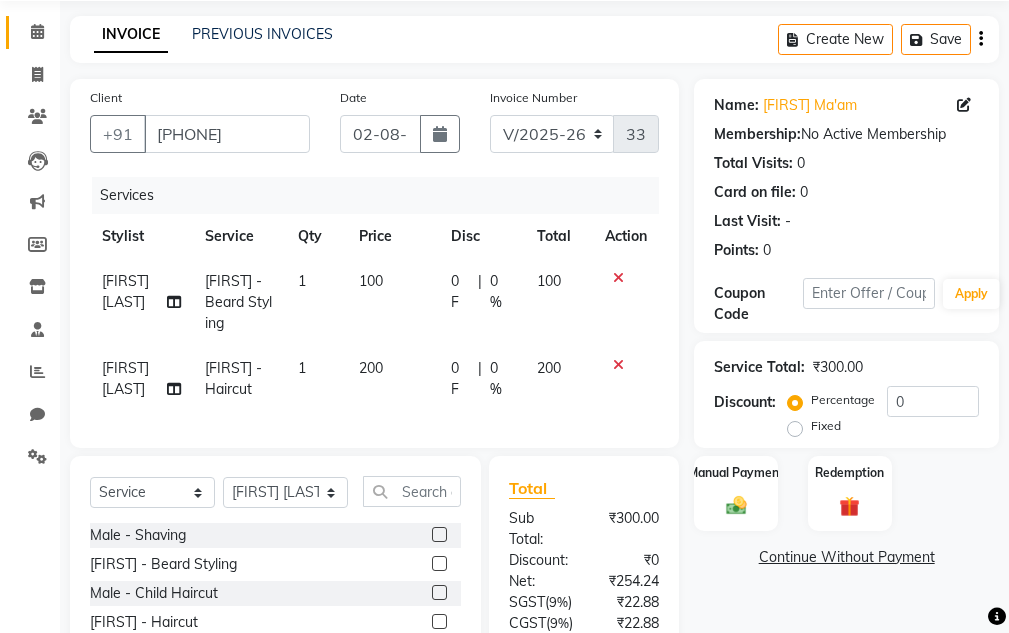 scroll, scrollTop: 200, scrollLeft: 0, axis: vertical 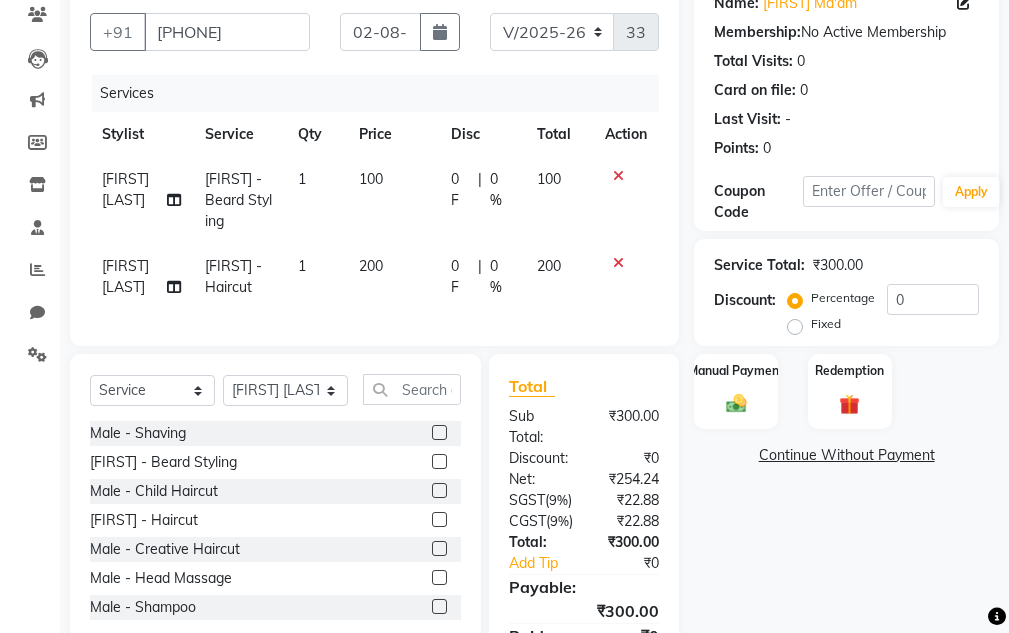 click on "Manual Payment" 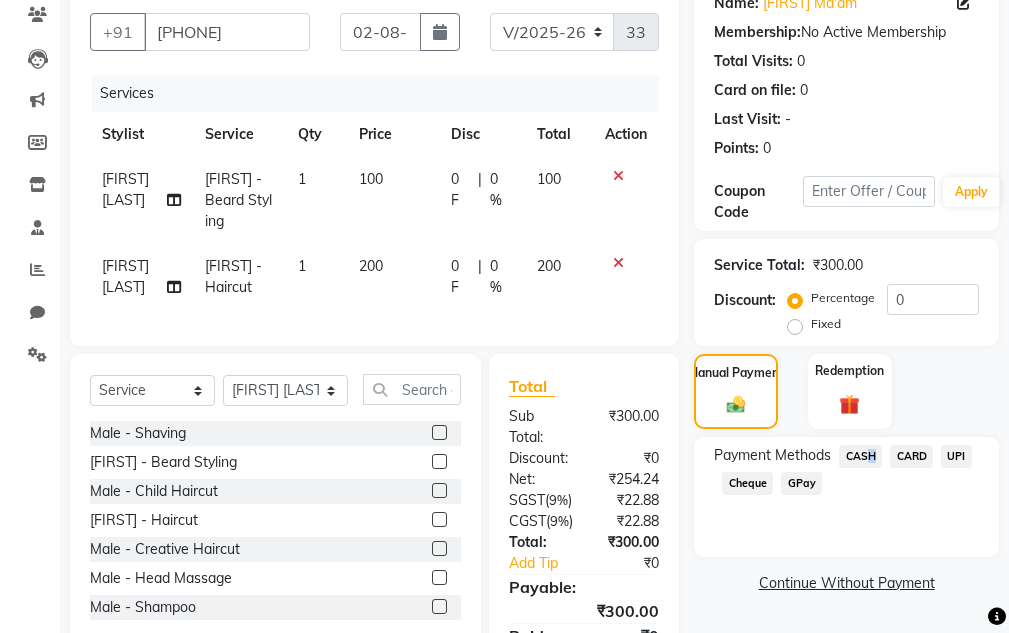 click on "CASH" 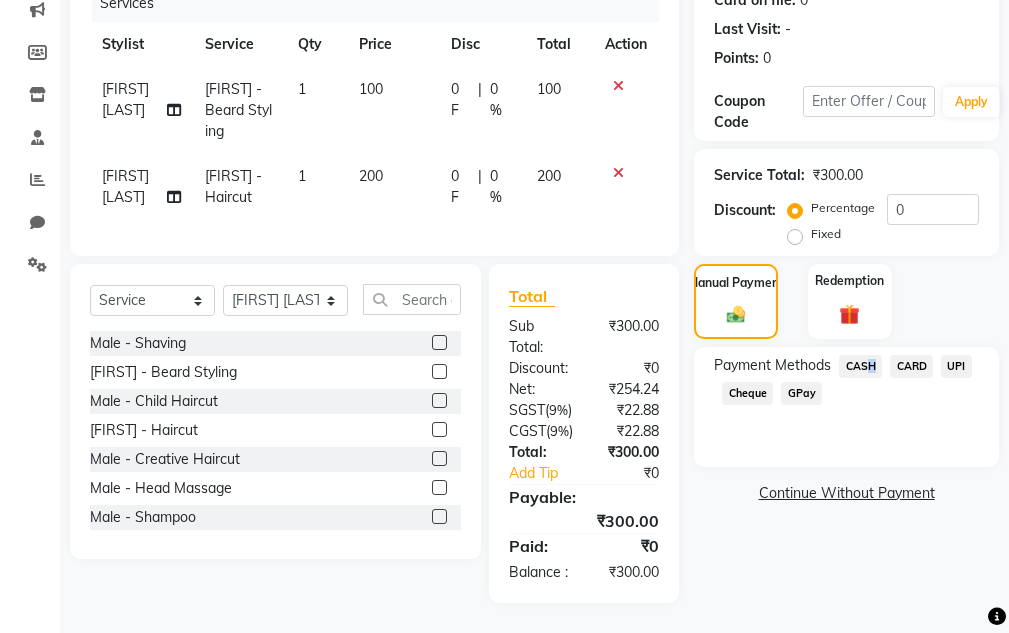 scroll, scrollTop: 300, scrollLeft: 0, axis: vertical 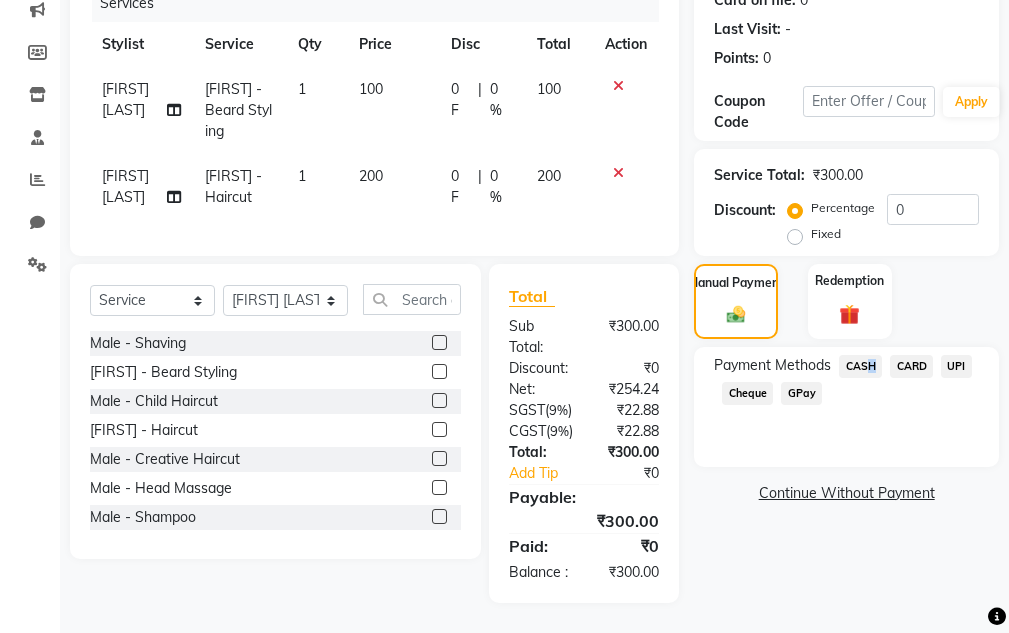 click on "CASH" 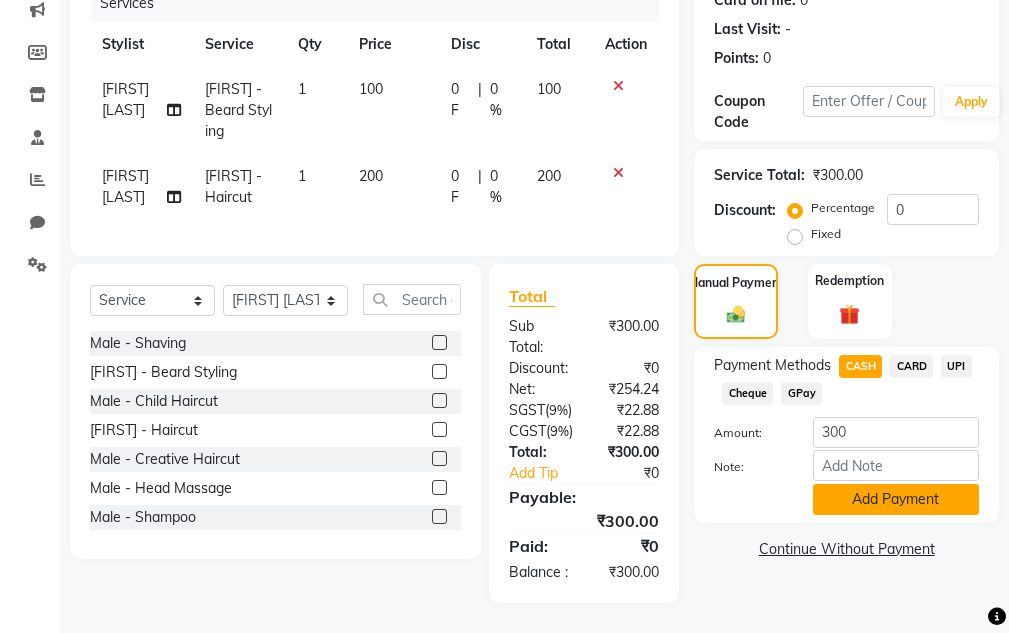 click on "Add Payment" 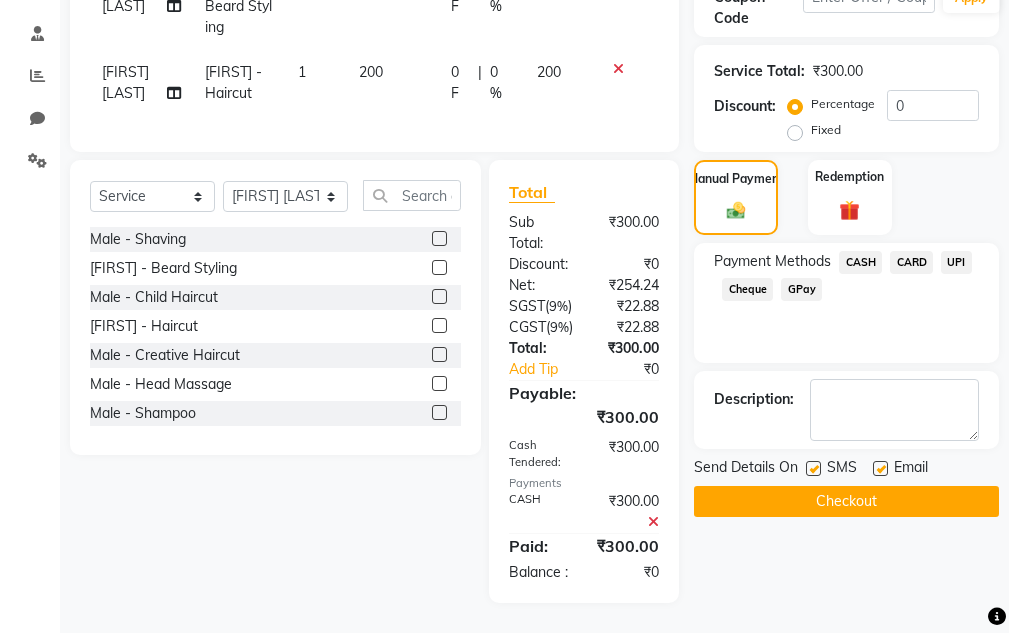 scroll, scrollTop: 472, scrollLeft: 0, axis: vertical 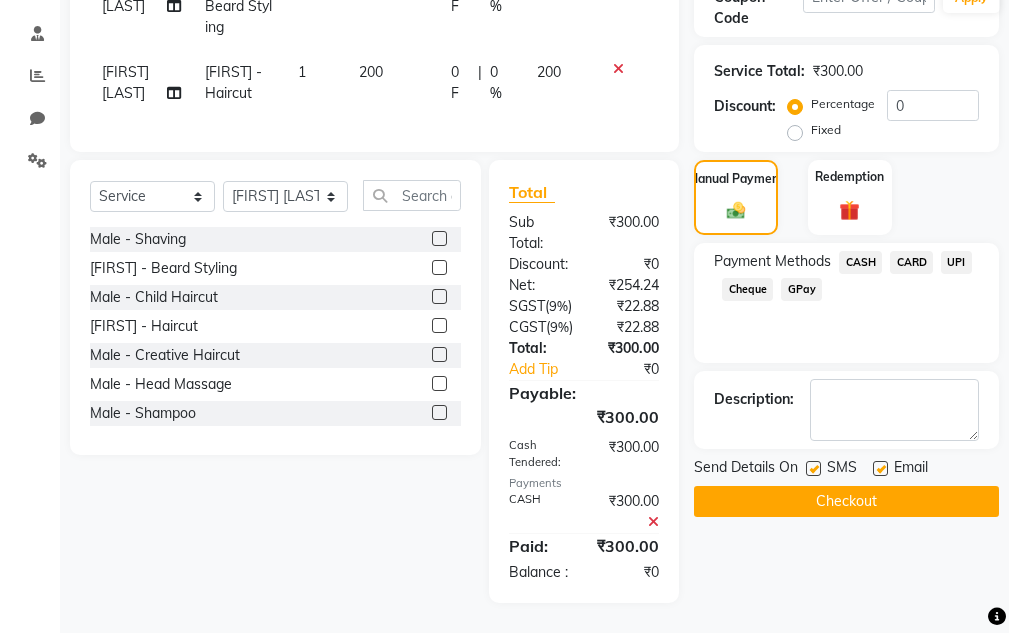 click on "Name: [FIRST] Ma'am Membership: No Active Membership Total Visits: 0 Card on file: 0 Last Visit: - Points: 0 Coupon Code Apply Service Total: ₹300.00 Discount: Percentage Fixed 0 Manual Payment Redemption Payment Methods CASH CARD UPI Cheque GPay Description: Send Details On SMS Email Checkout" 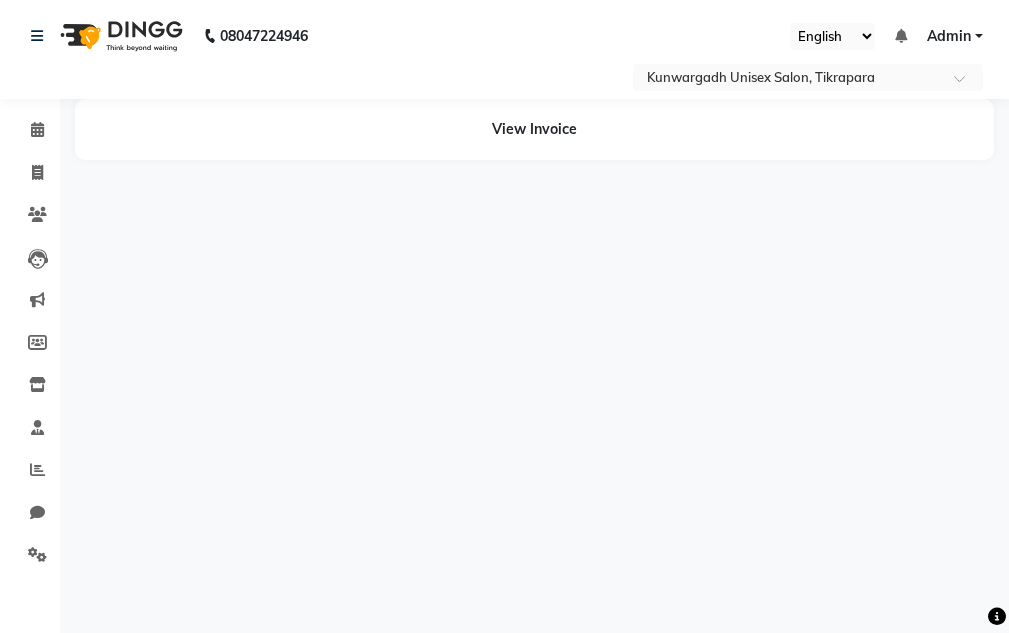 scroll, scrollTop: 0, scrollLeft: 0, axis: both 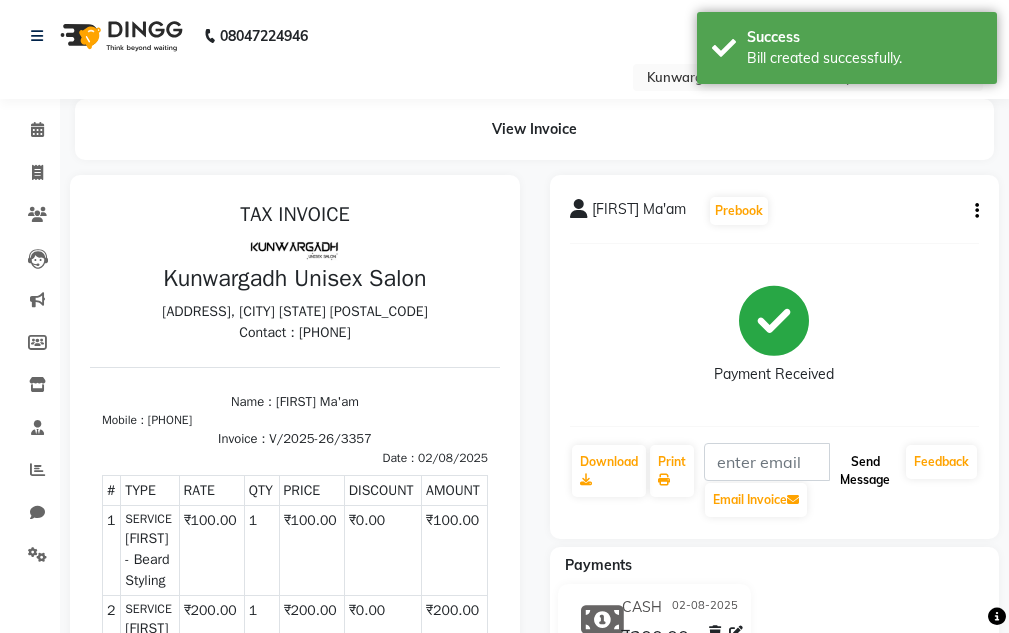 click on "Send Message" 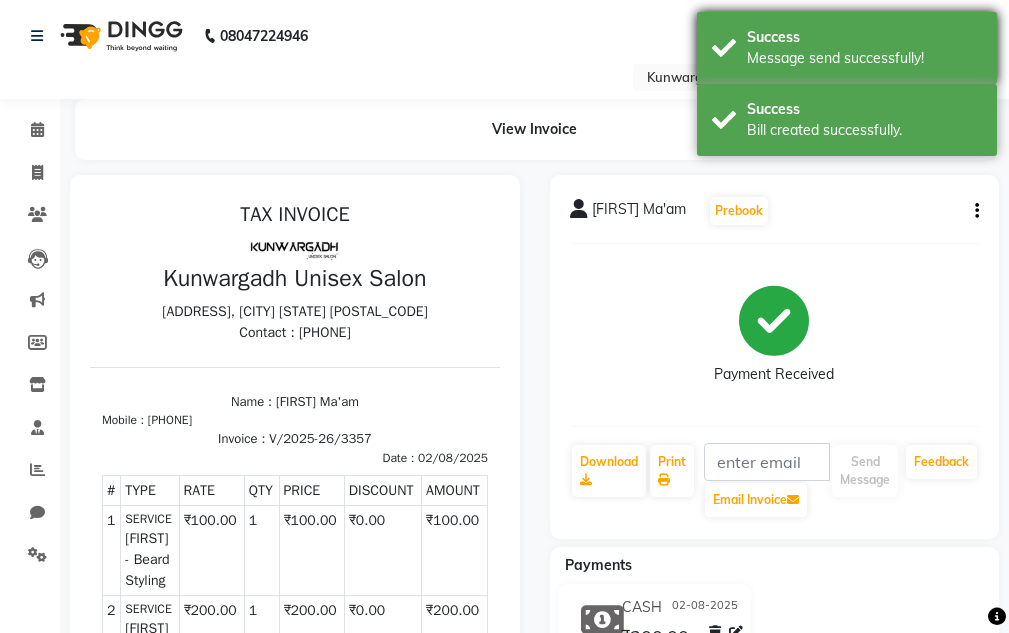 drag, startPoint x: 917, startPoint y: 119, endPoint x: 899, endPoint y: 43, distance: 78.10249 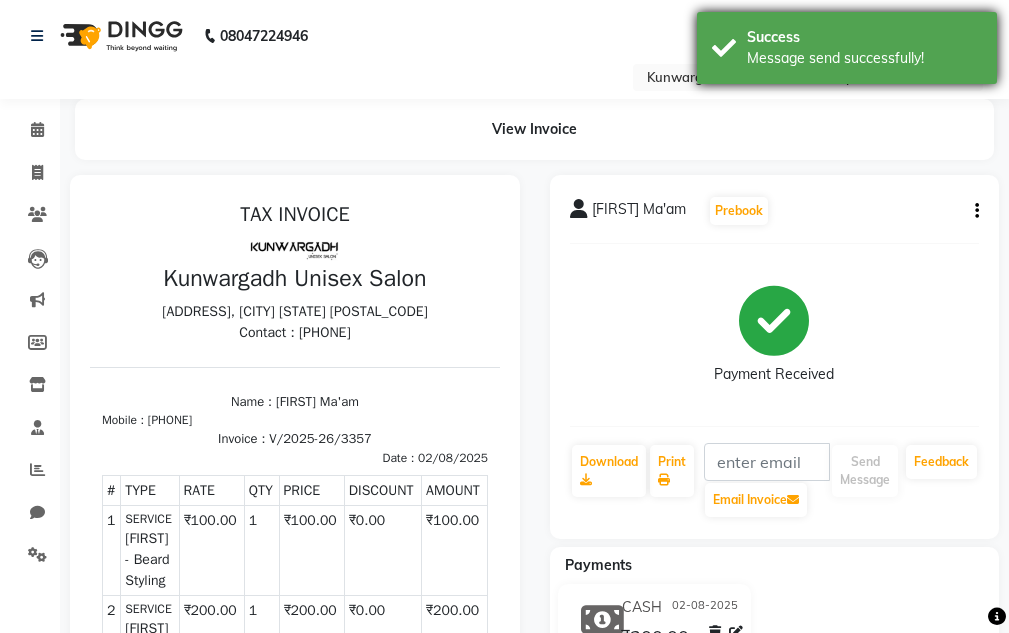 click on "Success" at bounding box center (864, 37) 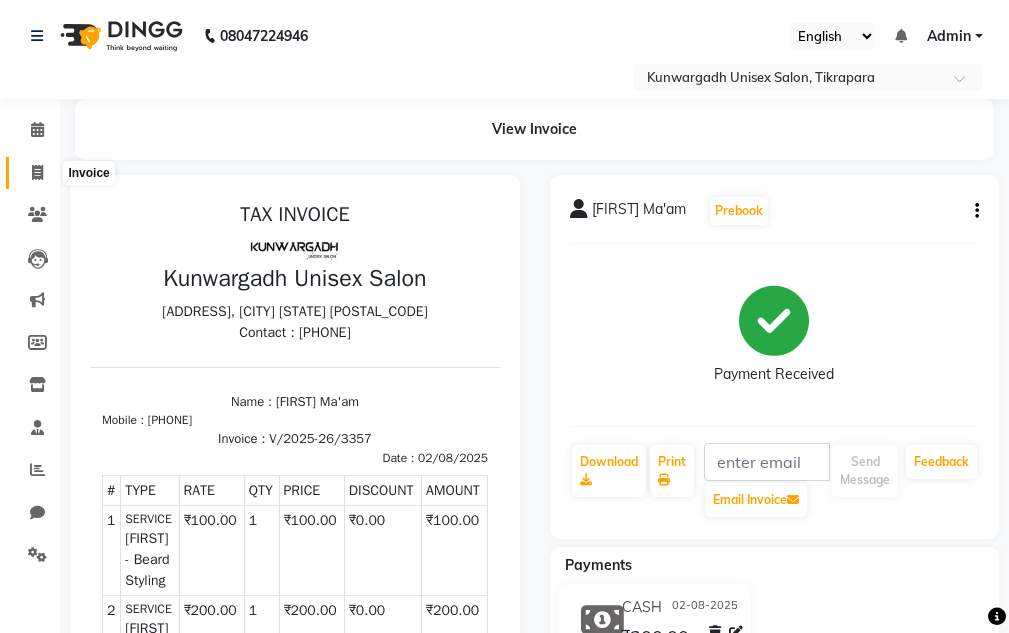 click 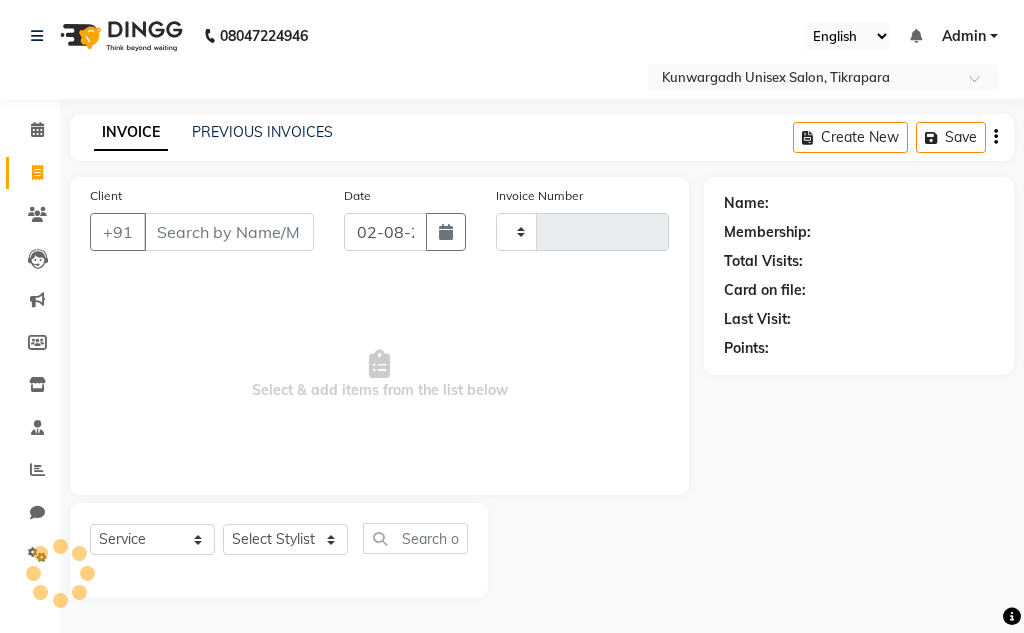 type on "3358" 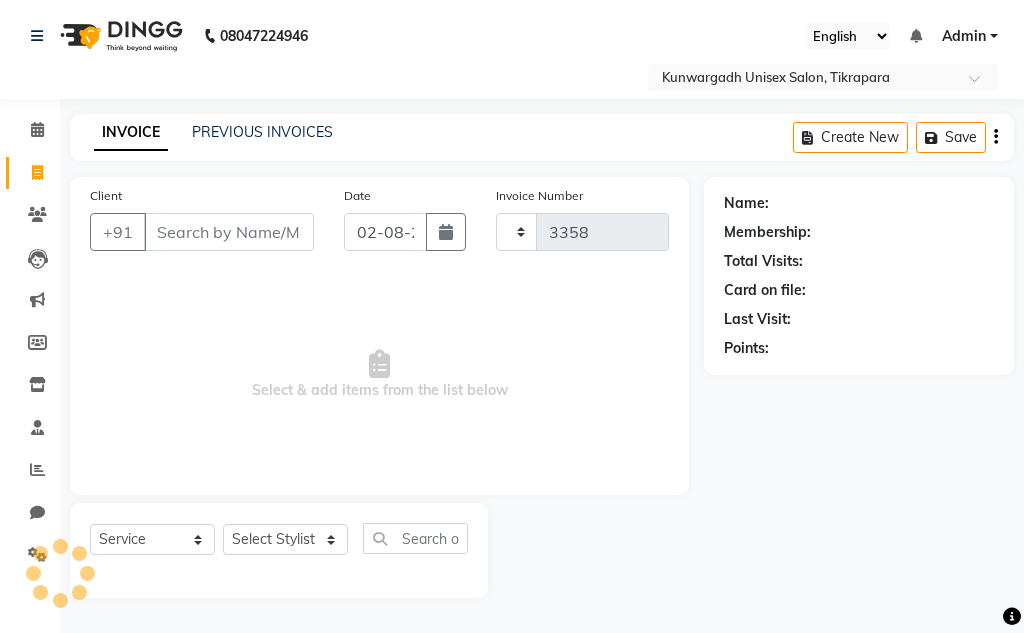 select on "7931" 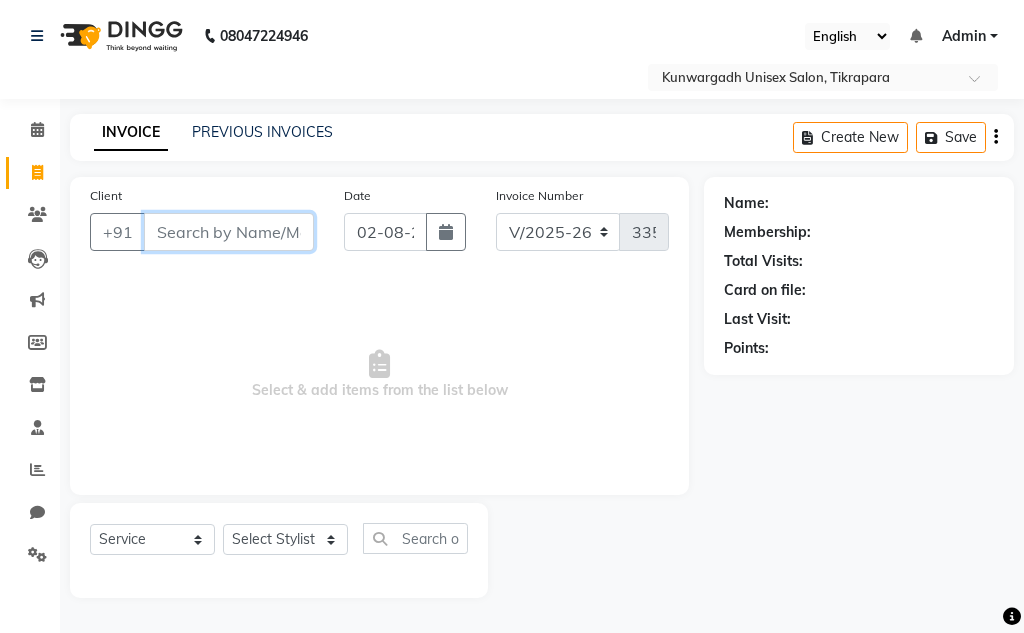 type on "0" 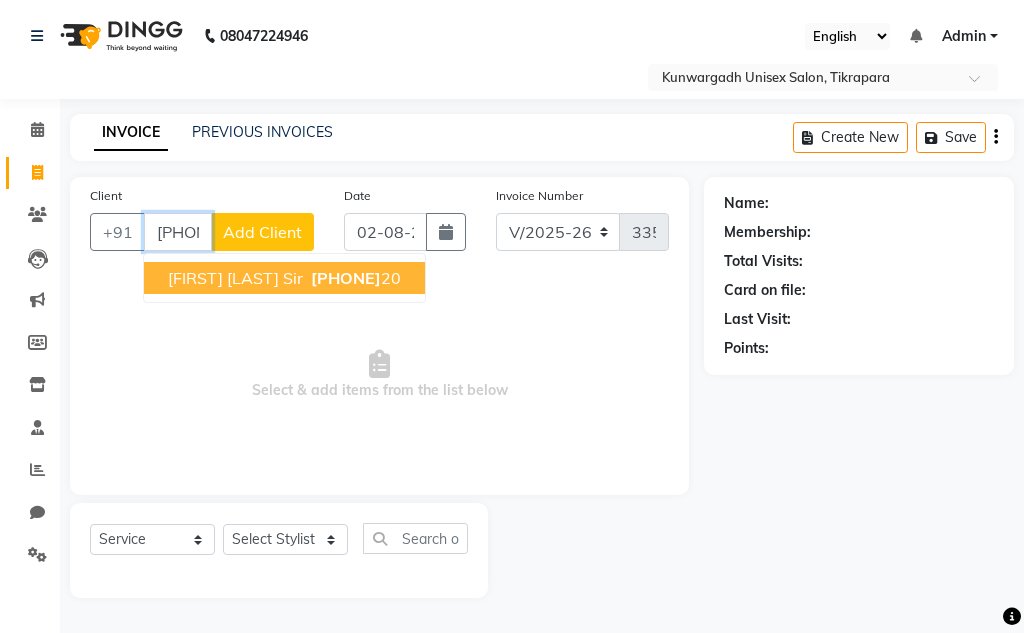 click on "[FIRST] [LAST] Sir" at bounding box center (235, 278) 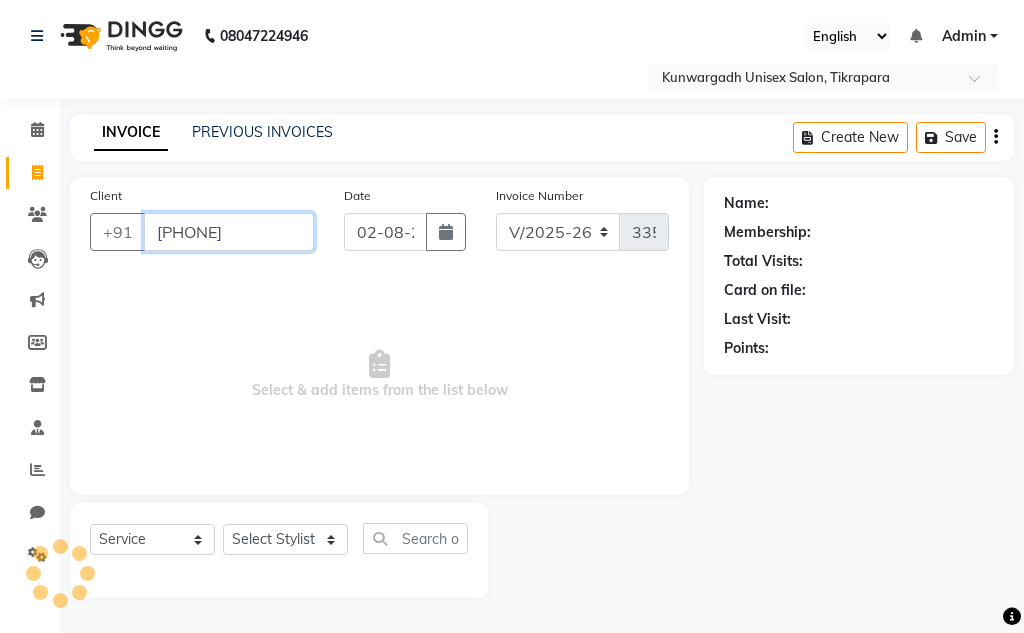 type on "[PHONE]" 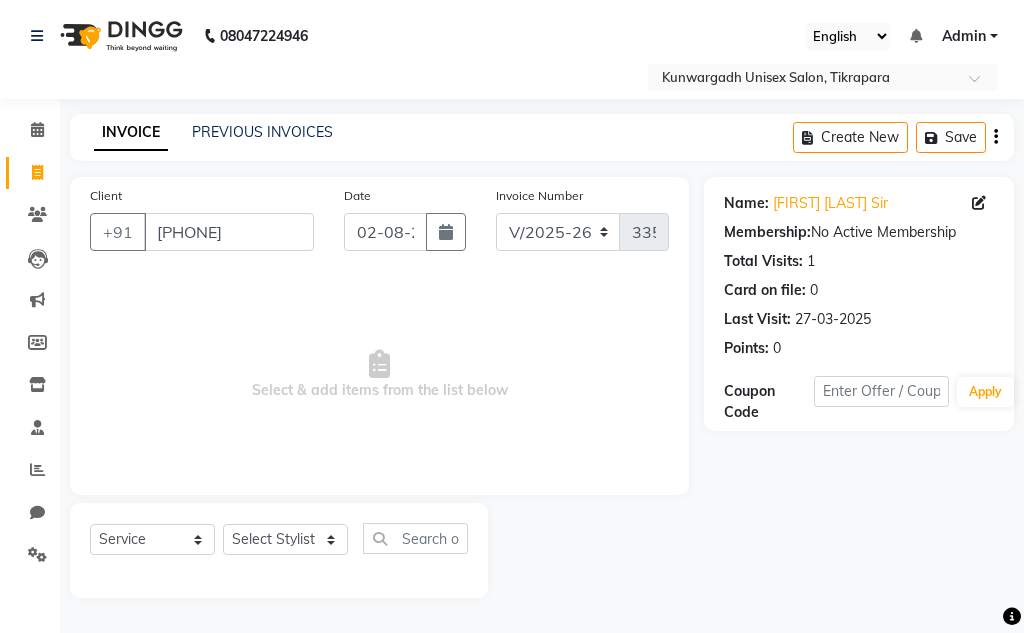click on "Select Service Product Membership Package Voucher Prepaid Gift Card Select Stylist Aarti Ayush Sir Chiku Sir Dolly Thakur Gaurav soni Gulfan Khan Karan Sen Muskan Sahu Samir Khan" 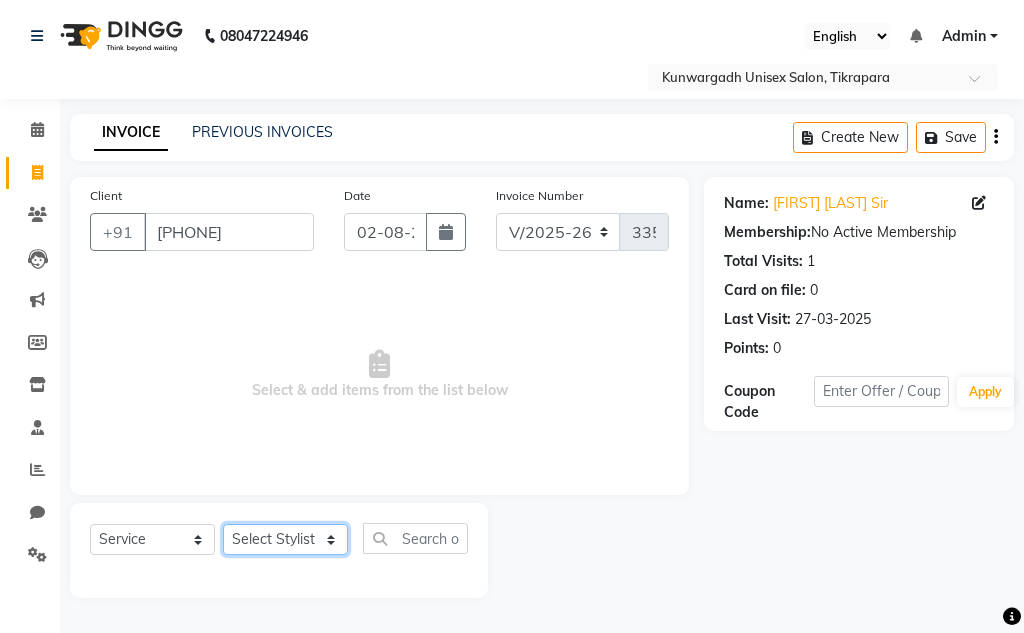 drag, startPoint x: 253, startPoint y: 538, endPoint x: 254, endPoint y: 527, distance: 11.045361 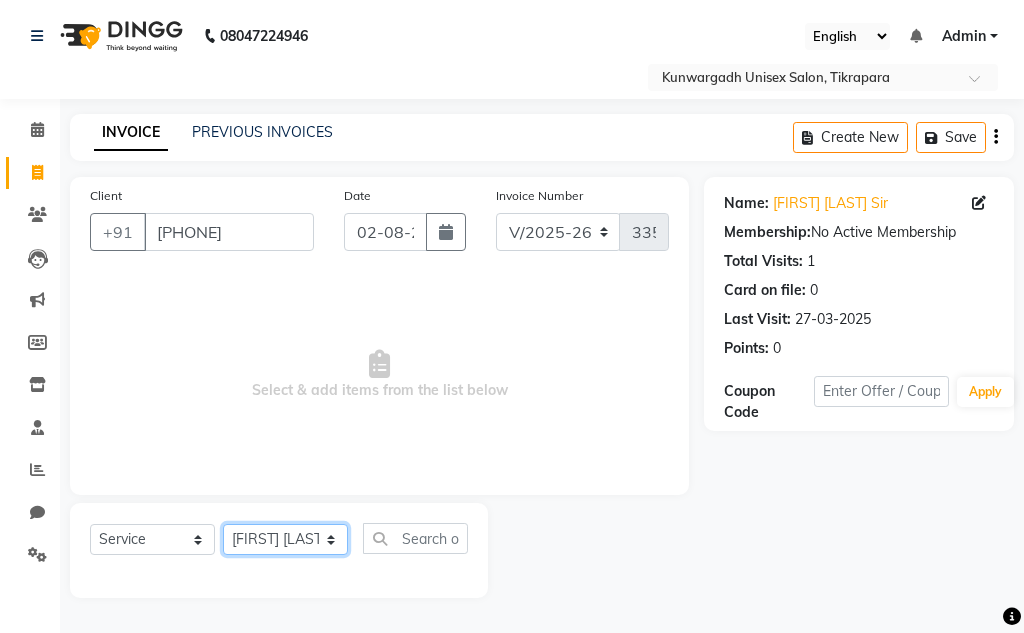 click on "Select Stylist Aarti Ayush Sir Chiku Sir Dolly Thakur Gaurav soni Gulfan Khan Karan Sen Muskan Sahu Samir Khan" 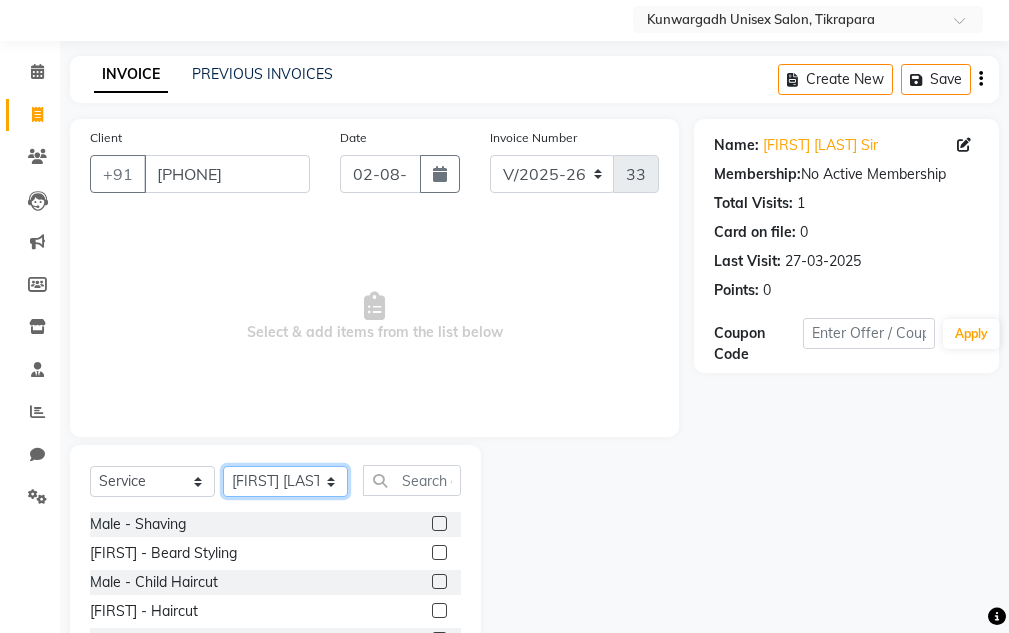 scroll, scrollTop: 195, scrollLeft: 0, axis: vertical 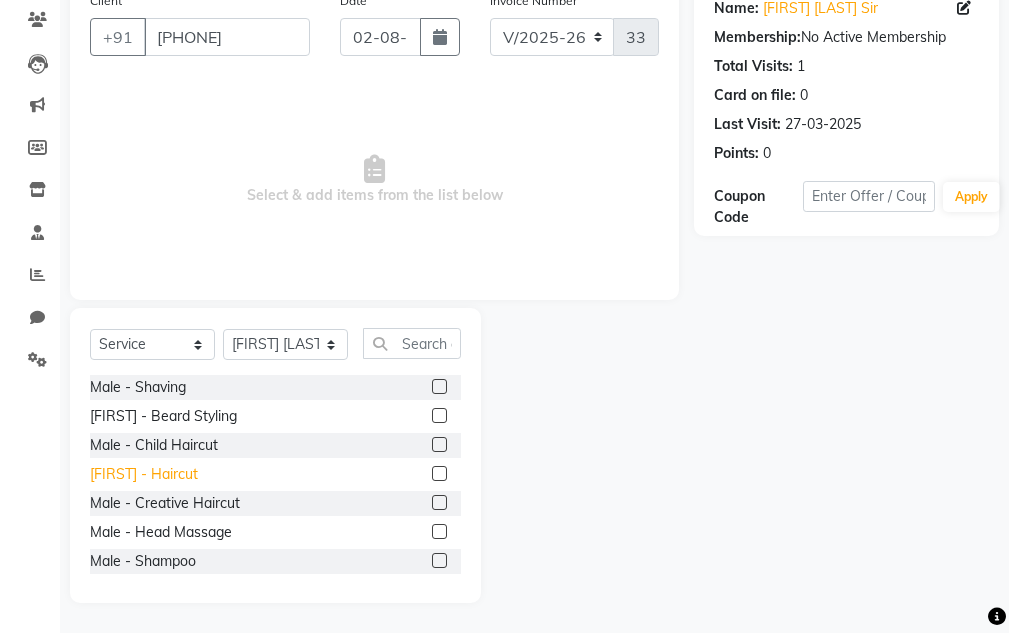click on "[FIRST] - Haircut" 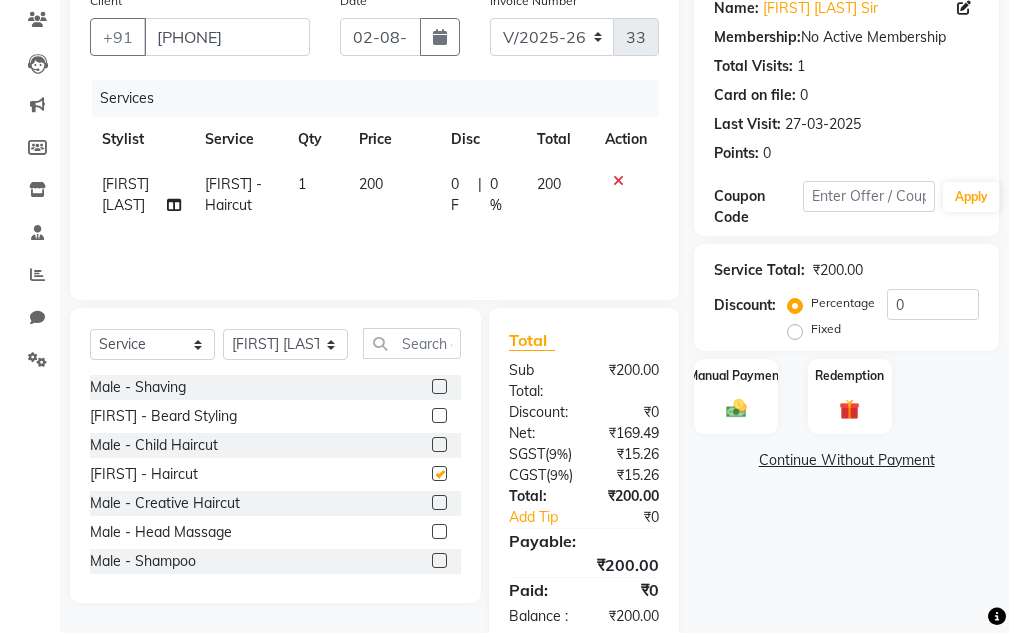 checkbox on "false" 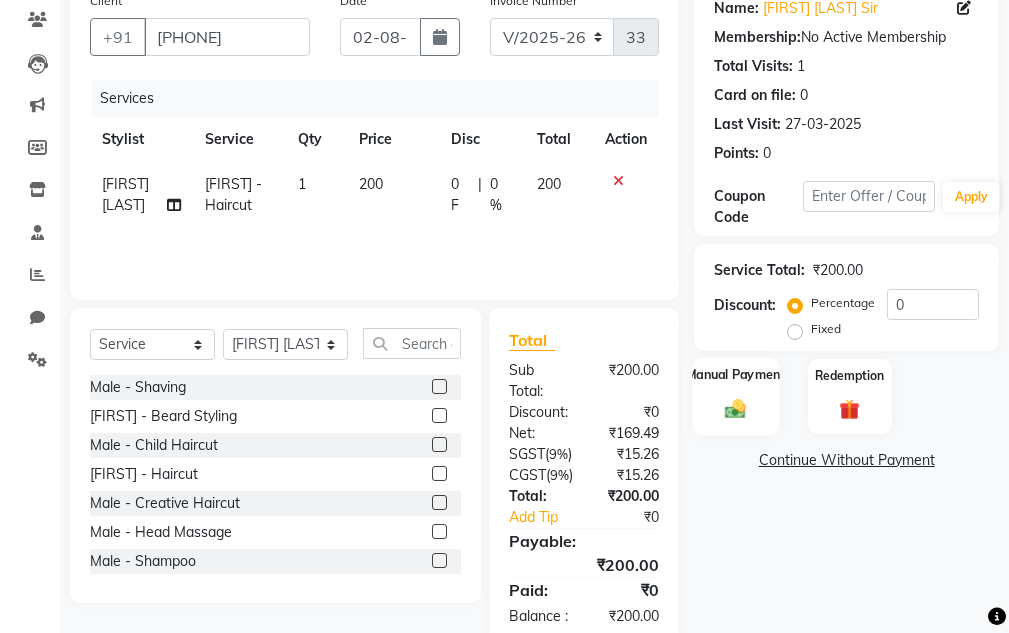 click on "Manual Payment" 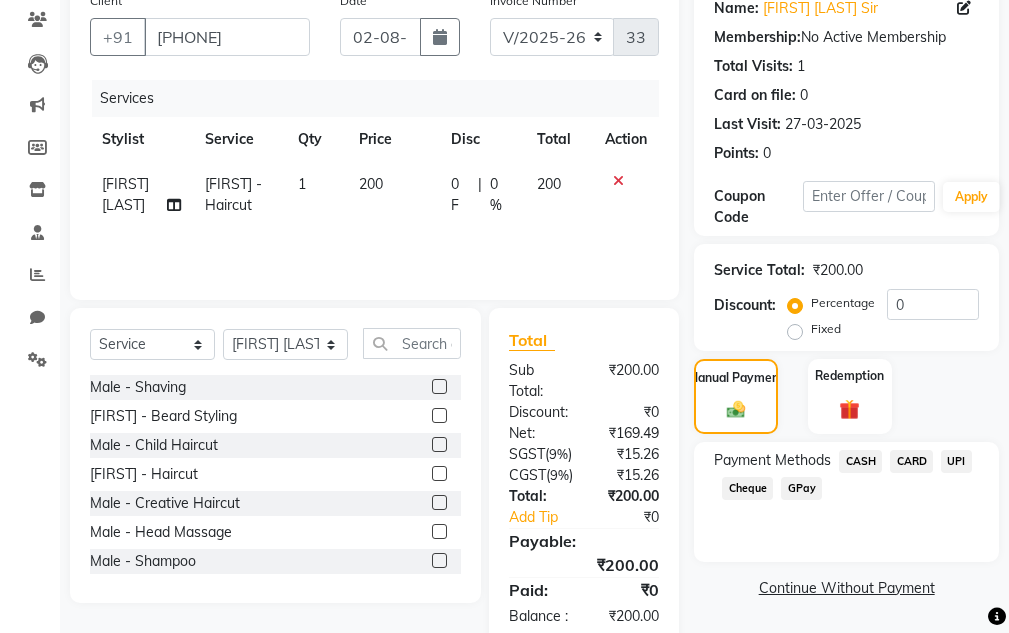click on "CASH" 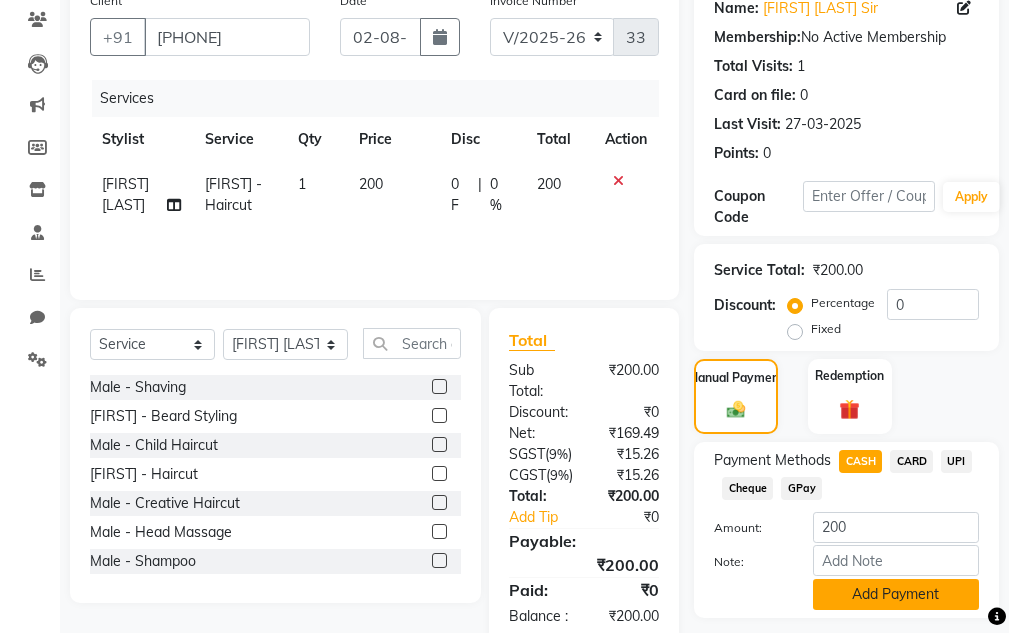 click on "Add Payment" 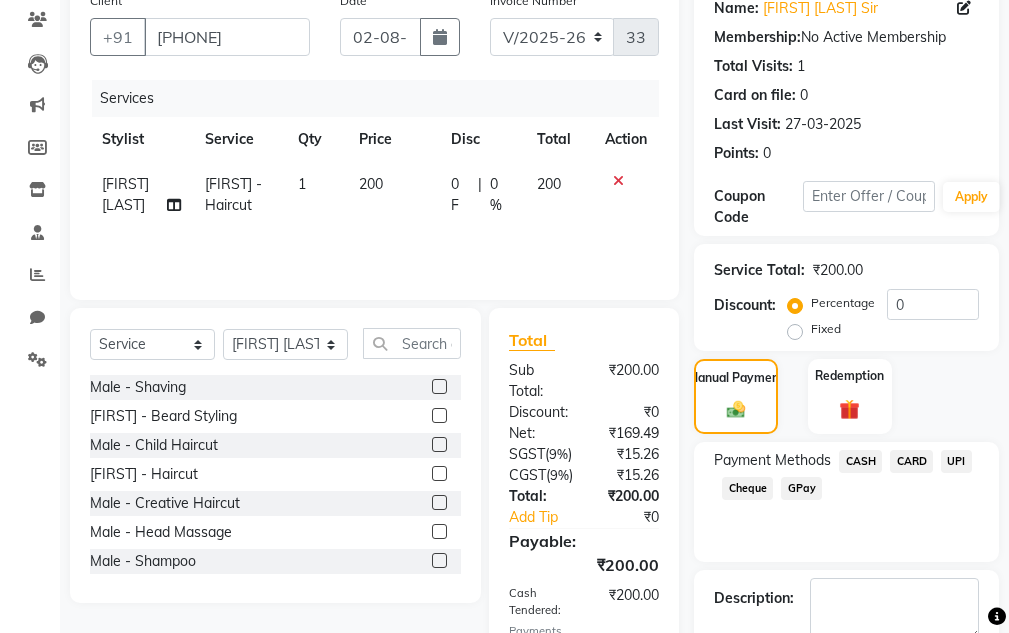 scroll, scrollTop: 406, scrollLeft: 0, axis: vertical 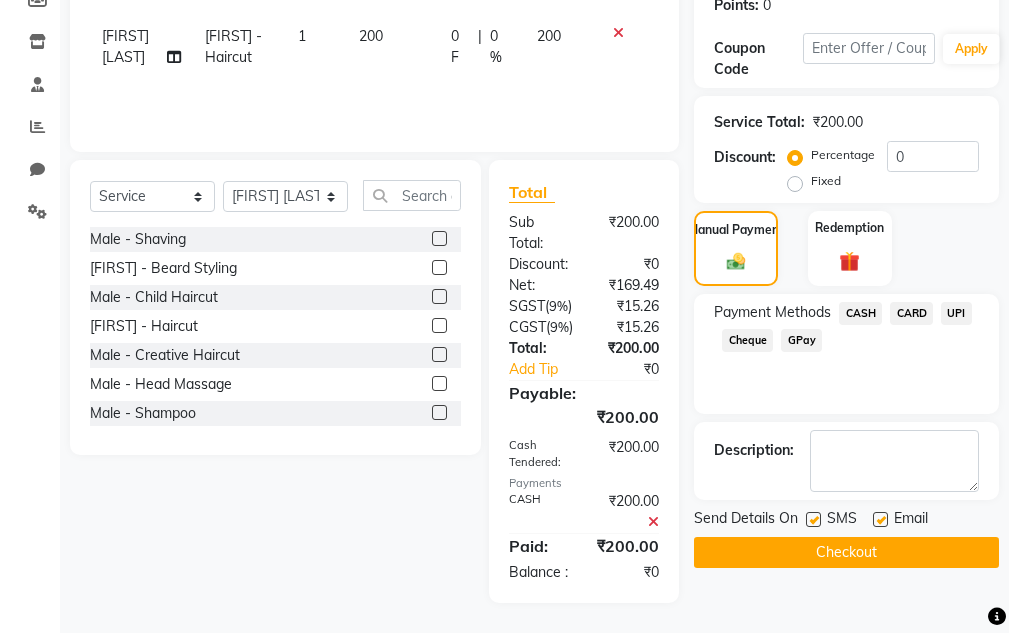 click on "Checkout" 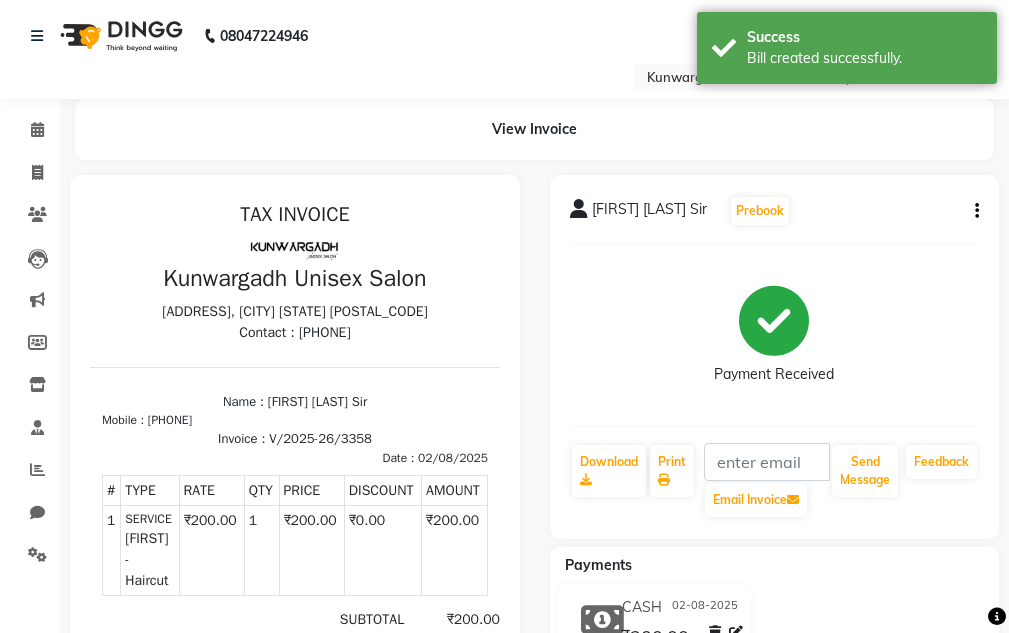 scroll, scrollTop: 0, scrollLeft: 0, axis: both 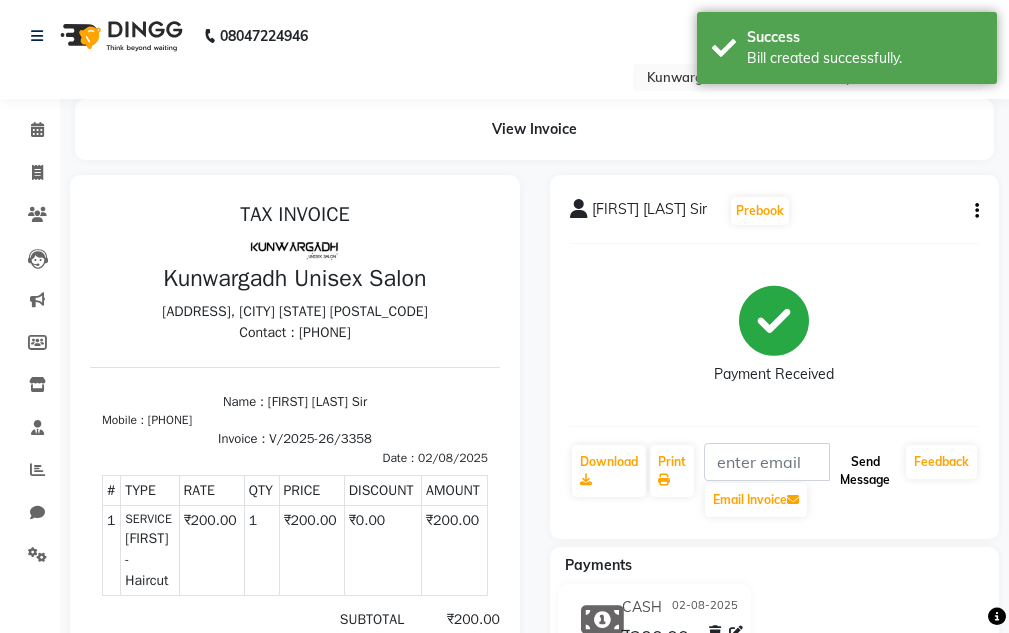 click on "Send Message" 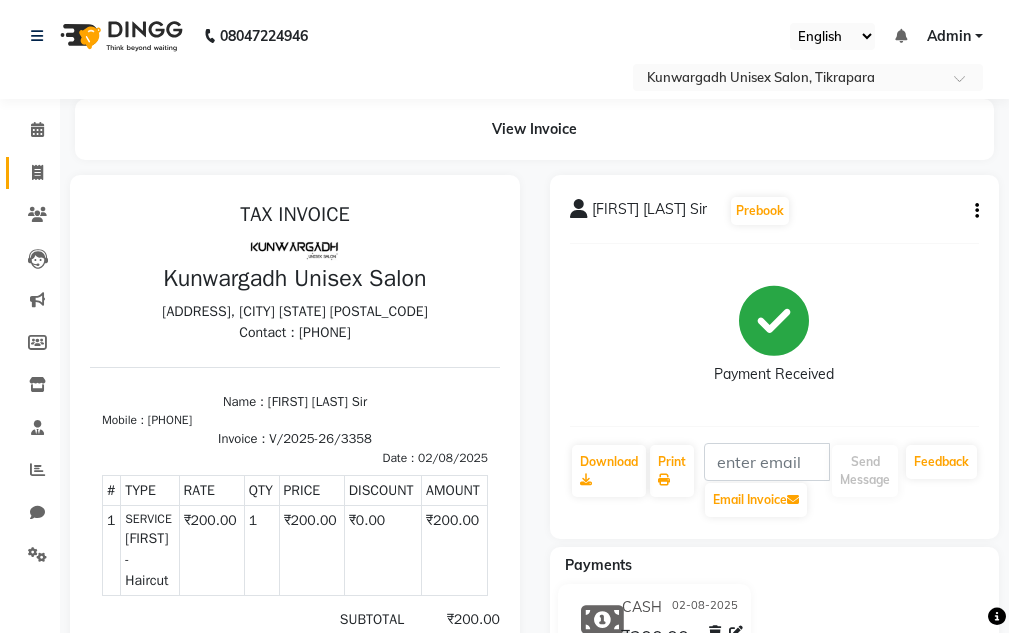 click on "Invoice" 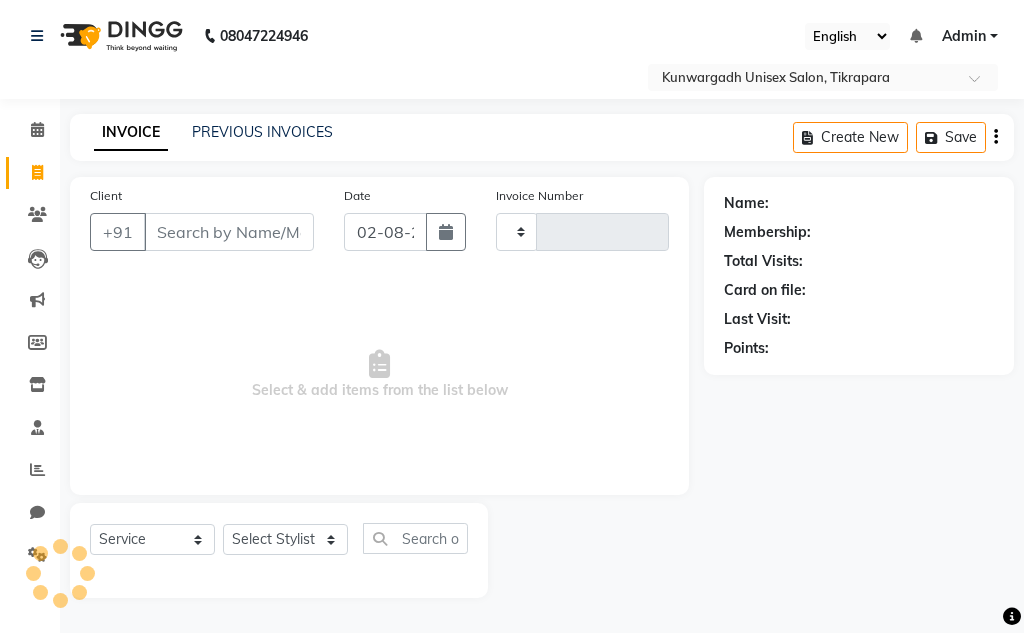 type on "3359" 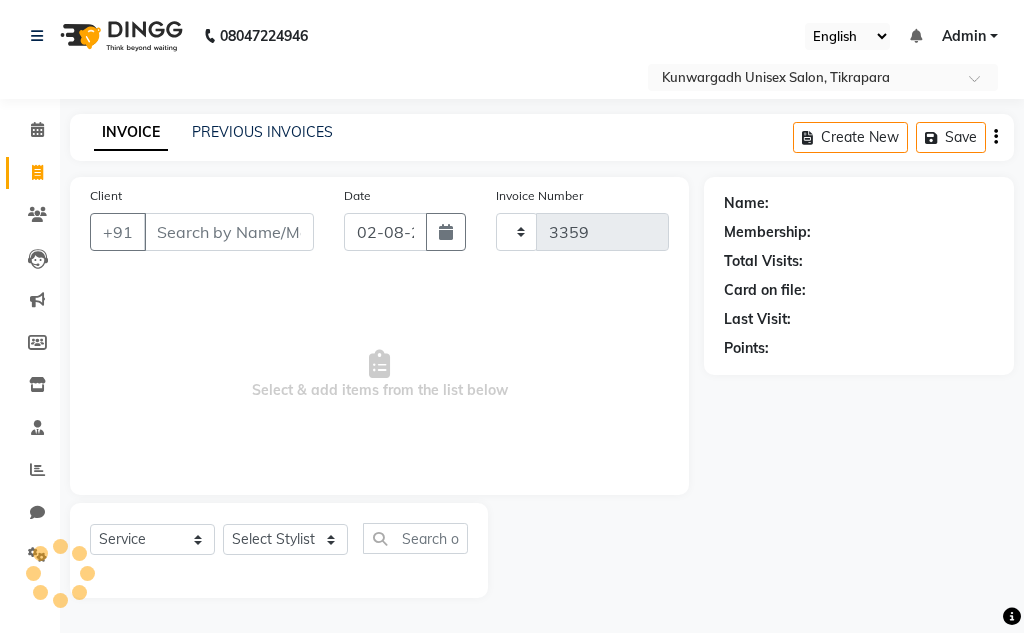 select on "7931" 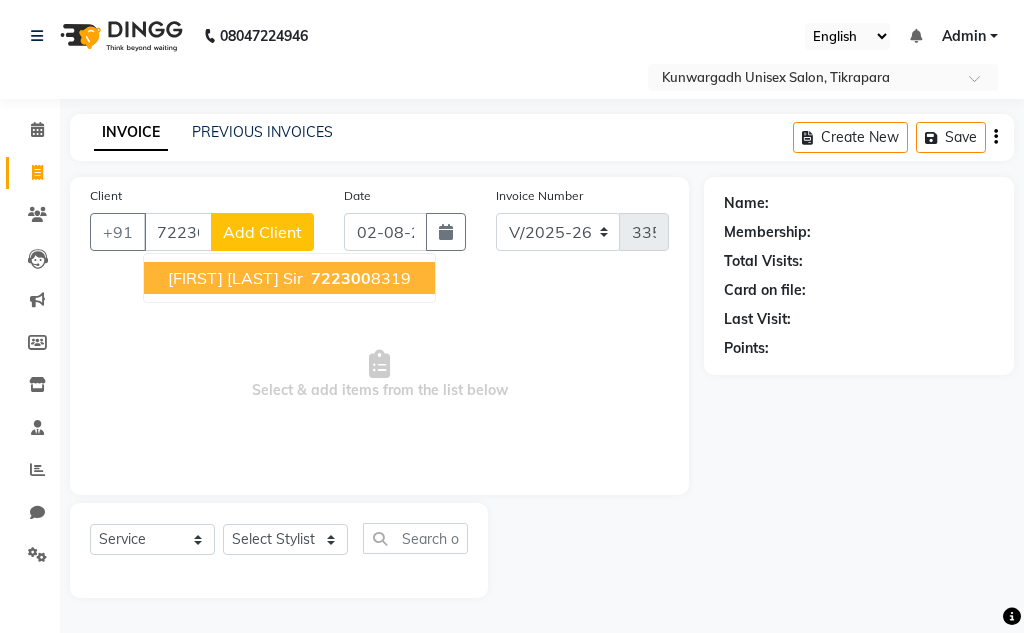 click on "[FIRST] [LAST] Sir" at bounding box center [235, 278] 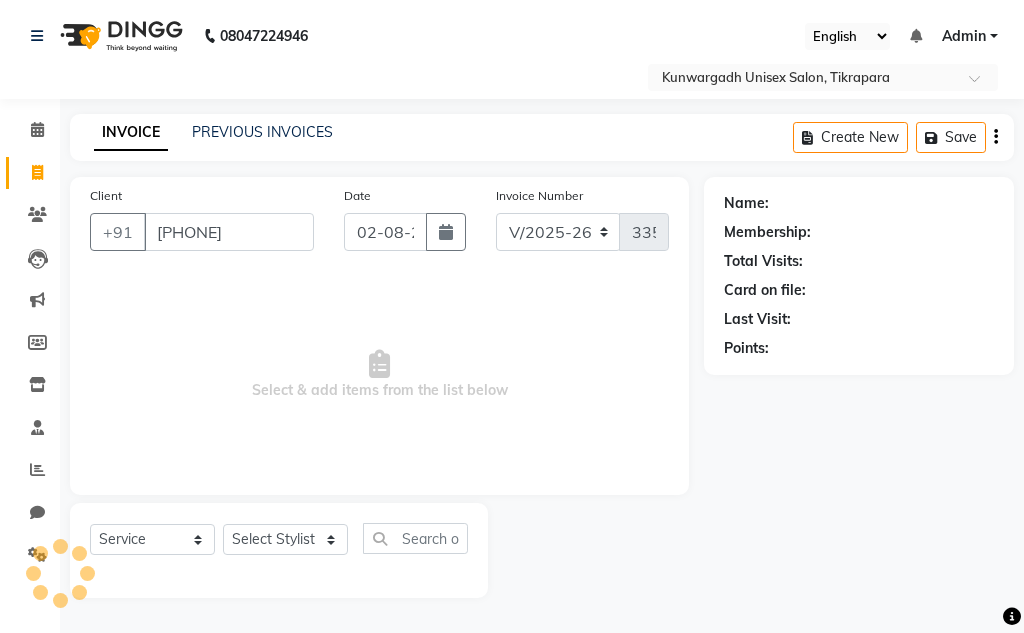 type on "[PHONE]" 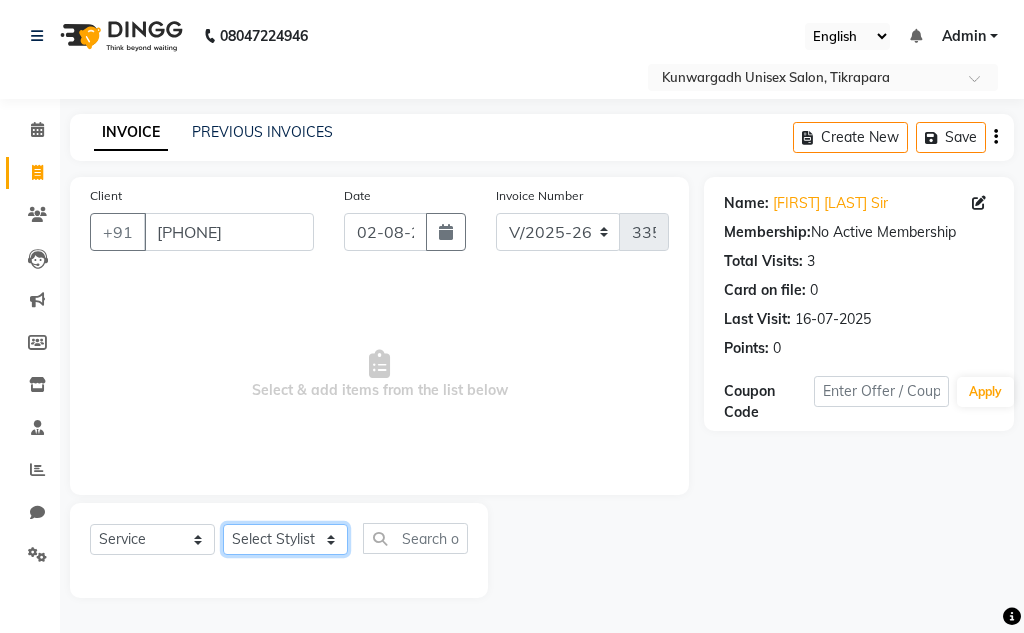 click on "Select Stylist Aarti Ayush Sir Chiku Sir Dolly Thakur Gaurav soni Gulfan Khan Karan Sen Muskan Sahu Samir Khan" 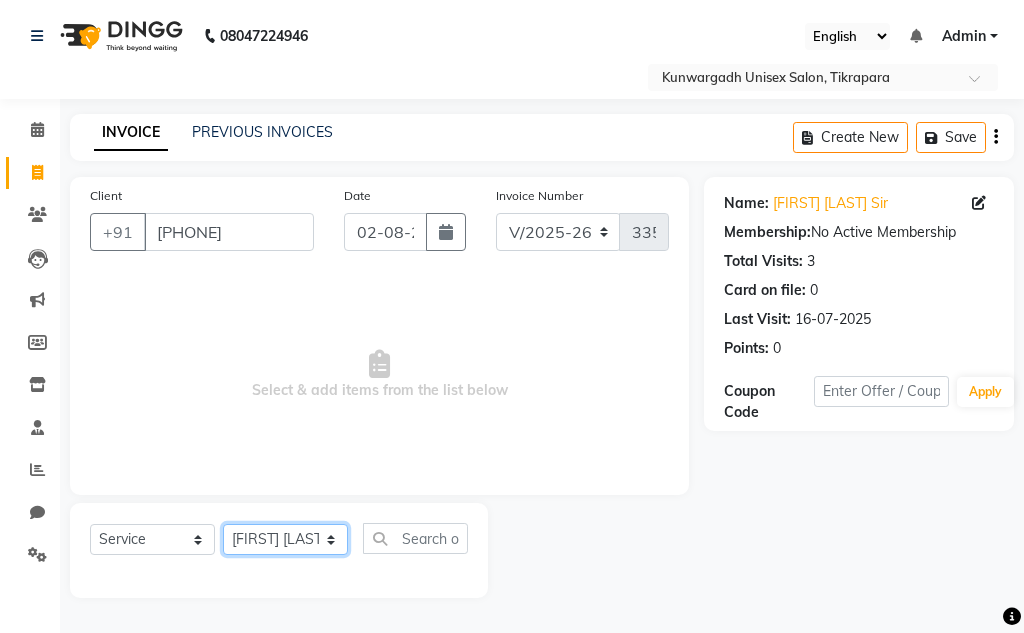 click on "Select Stylist Aarti Ayush Sir Chiku Sir Dolly Thakur Gaurav soni Gulfan Khan Karan Sen Muskan Sahu Samir Khan" 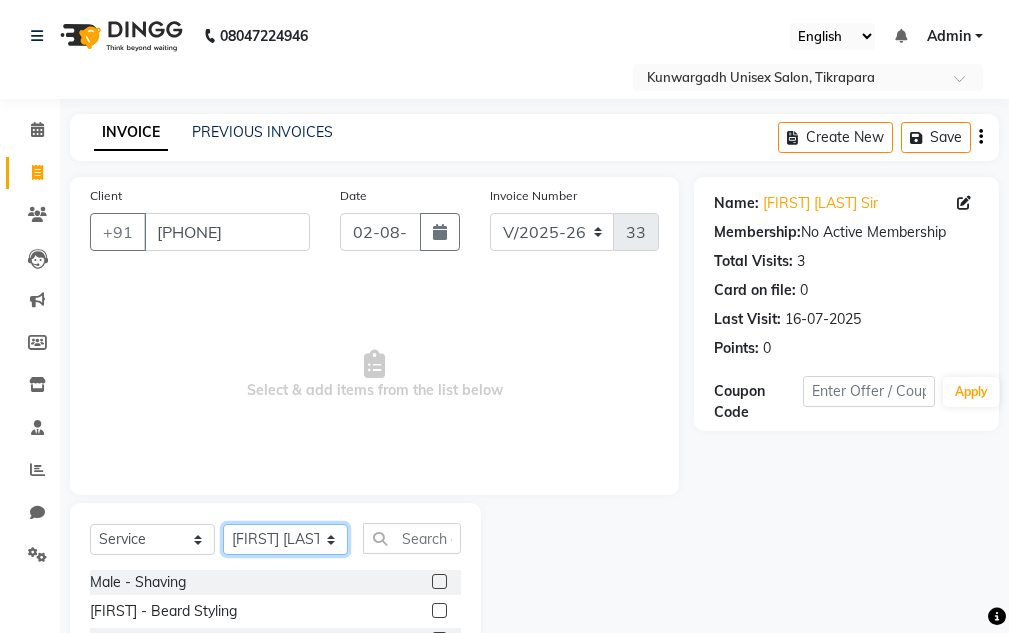 scroll, scrollTop: 195, scrollLeft: 0, axis: vertical 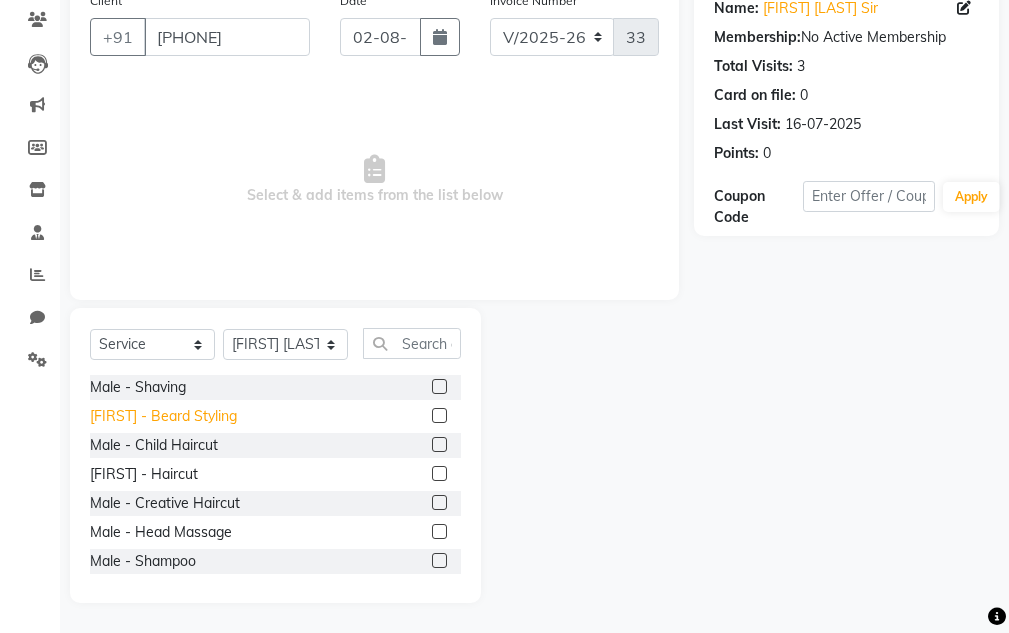 click on "[FIRST] - Beard Styling" 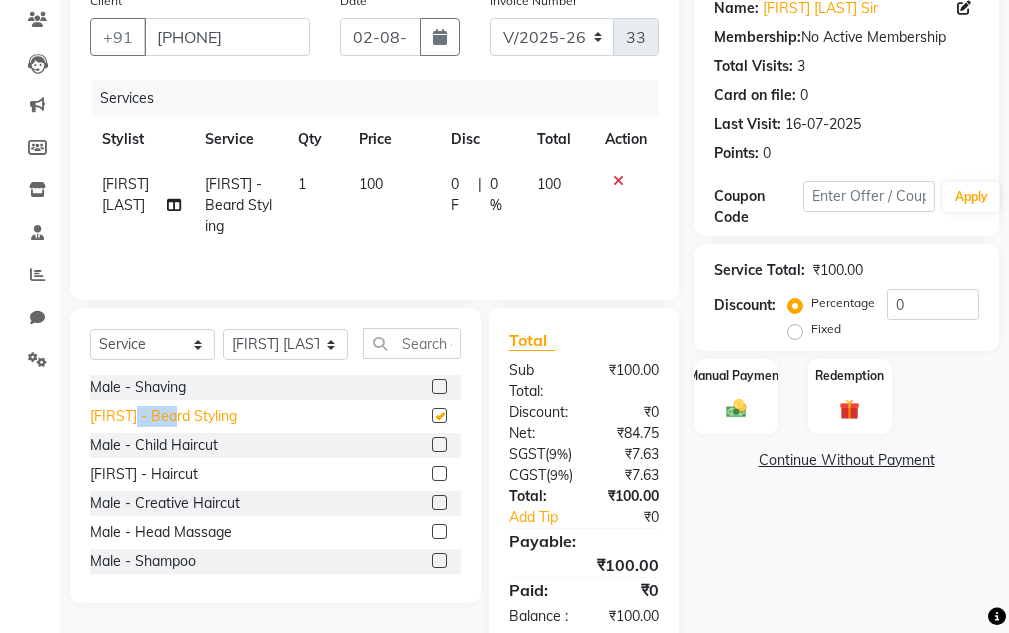 click on "[FIRST] - Beard Styling" 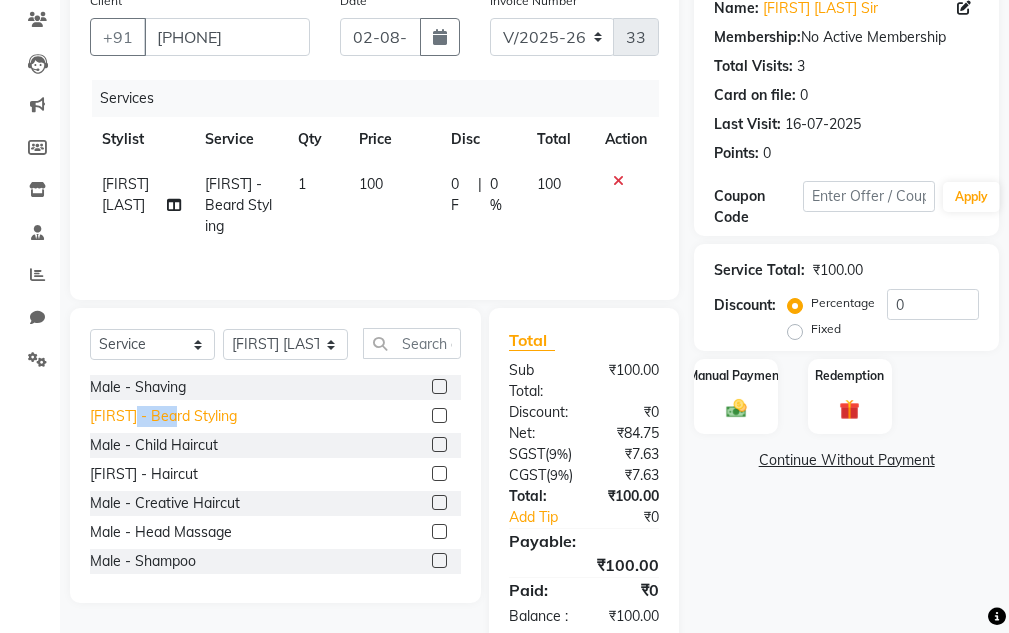 checkbox on "false" 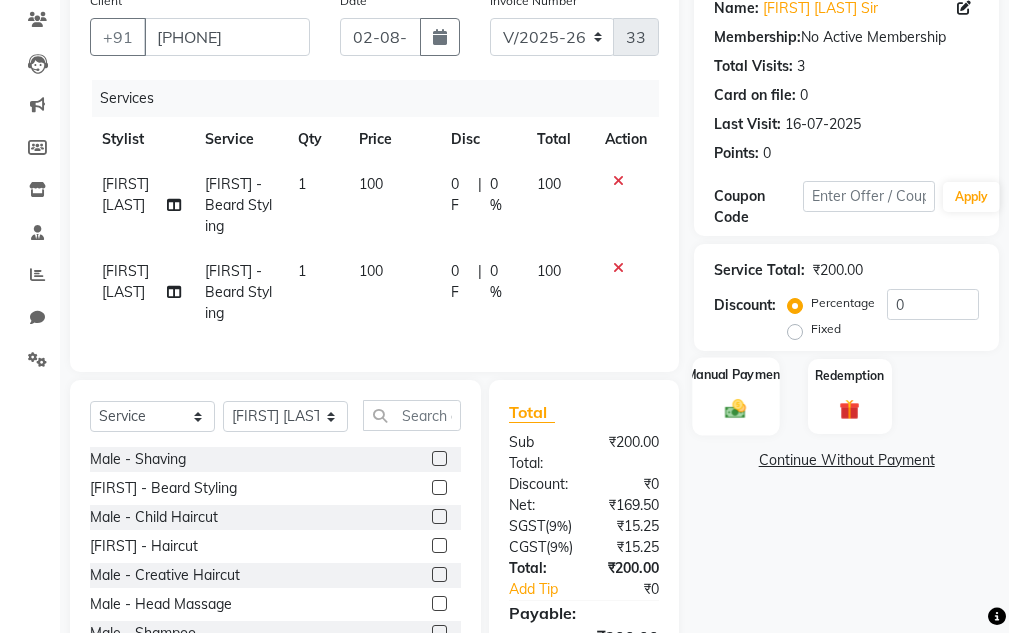 click on "Manual Payment" 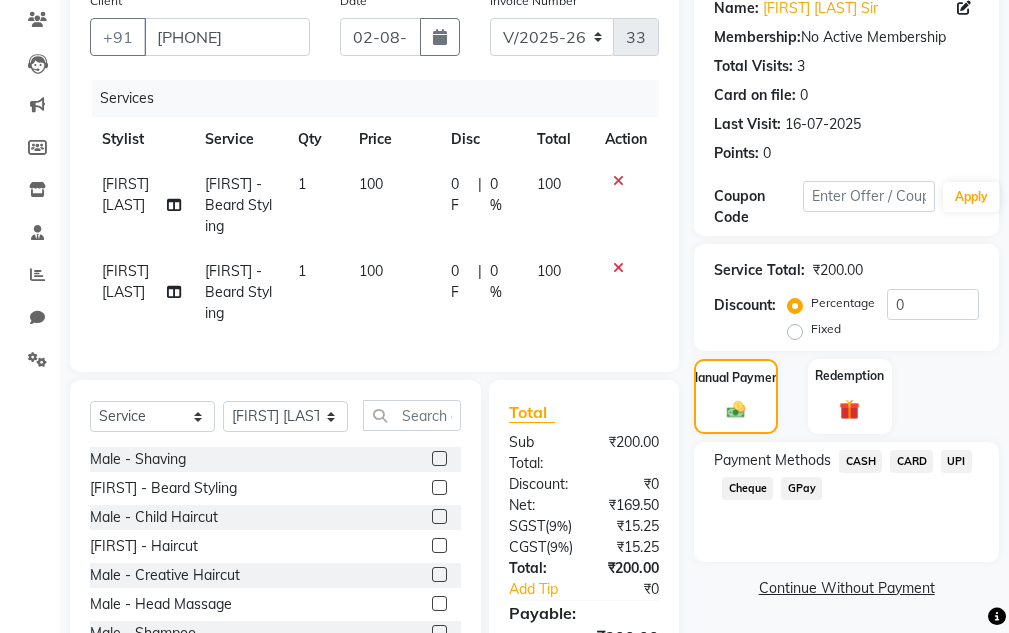 click on "UPI" 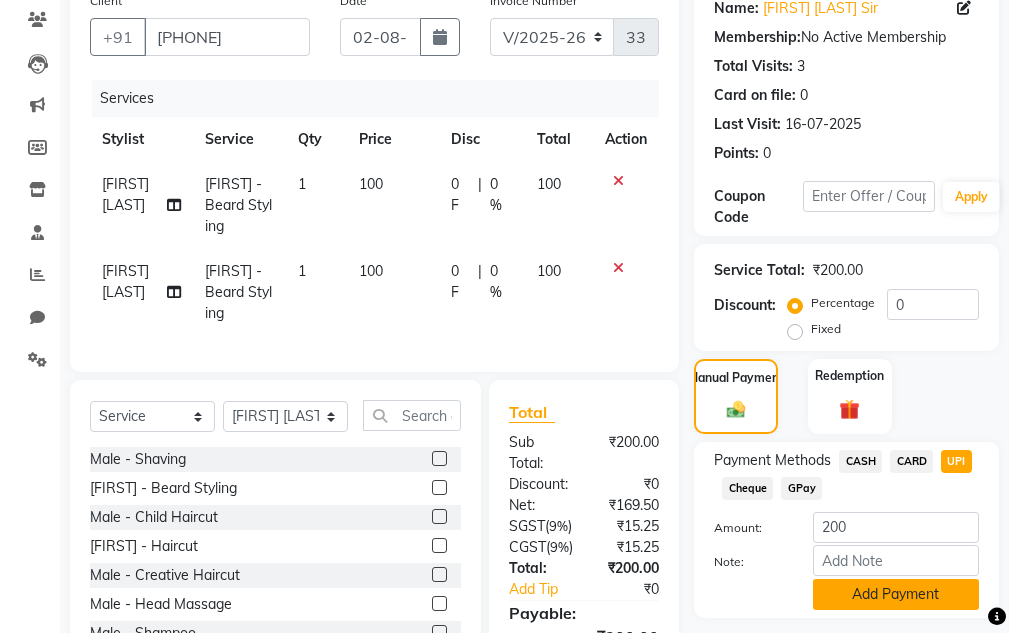click on "Add Payment" 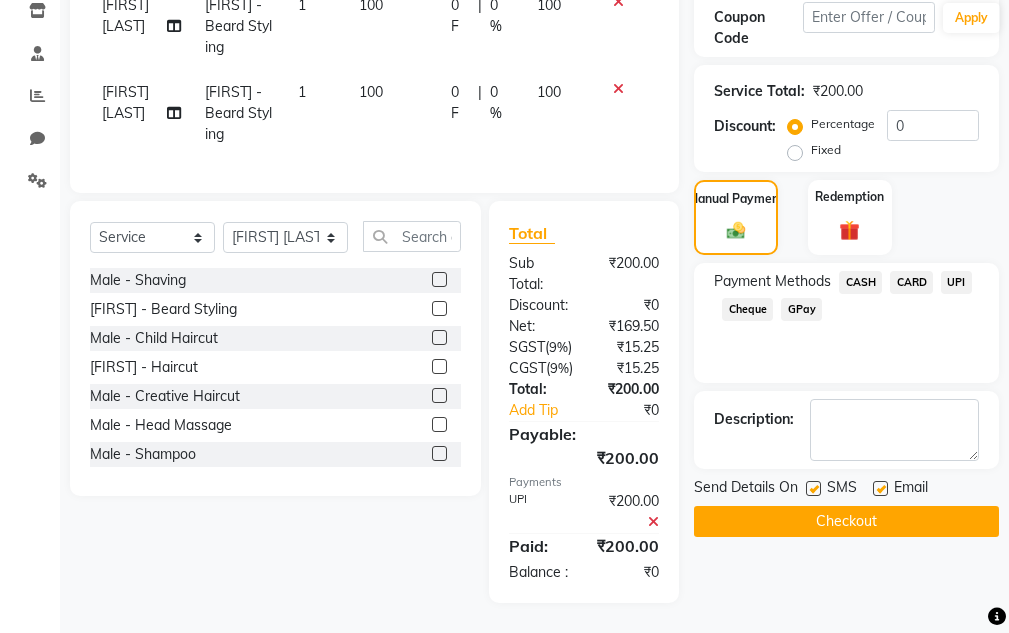 scroll, scrollTop: 452, scrollLeft: 0, axis: vertical 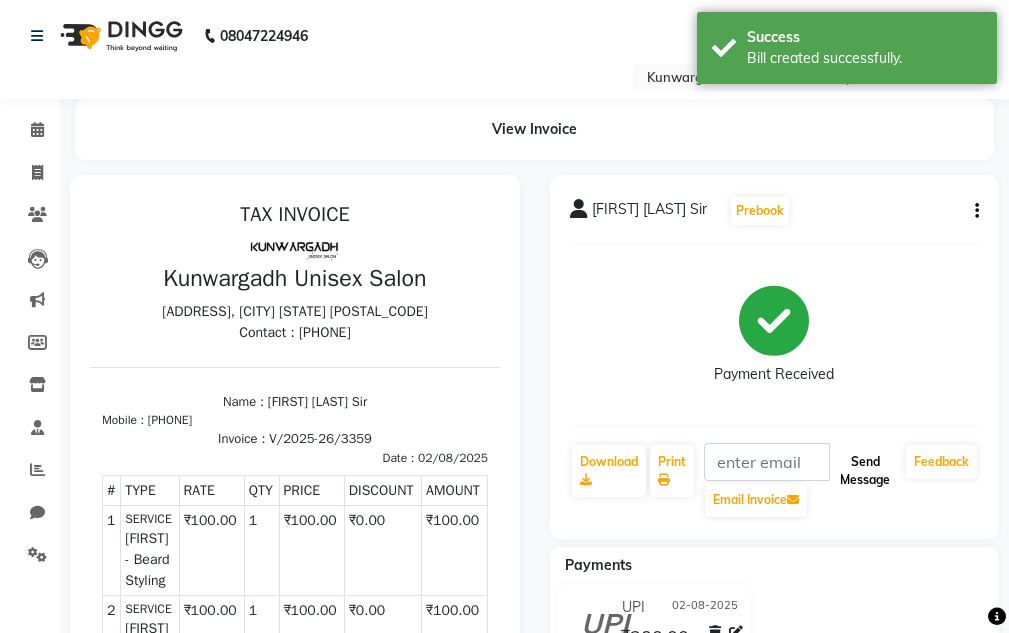 click on "Send Message" 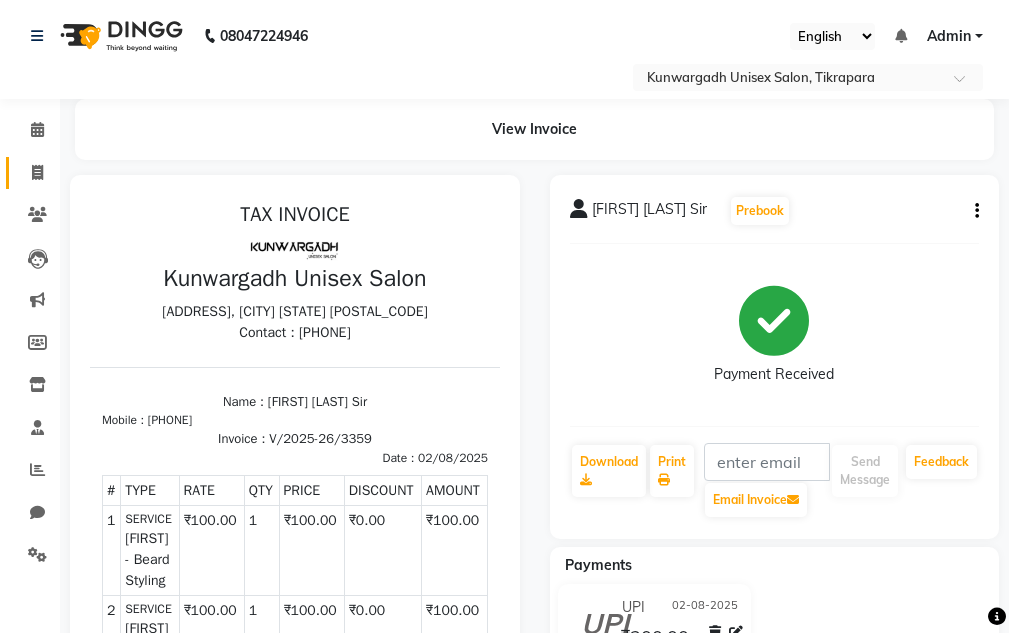 click on "Invoice" 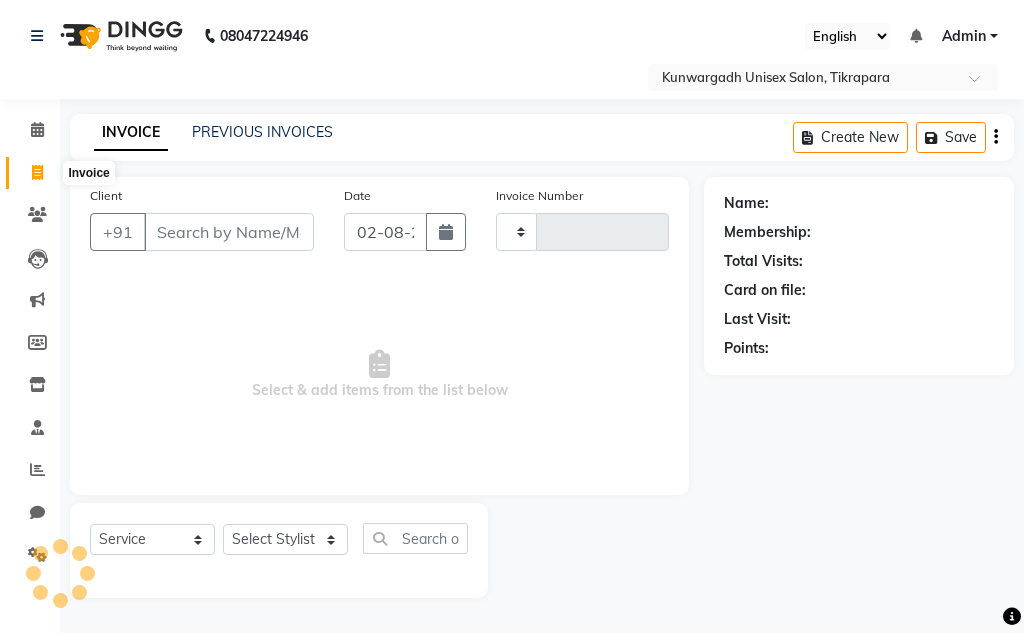 type on "3360" 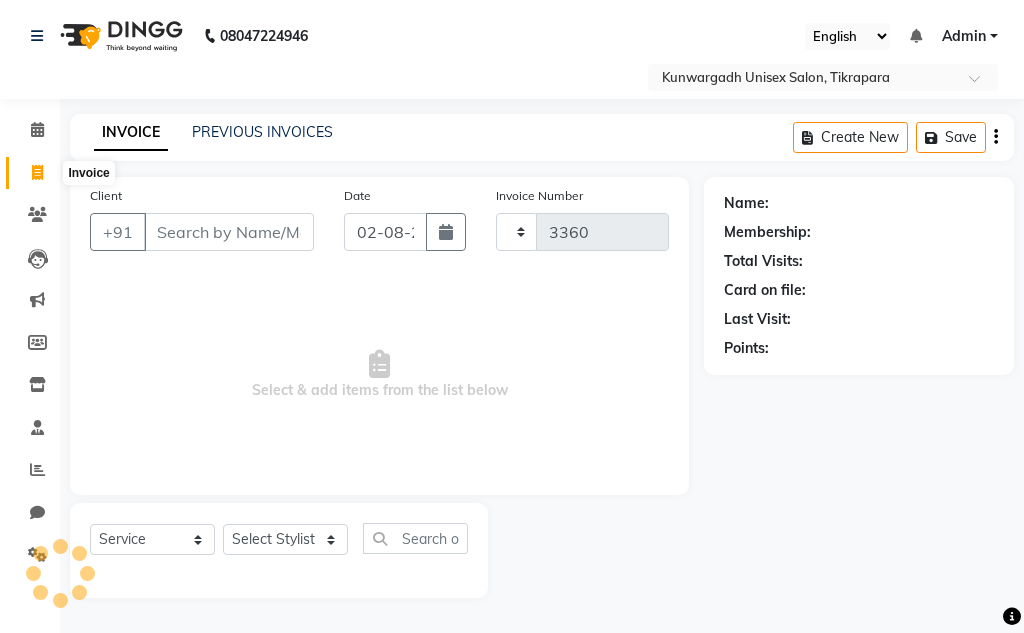 select on "7931" 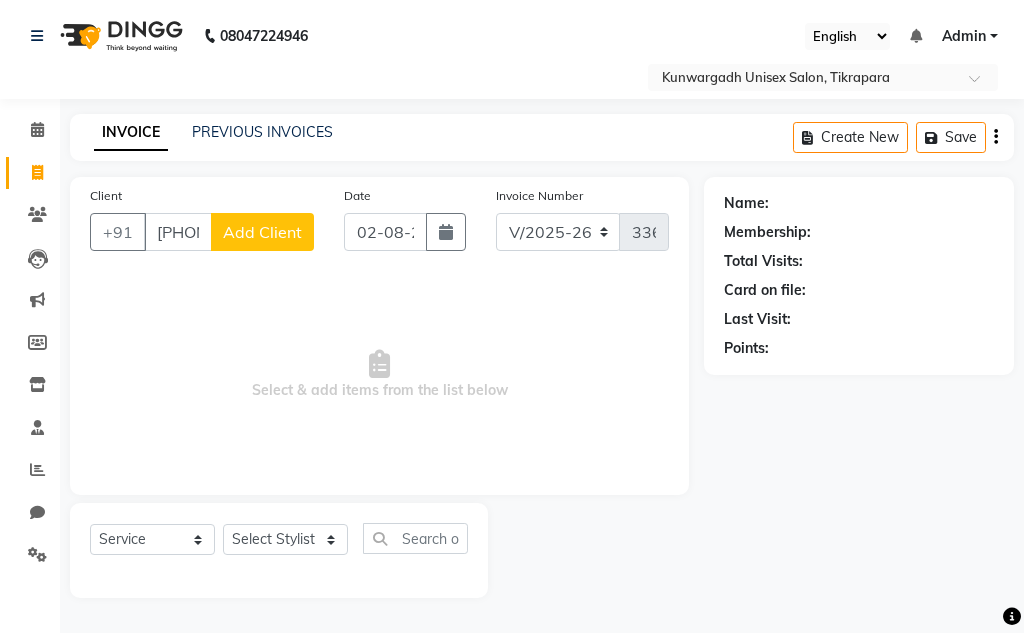type on "[PHONE]" 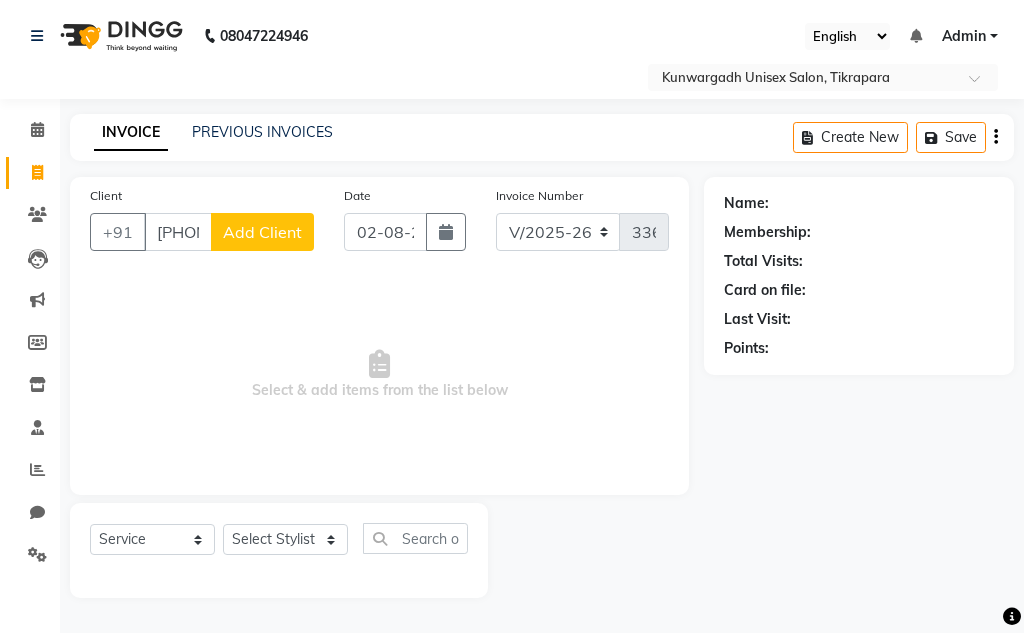 click on "Add Client" 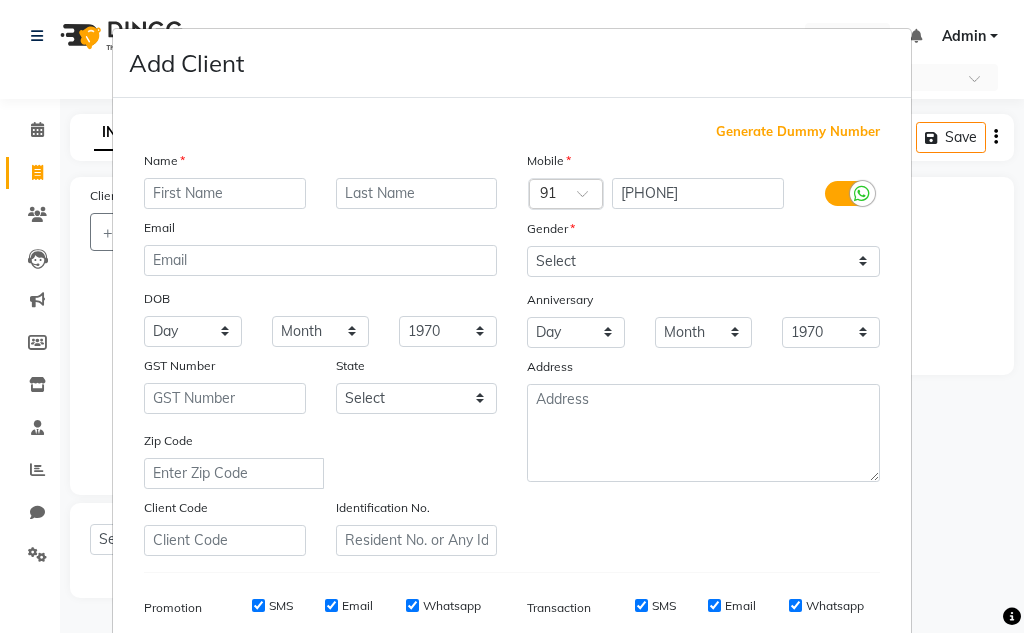 type on "M" 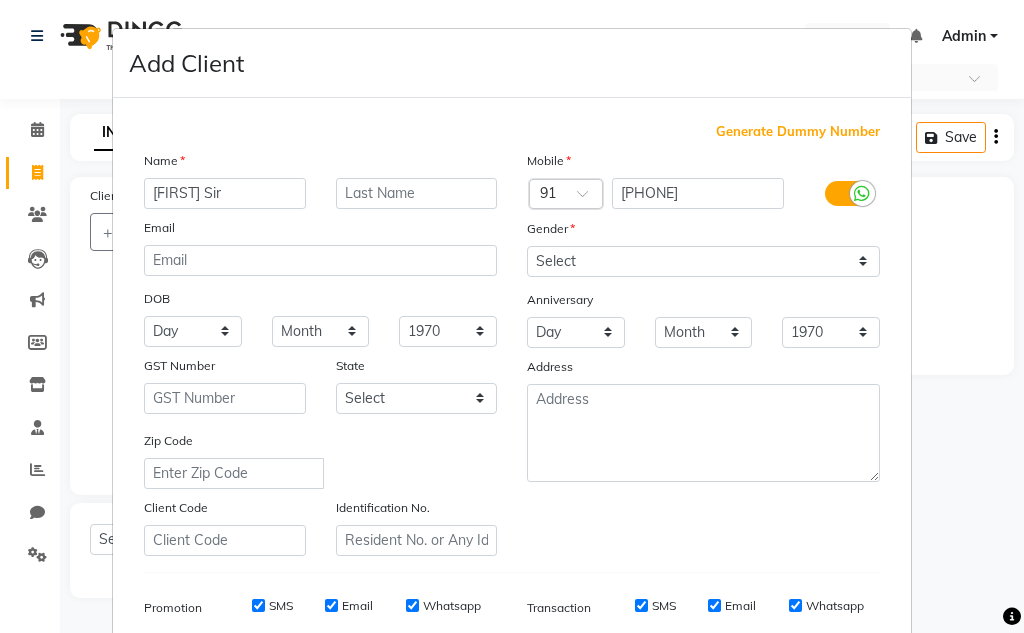 type on "[FIRST] Sir" 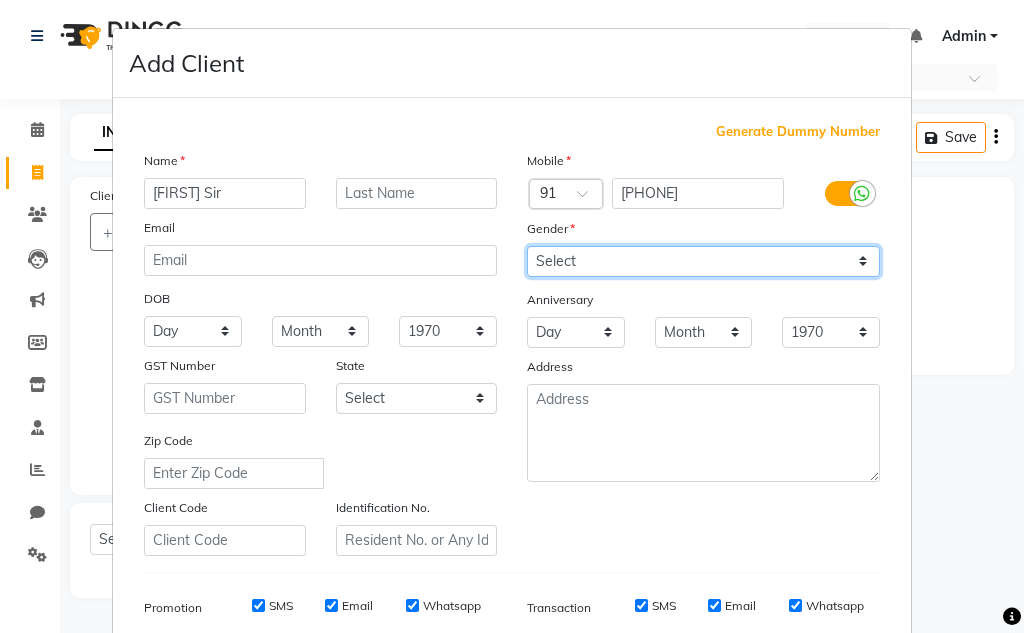 click on "Select Male Female Other Prefer Not To Say" at bounding box center [703, 261] 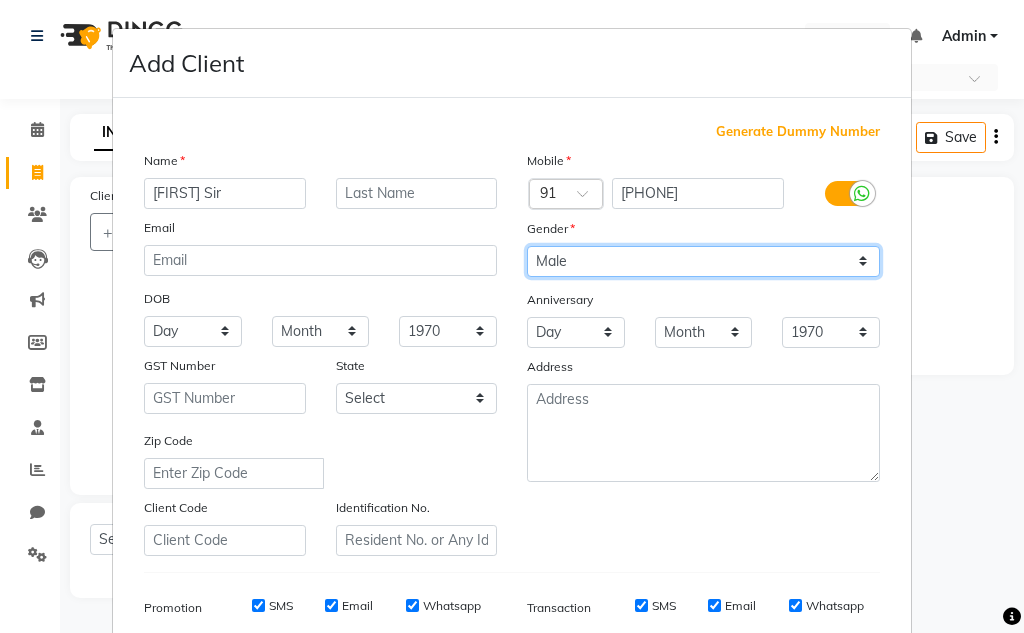 click on "Select Male Female Other Prefer Not To Say" at bounding box center (703, 261) 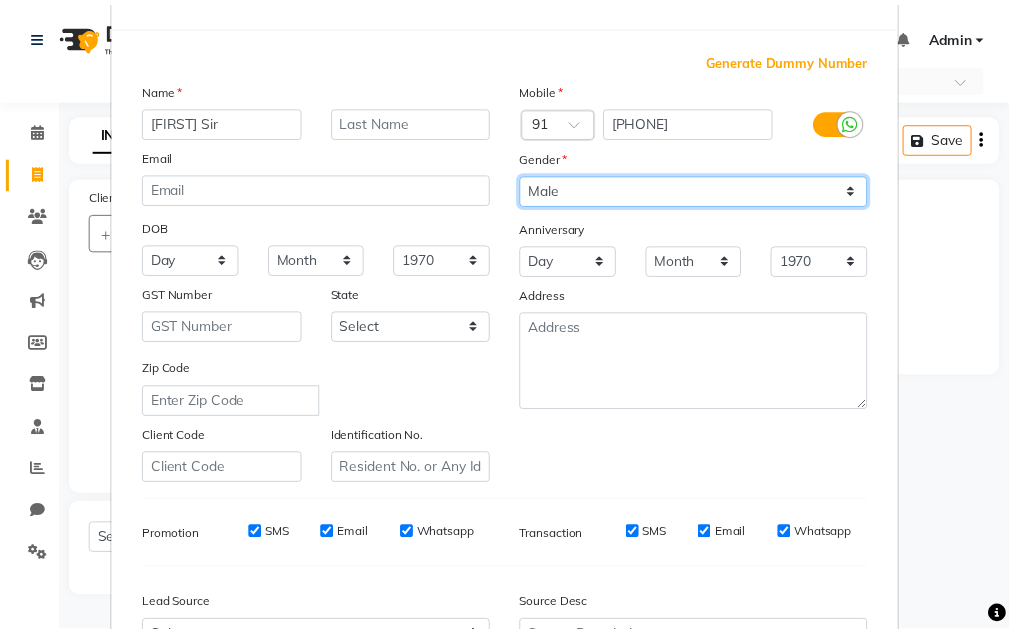 scroll, scrollTop: 290, scrollLeft: 0, axis: vertical 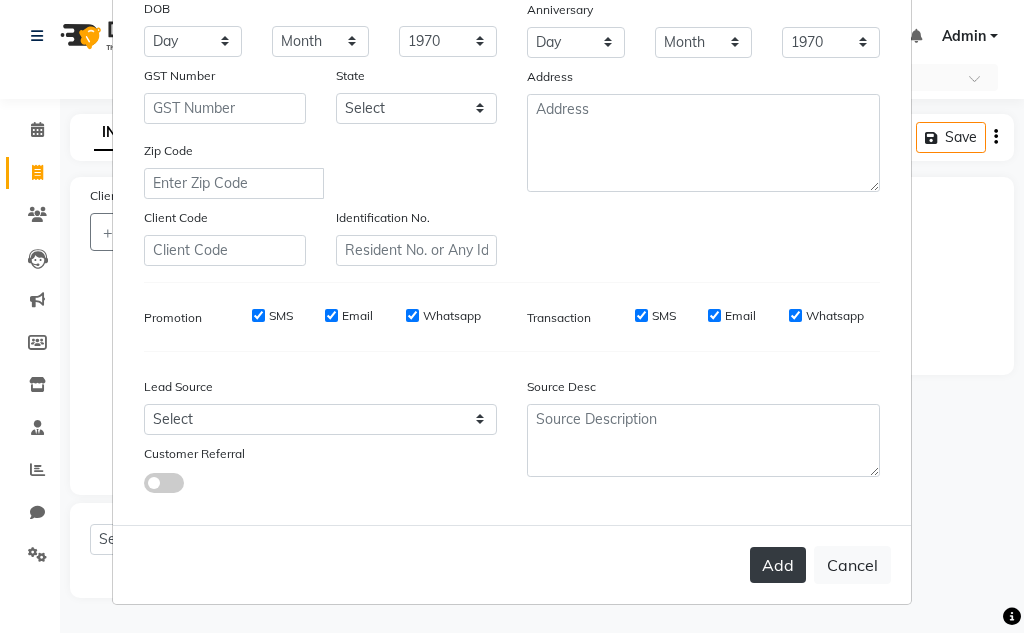 click on "Add" at bounding box center [778, 565] 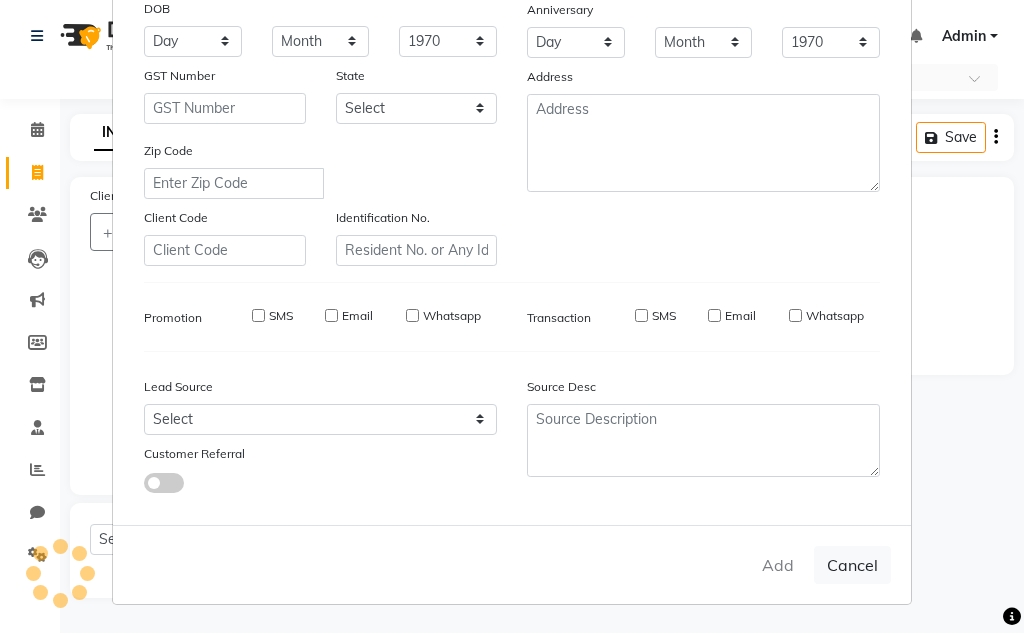 type 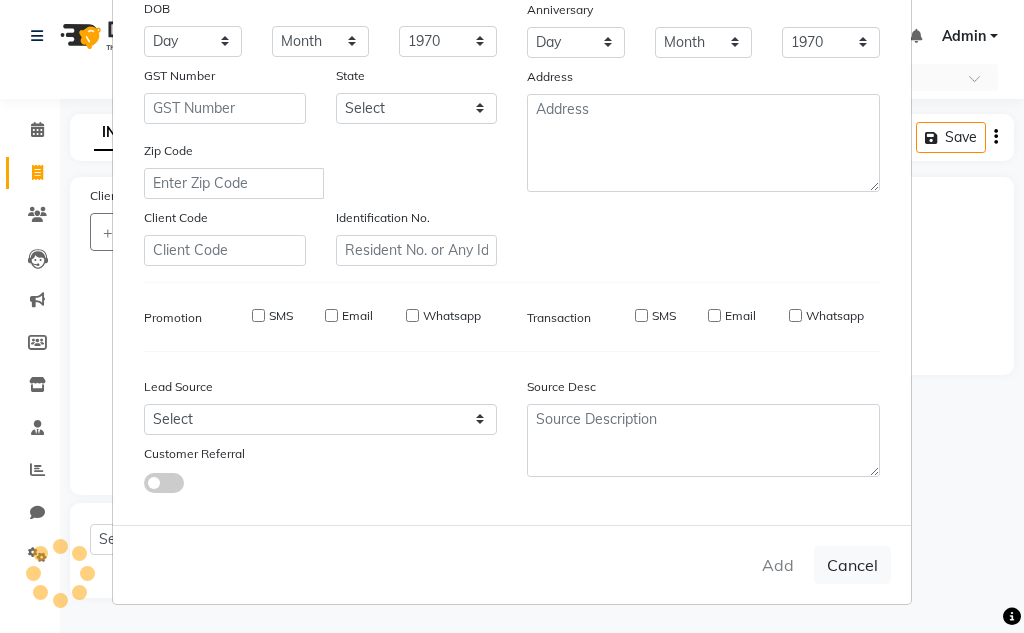 select 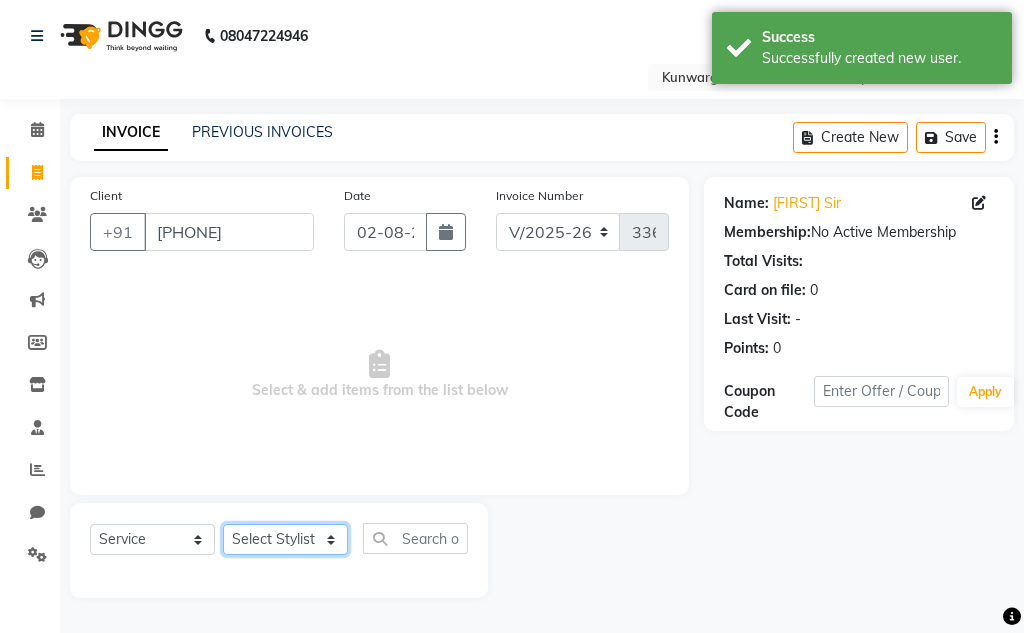 drag, startPoint x: 306, startPoint y: 534, endPoint x: 310, endPoint y: 524, distance: 10.770329 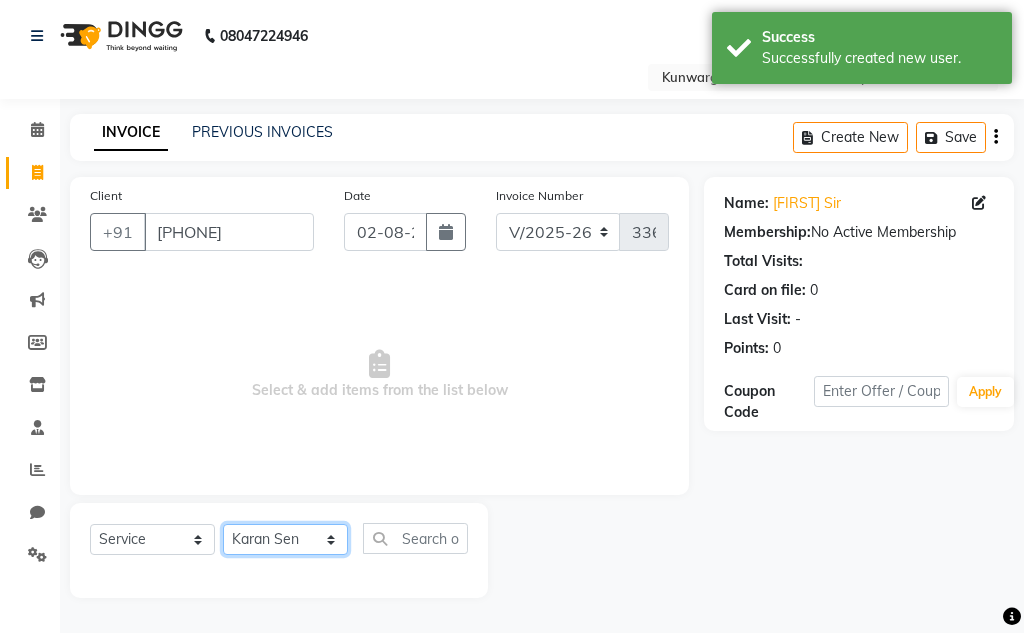 click on "Select Stylist Aarti Ayush Sir Chiku Sir Dolly Thakur Gaurav soni Gulfan Khan Karan Sen Muskan Sahu Samir Khan" 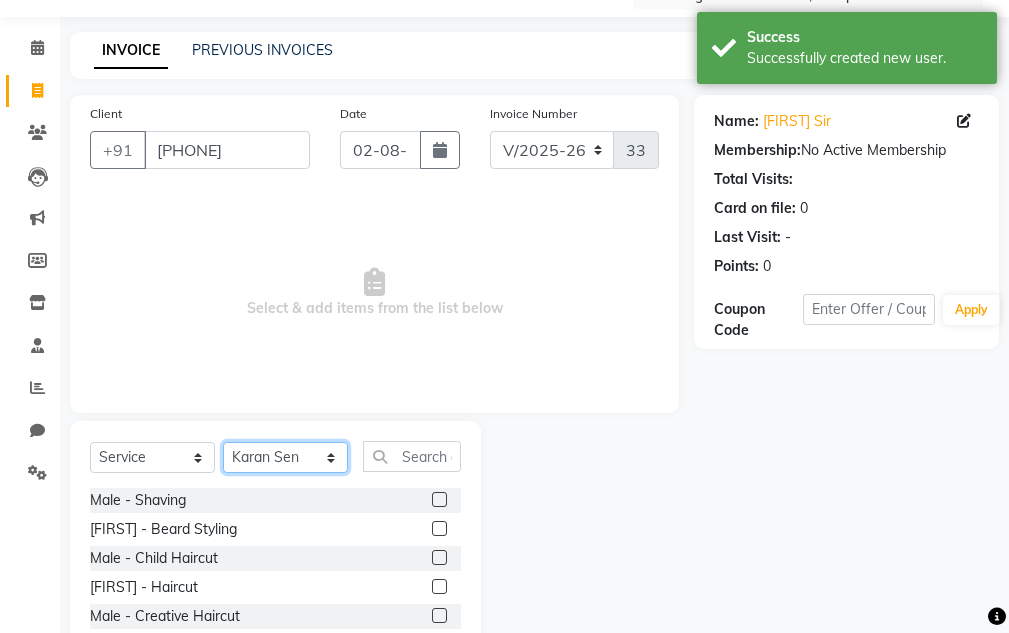 scroll, scrollTop: 195, scrollLeft: 0, axis: vertical 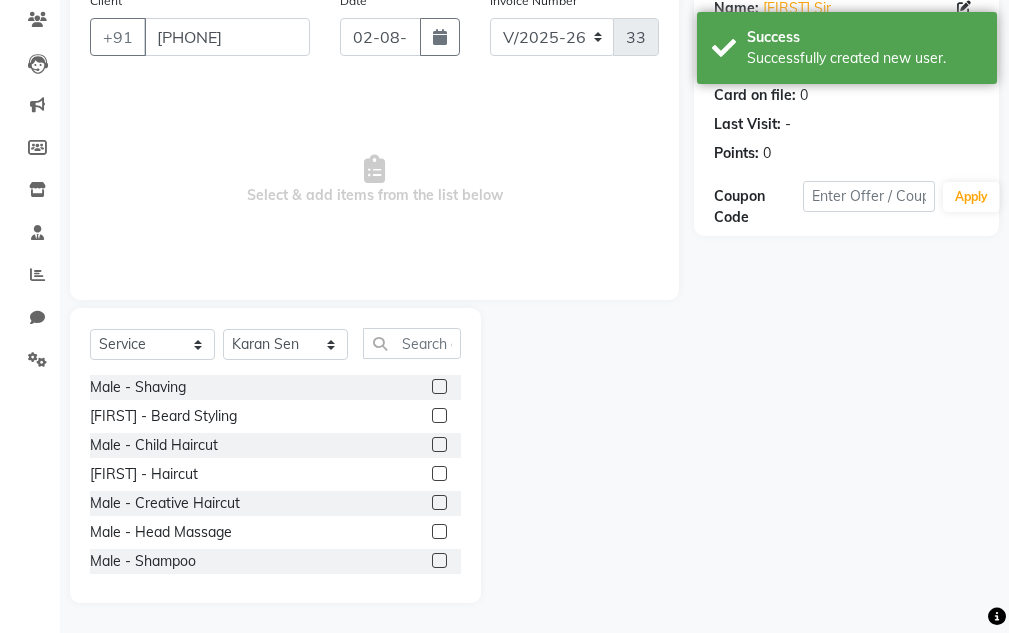 click on "[FIRST] - Haircut" 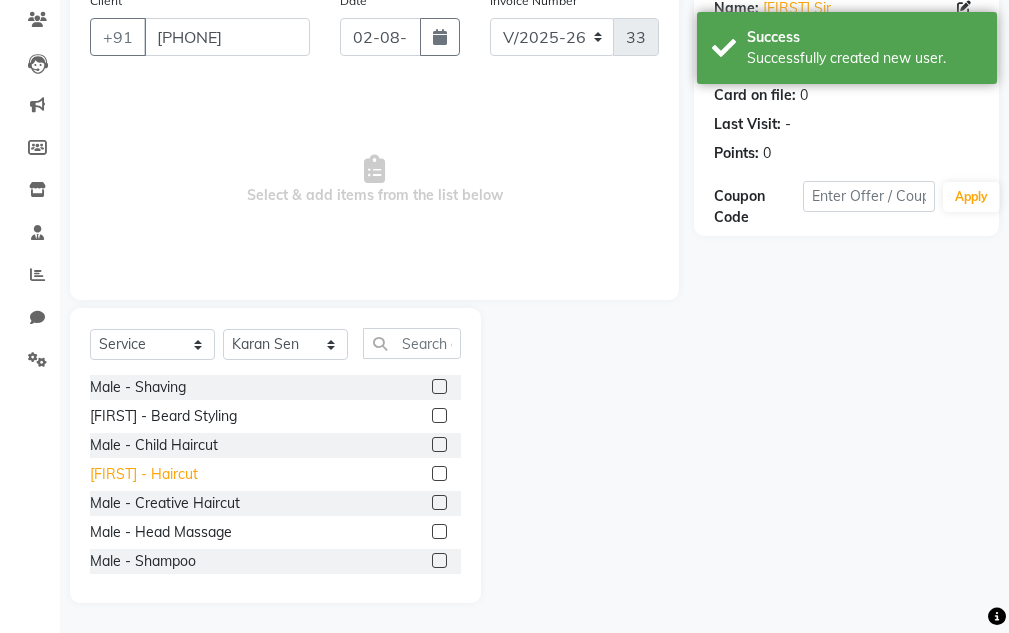 click on "[FIRST] - Haircut" 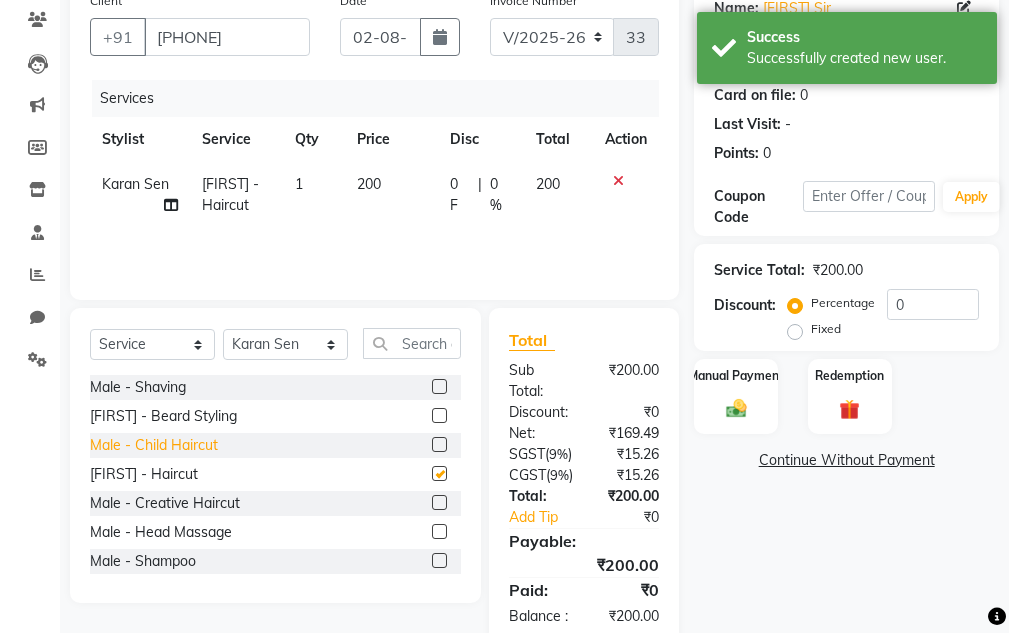 checkbox on "false" 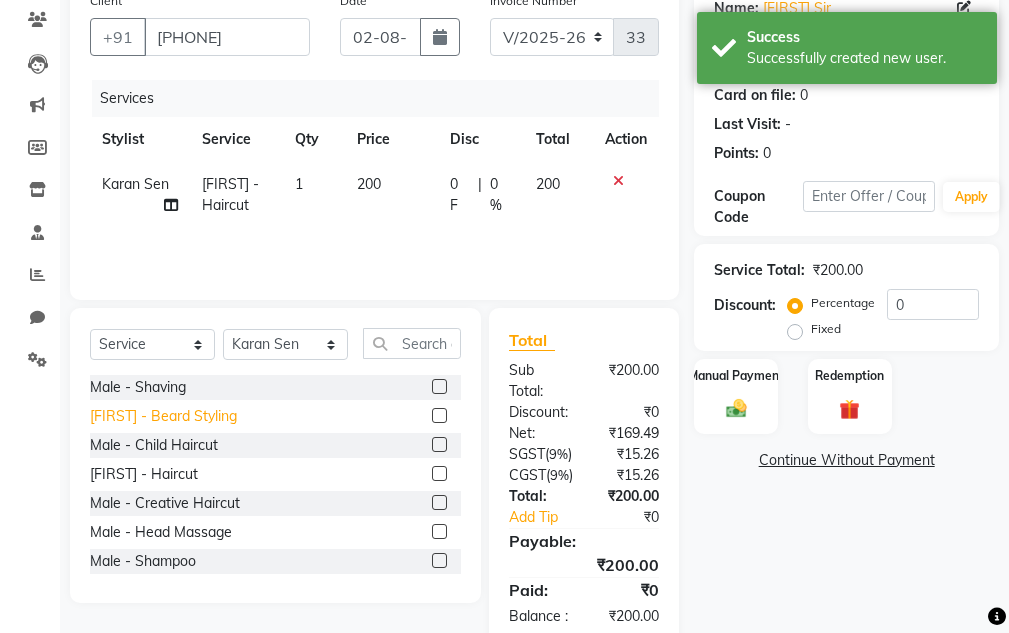 click on "[FIRST] - Beard Styling" 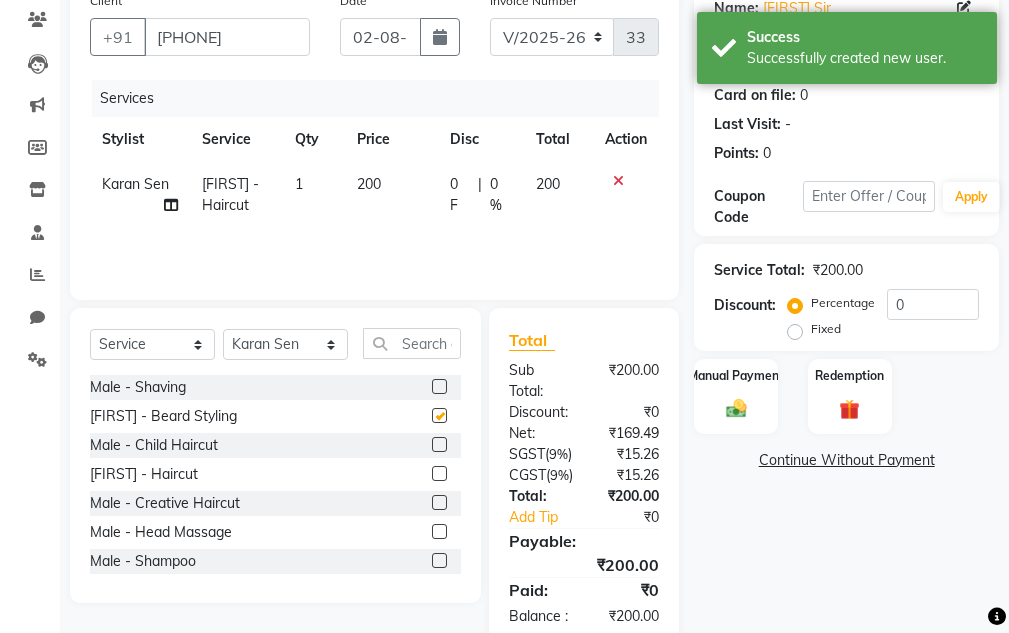 checkbox on "false" 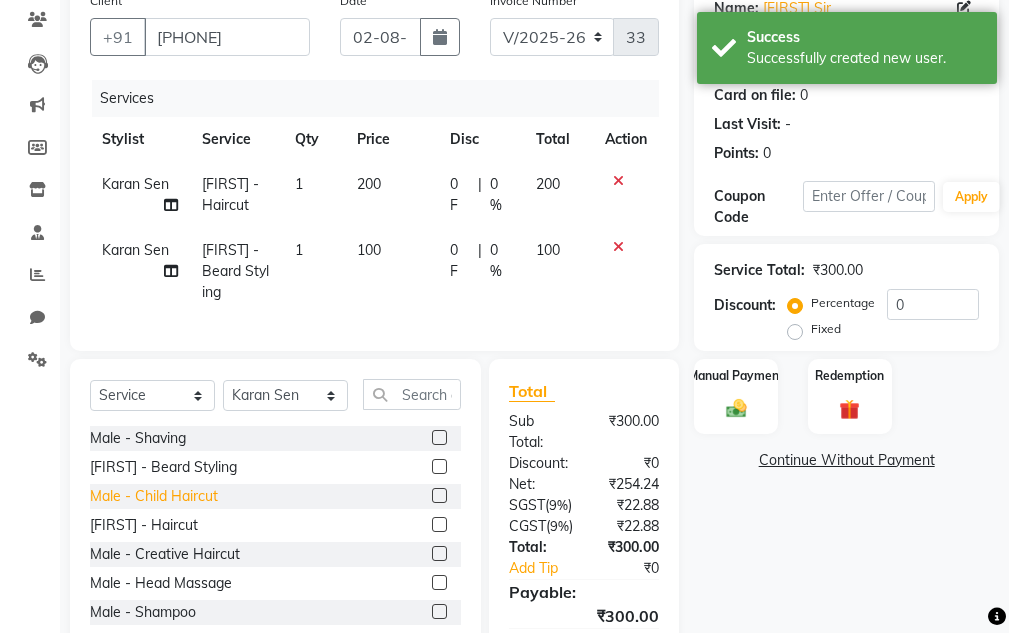 click on "Male - Head Massage" 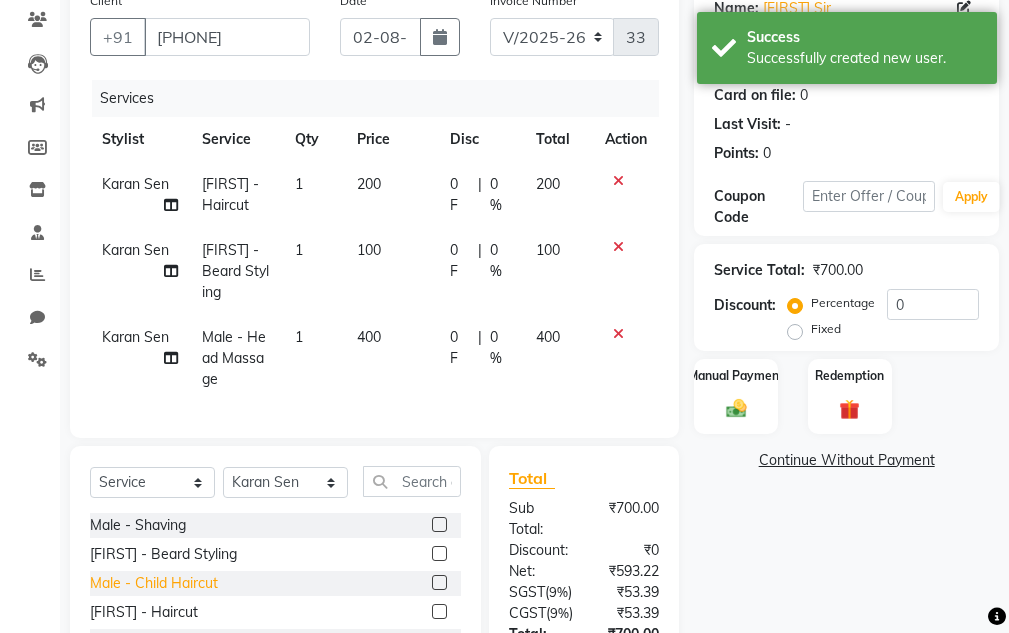 checkbox on "false" 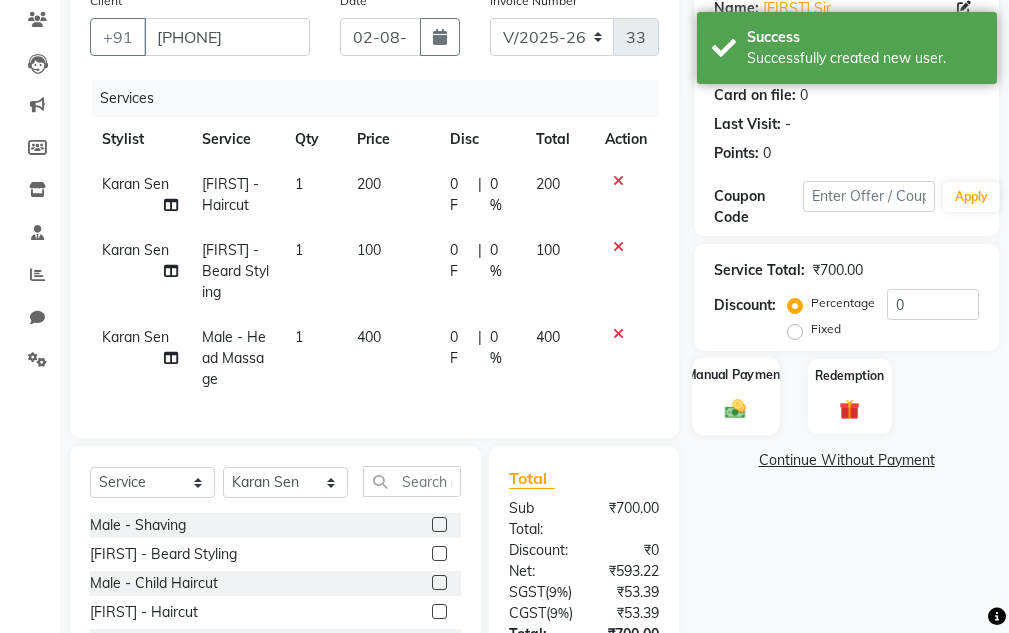 click on "Manual Payment" 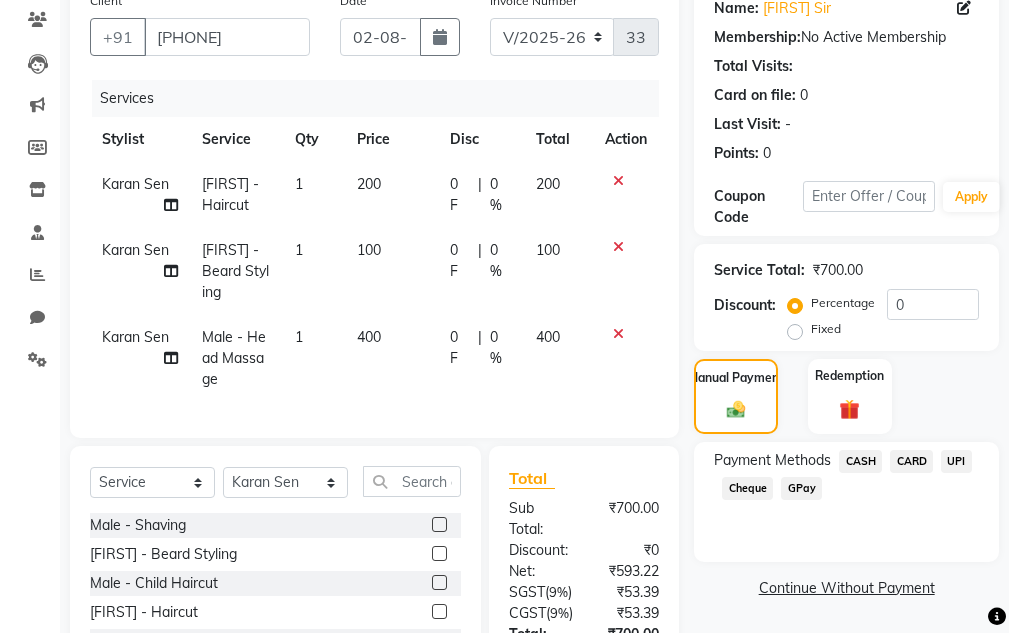 click on "UPI" 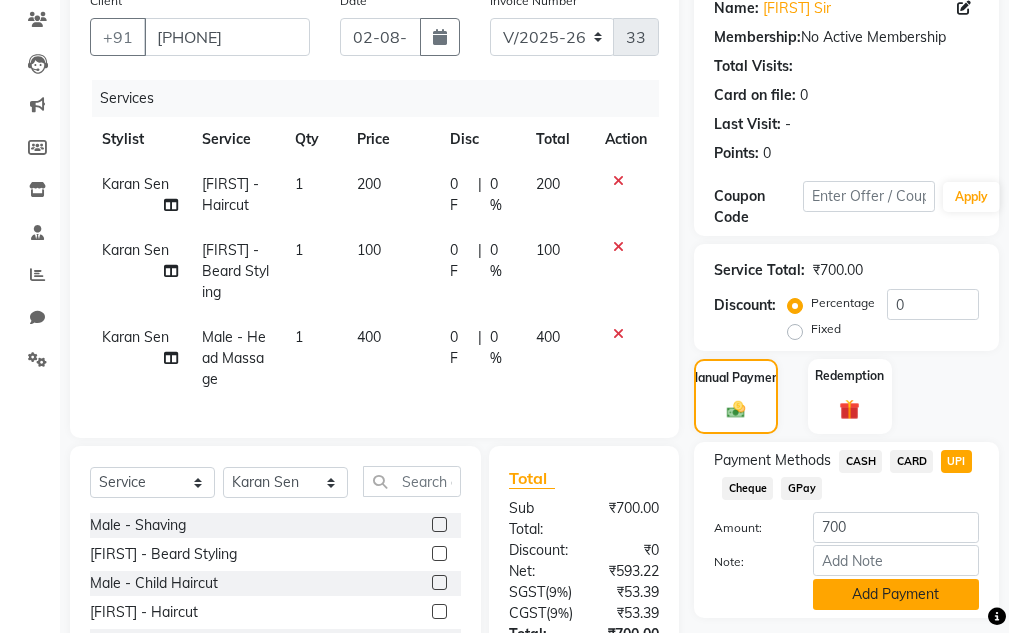 click on "Add Payment" 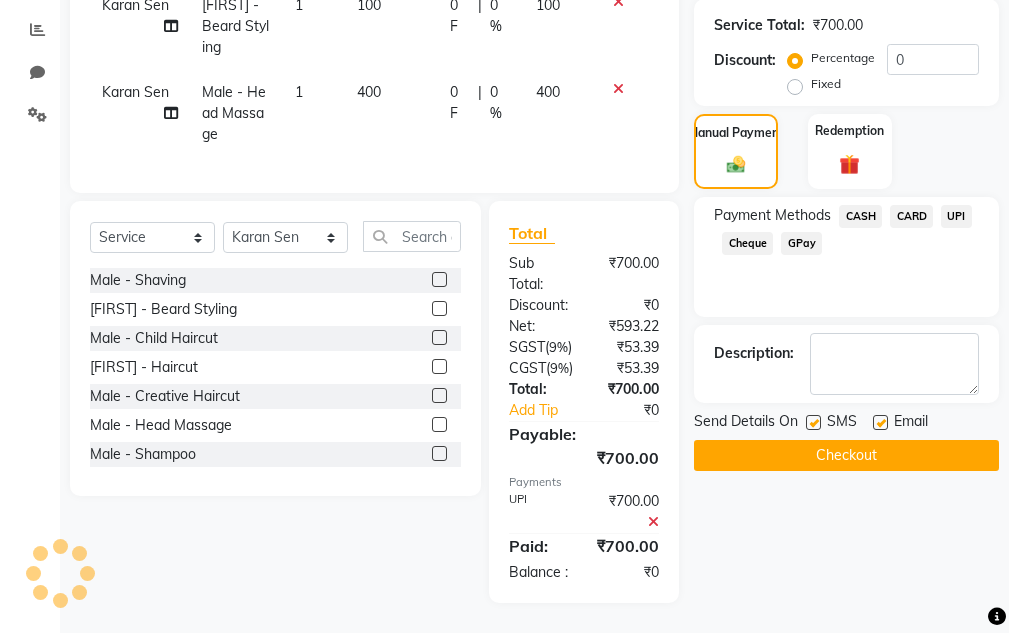 scroll, scrollTop: 518, scrollLeft: 0, axis: vertical 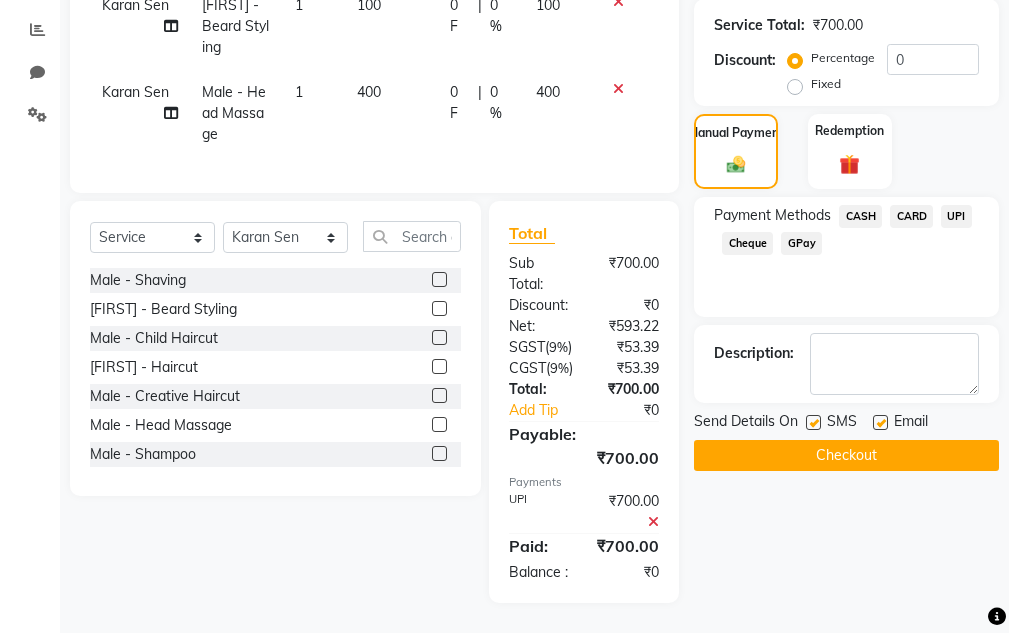click on "Checkout" 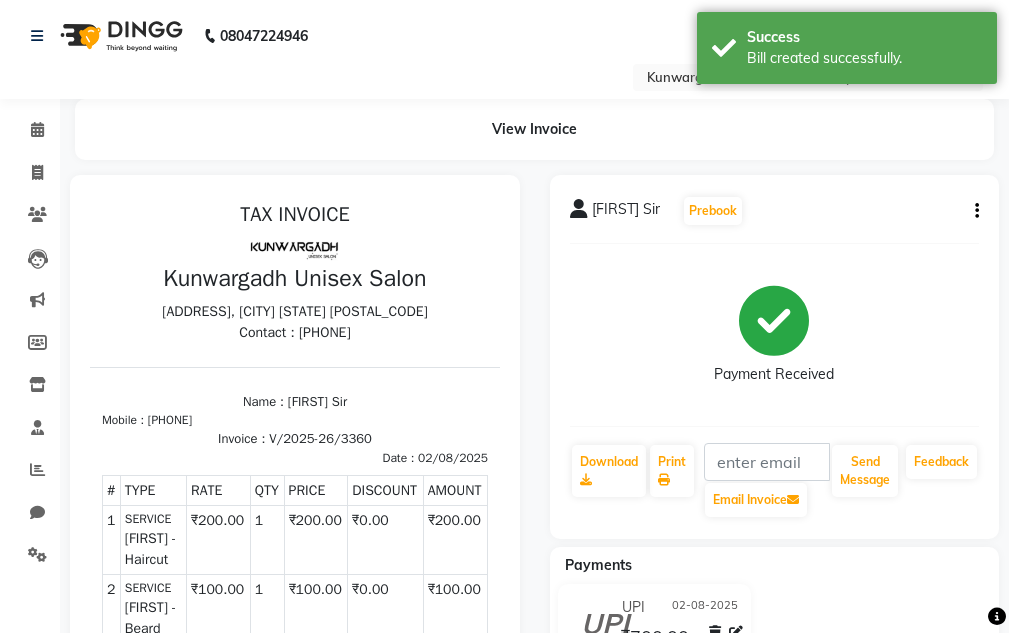 scroll, scrollTop: 0, scrollLeft: 0, axis: both 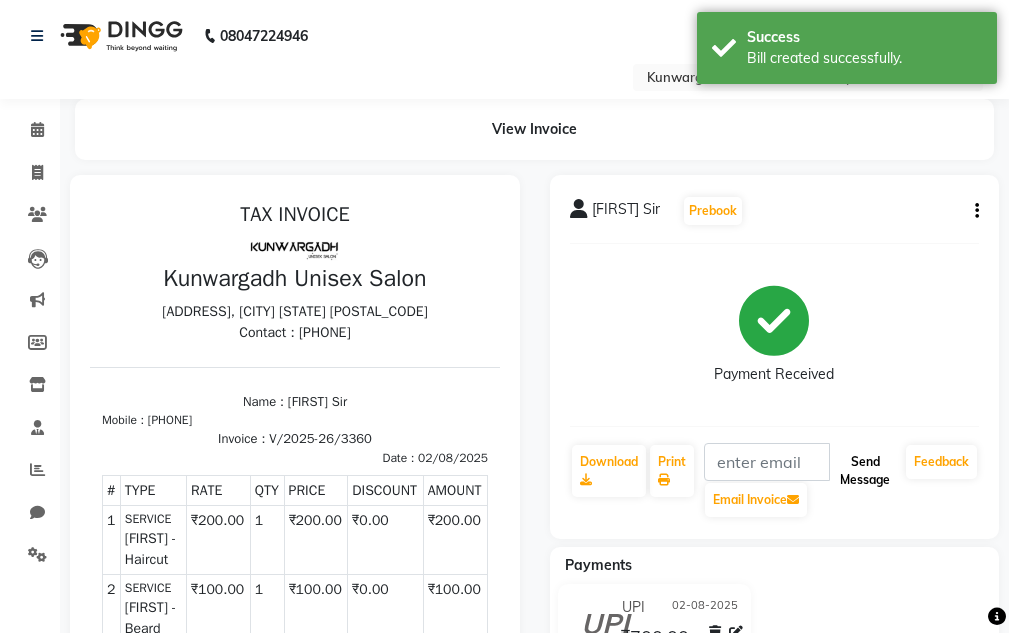 click on "Send Message" 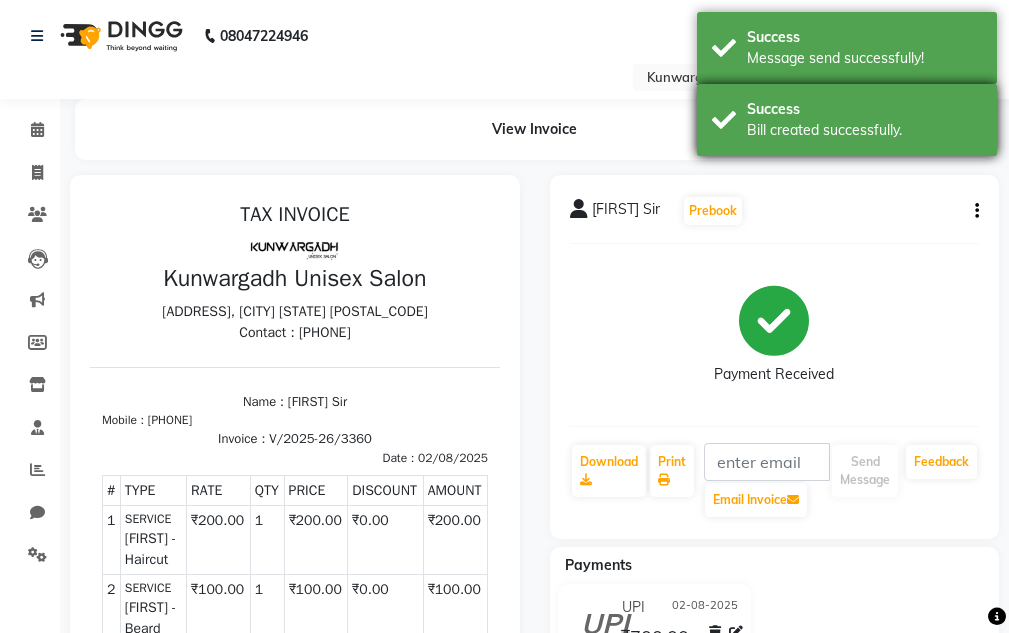 click on "Bill created successfully." at bounding box center (864, 130) 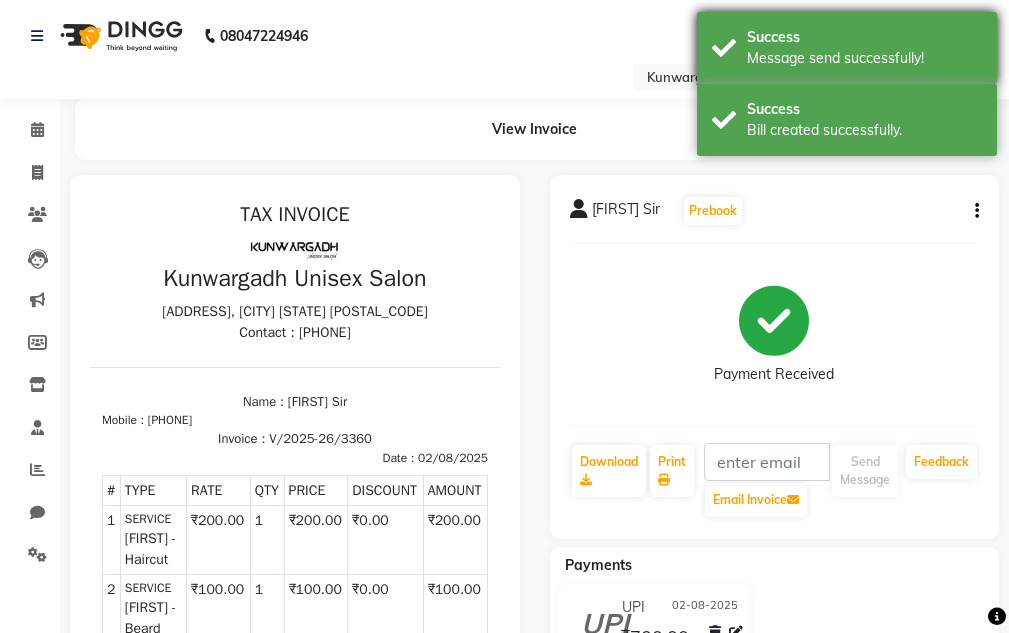 click on "Success   Message send successfully!" at bounding box center [847, 48] 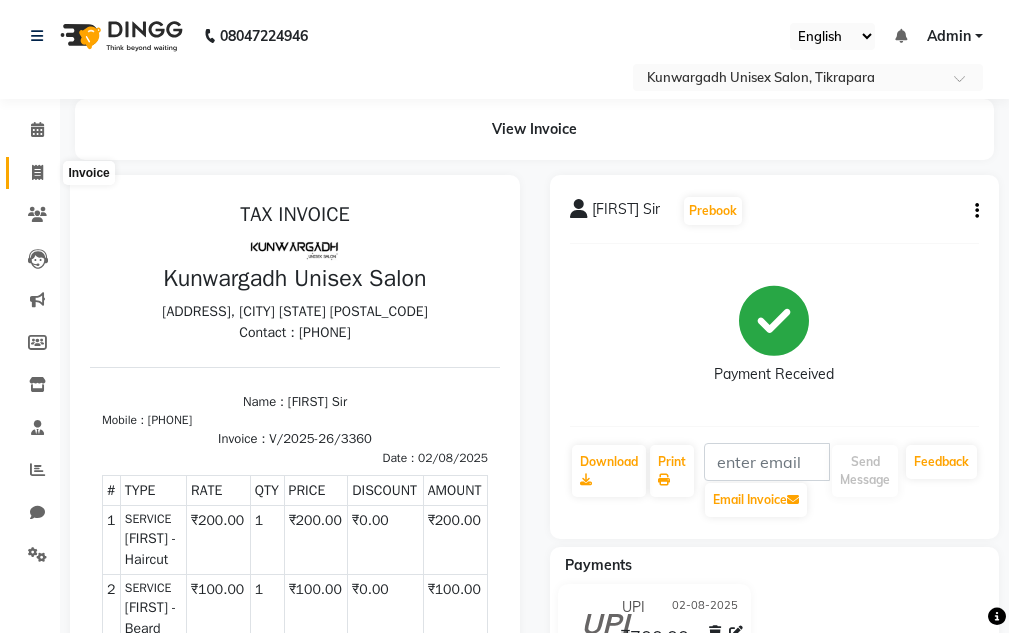 click 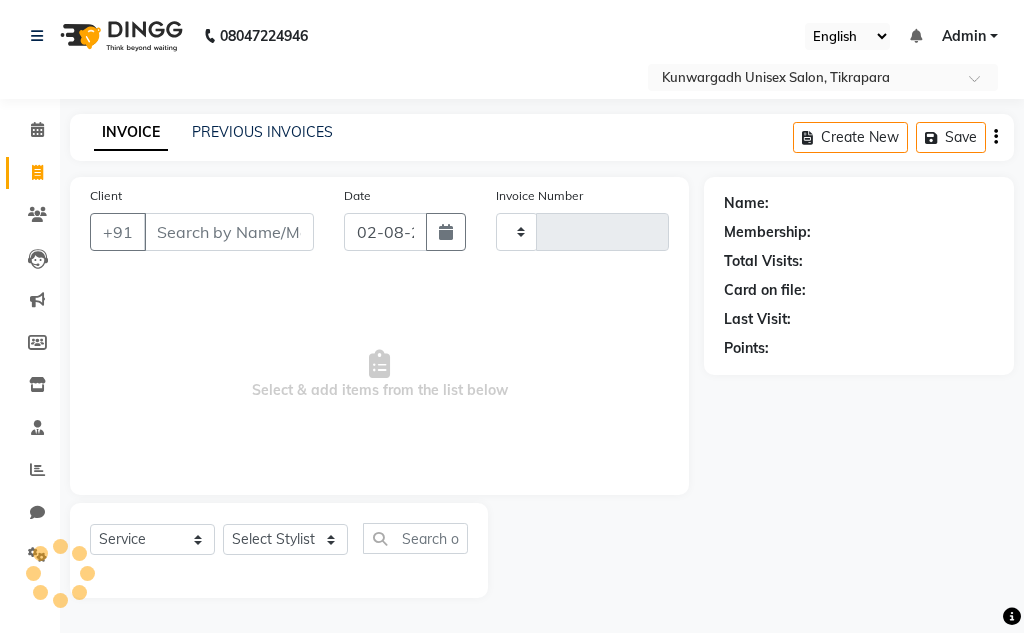 type on "3361" 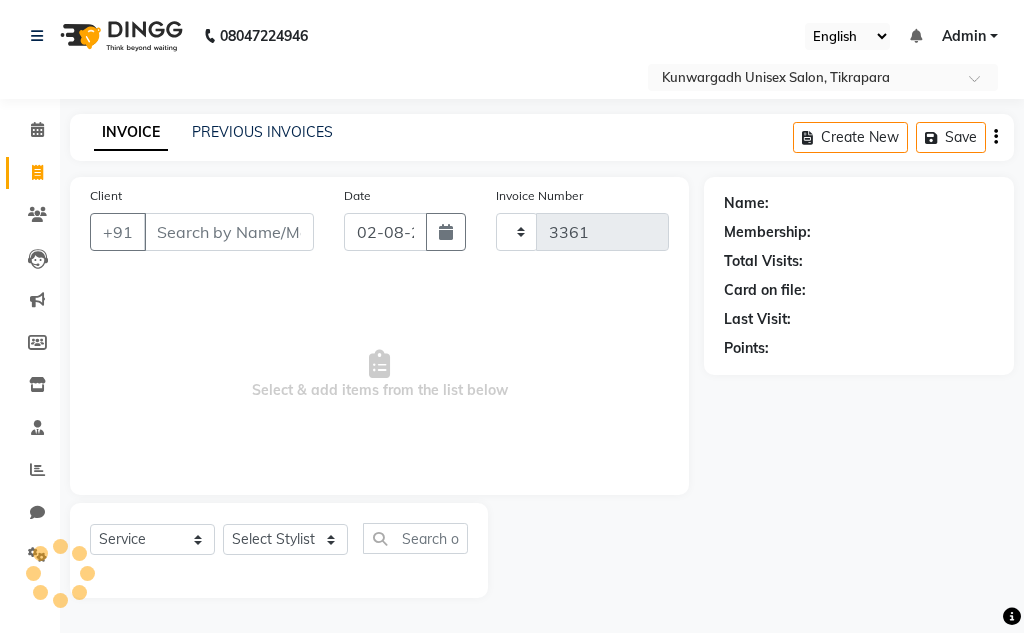 select on "7931" 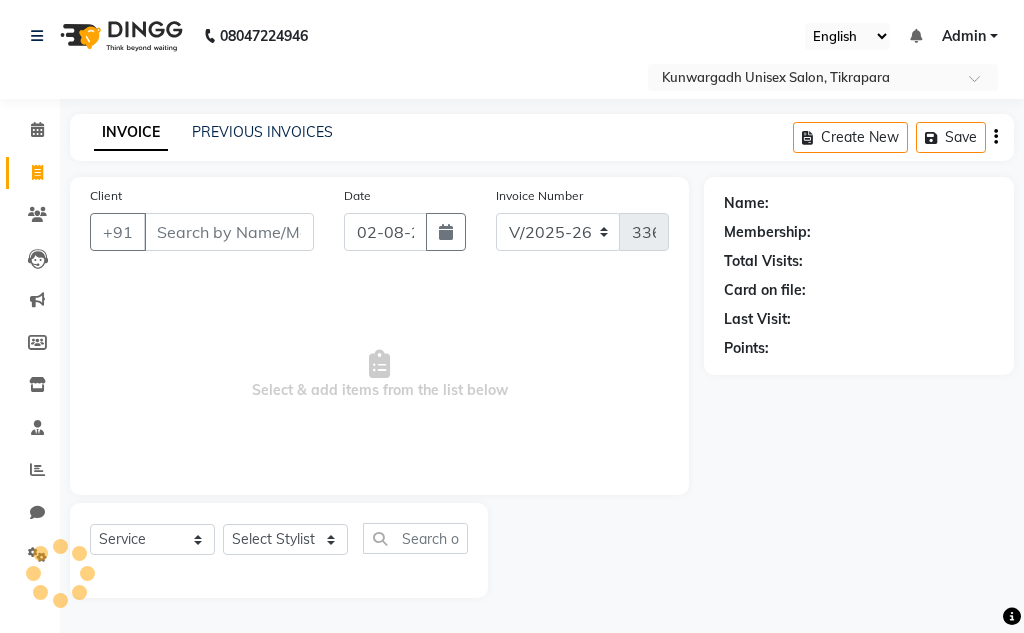 click on "INVOICE PREVIOUS INVOICES Create New   Save" 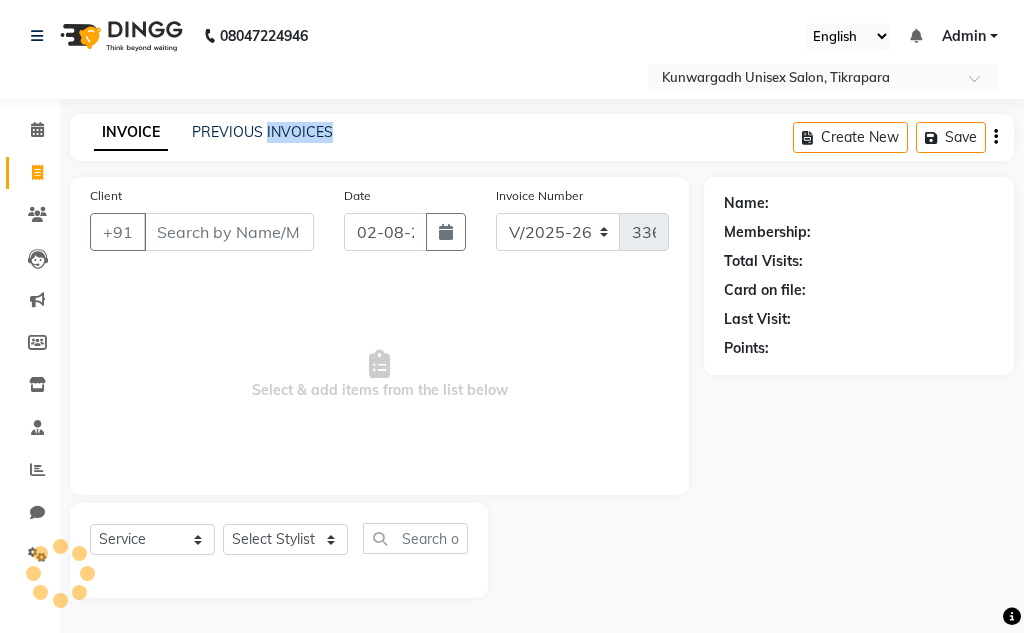 click on "INVOICE PREVIOUS INVOICES Create New   Save" 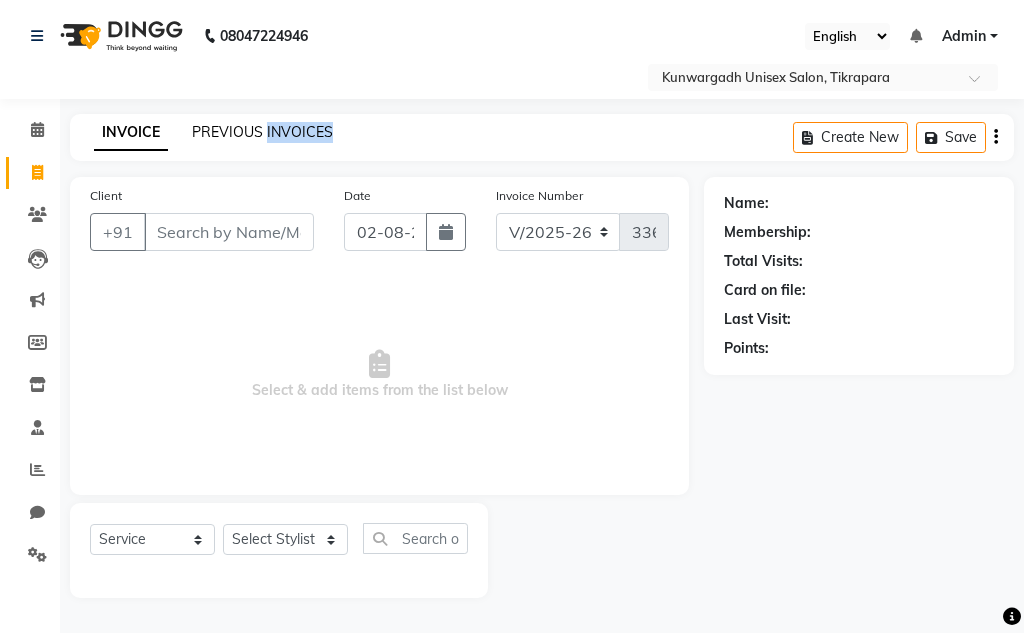 click on "PREVIOUS INVOICES" 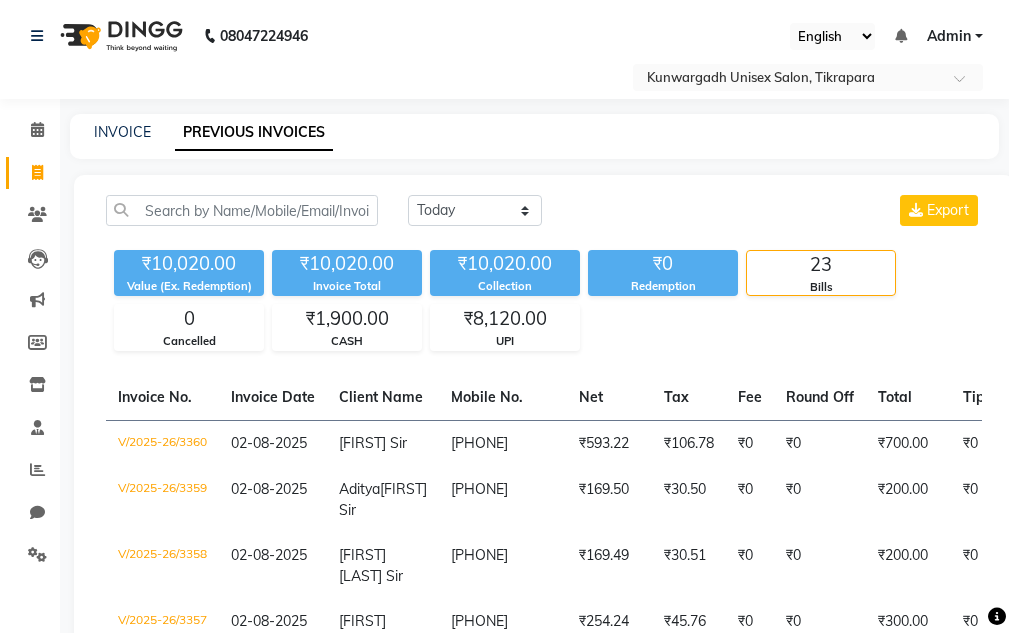 click on "Select Location × Kunwargadh Unisex Salon, Tikrapara" at bounding box center (504, 77) 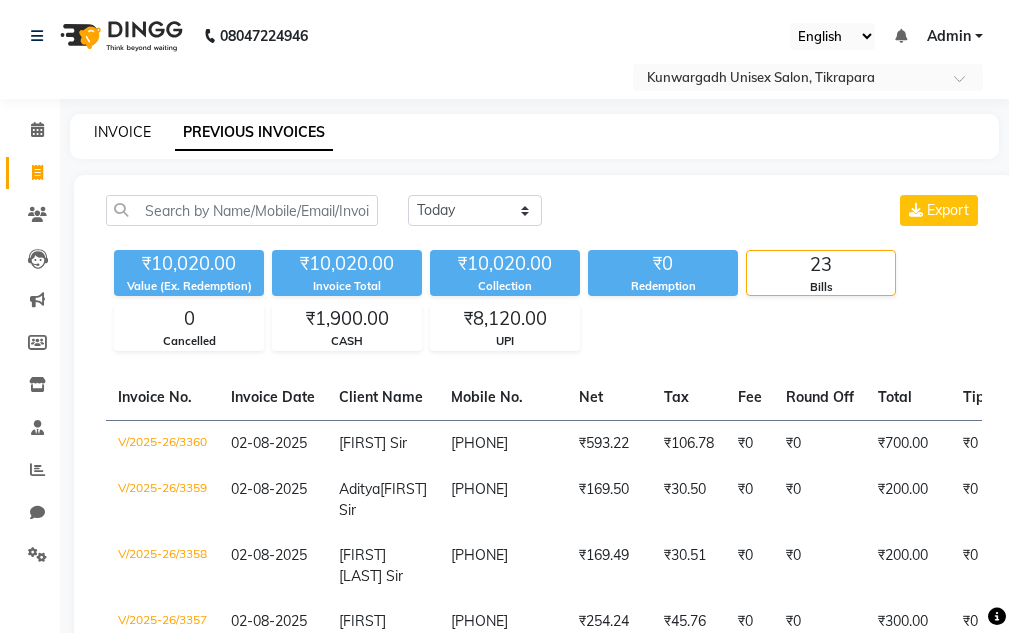 click on "INVOICE" 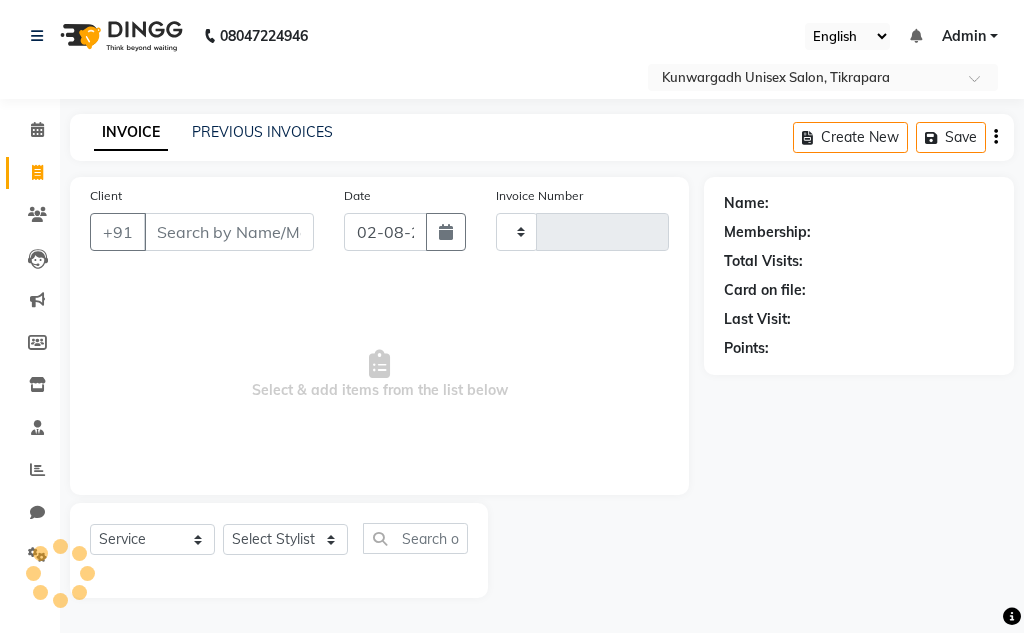 type on "3361" 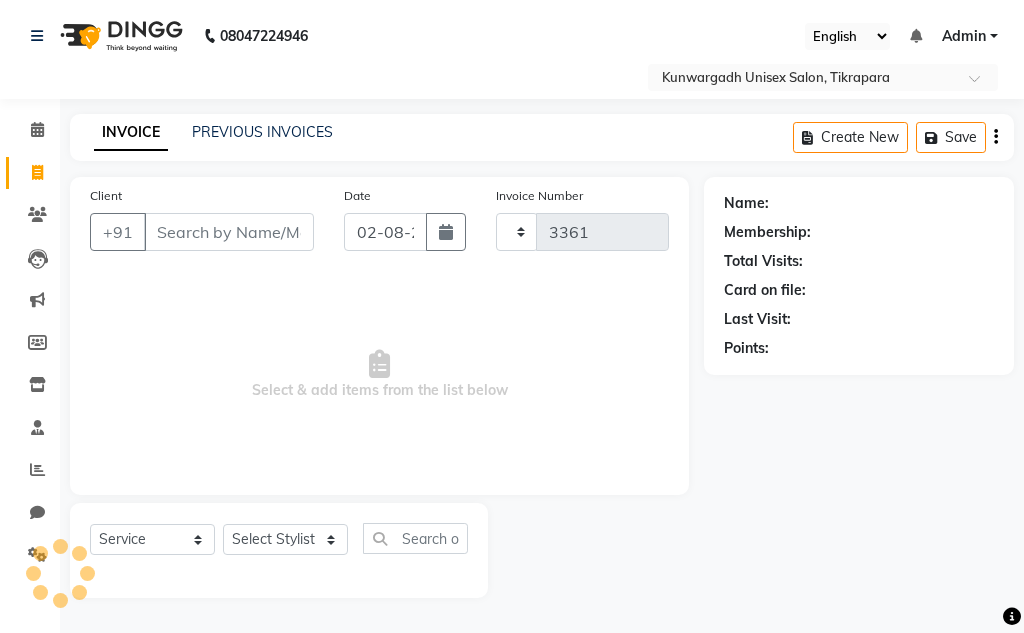 select on "7931" 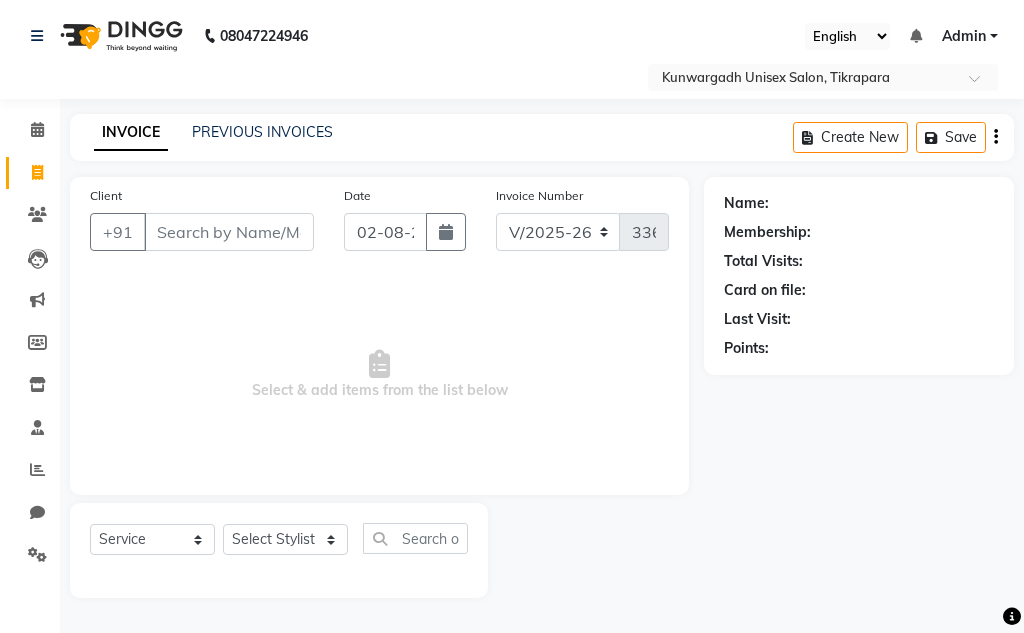 click on "INVOICE PREVIOUS INVOICES Create New   Save" 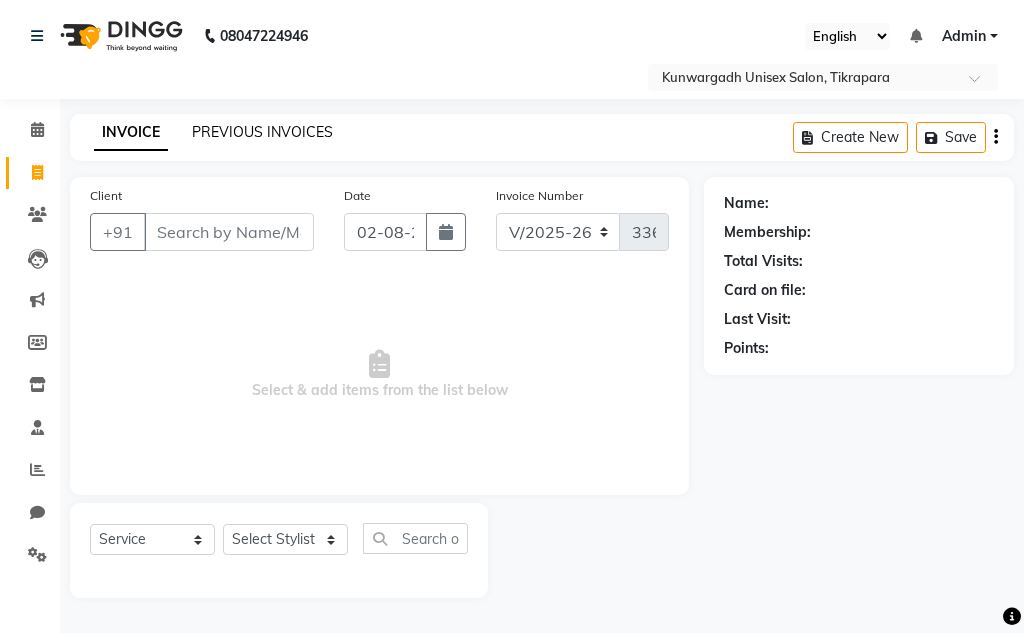 click on "PREVIOUS INVOICES" 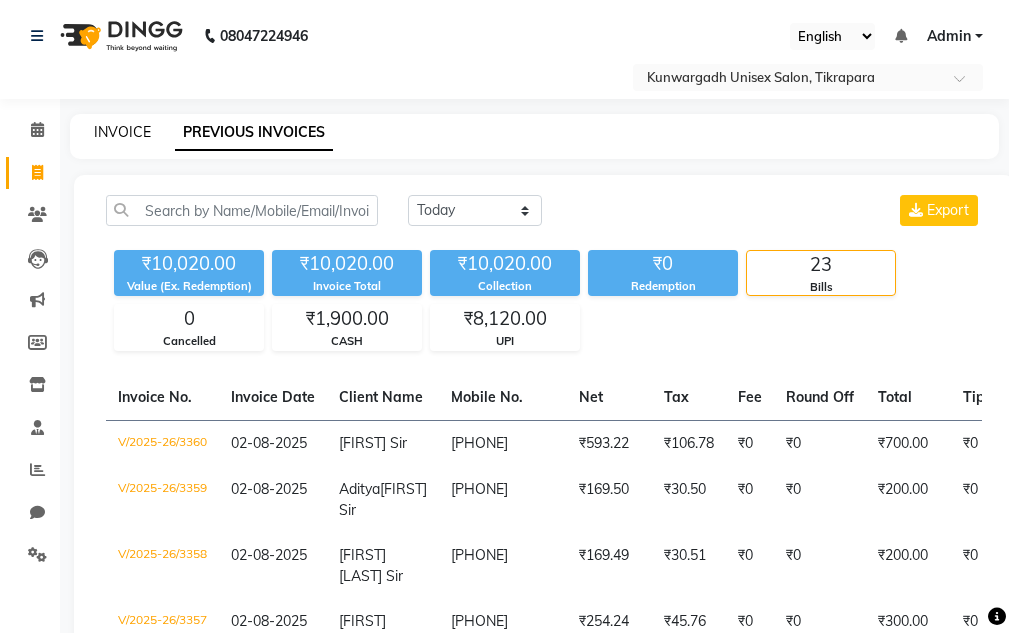 click on "INVOICE" 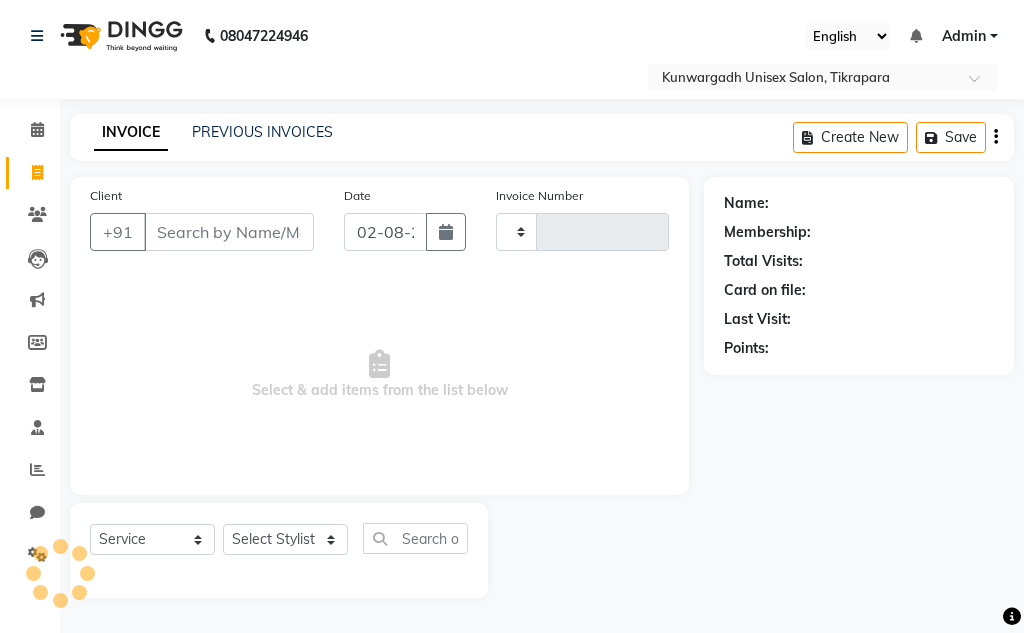 type on "3361" 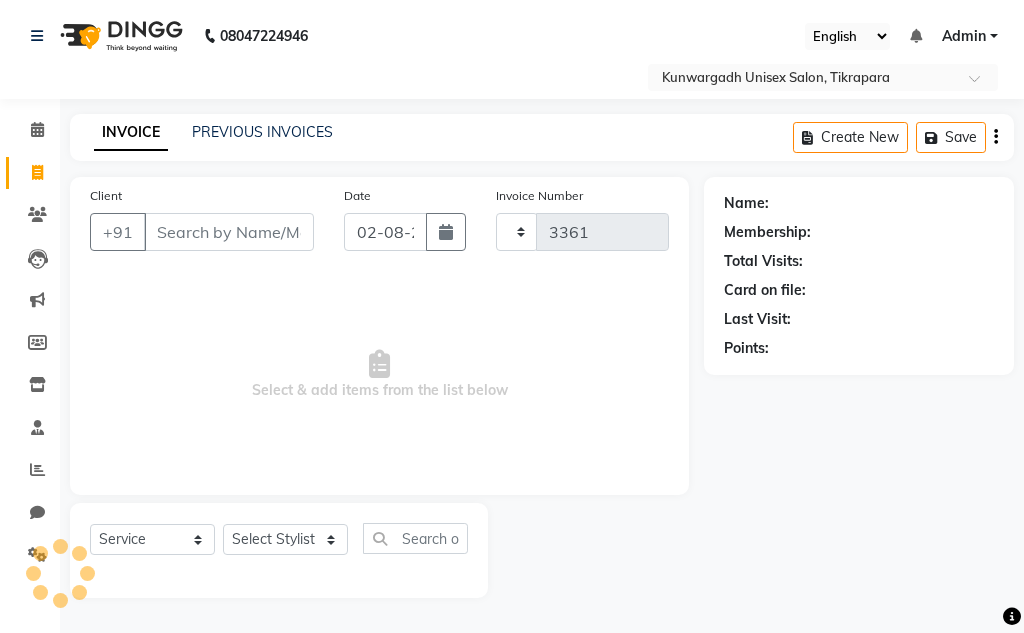 select on "7931" 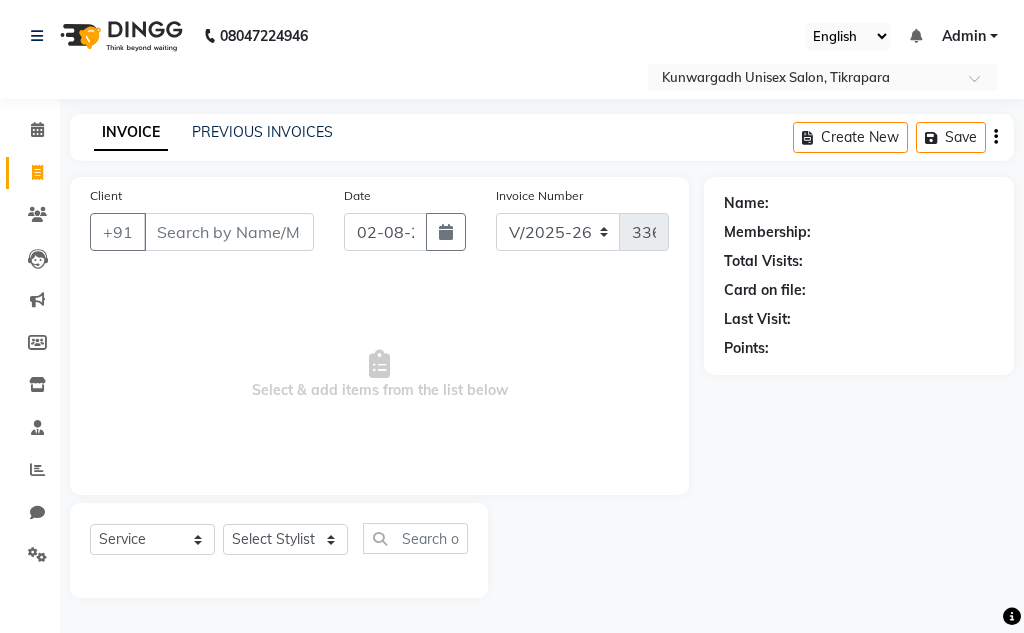 click on "Invoice" 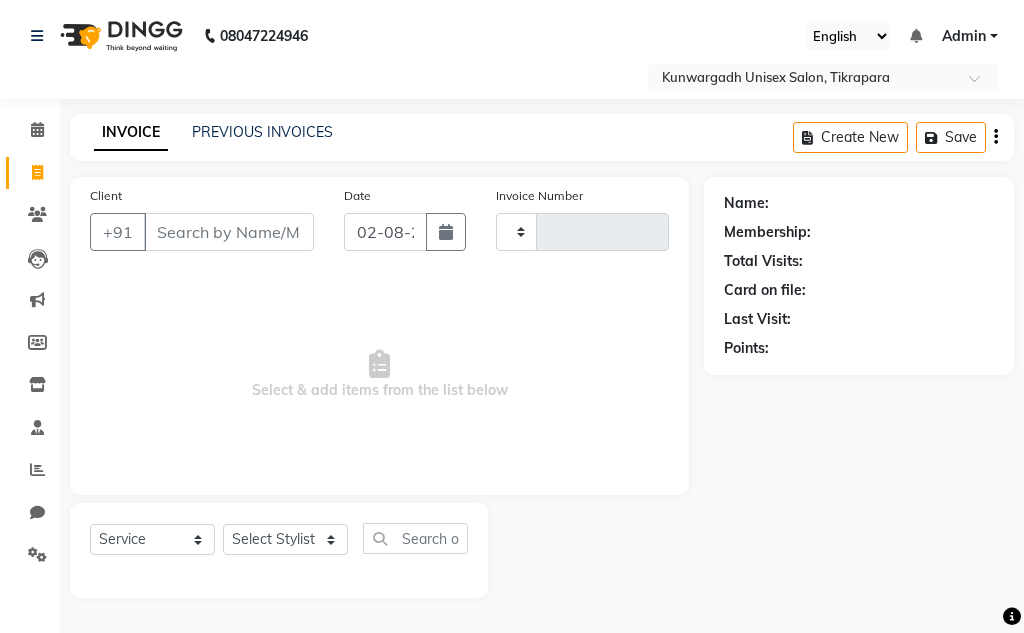 type on "3361" 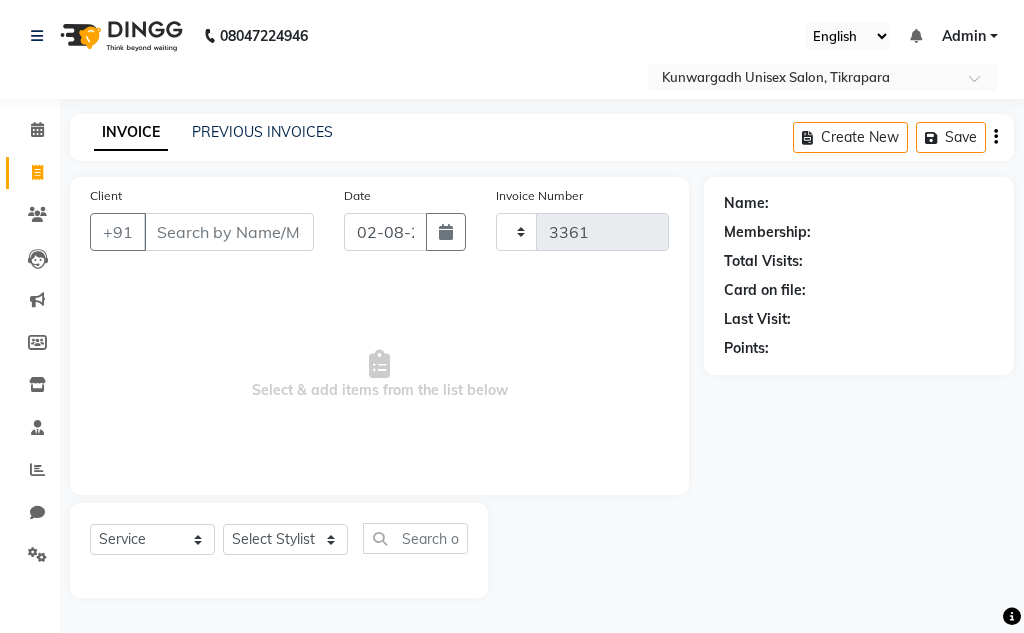 select on "7931" 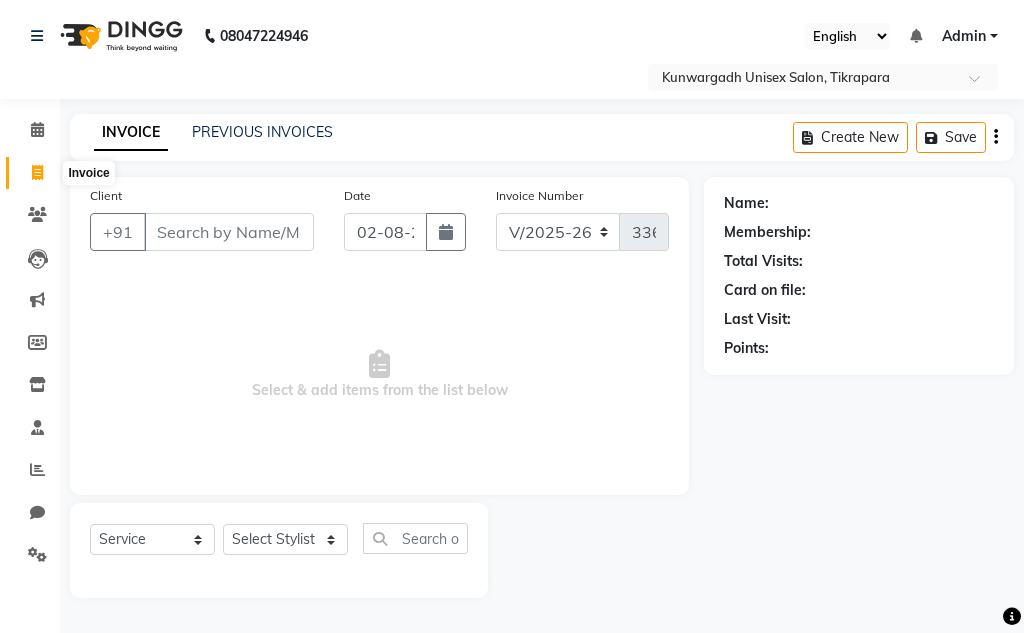 click 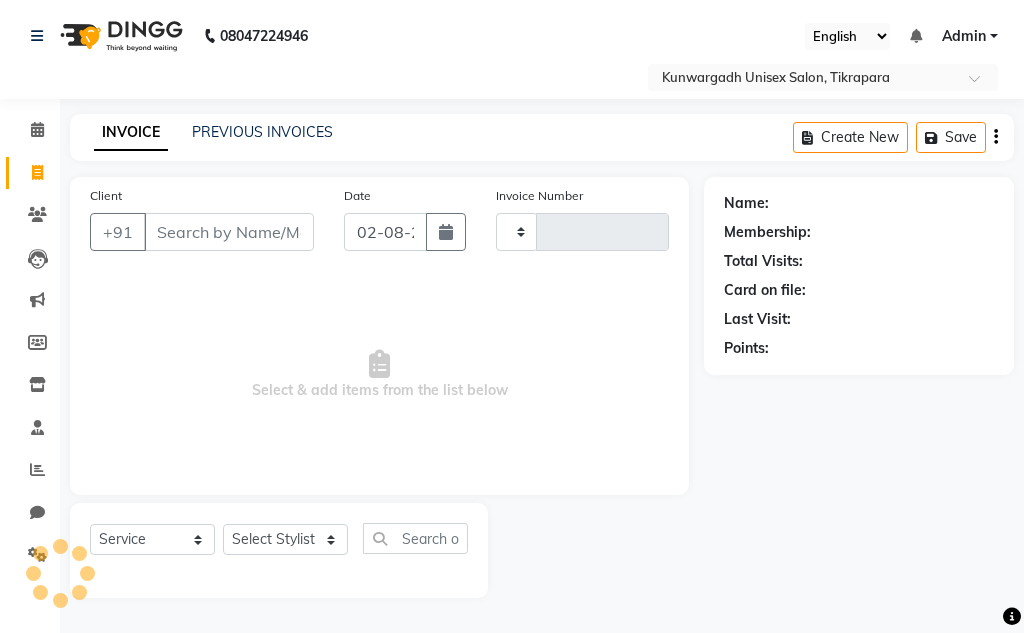 type on "3361" 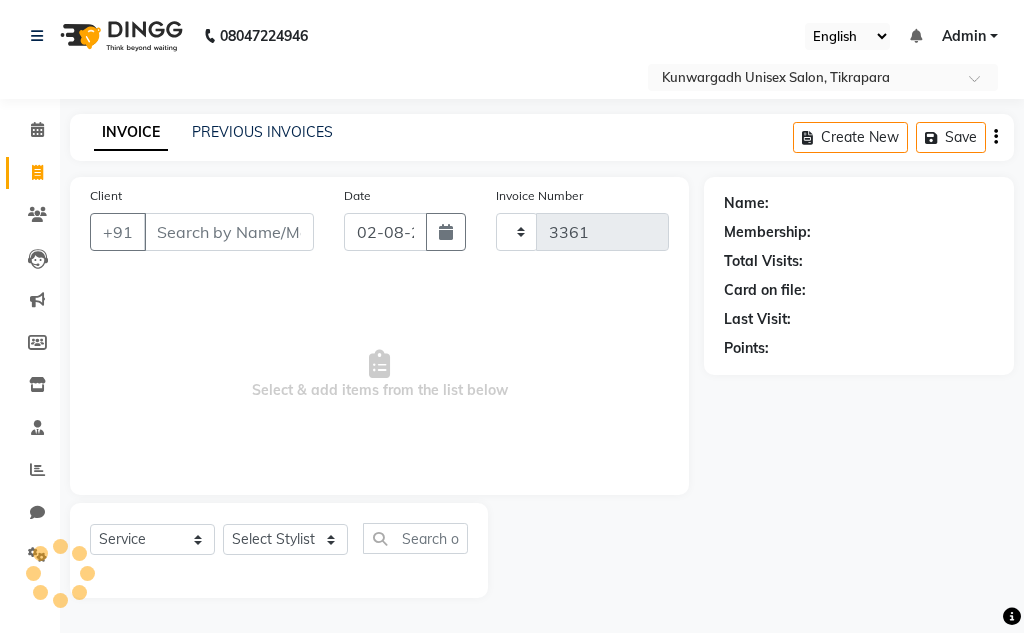 select on "7931" 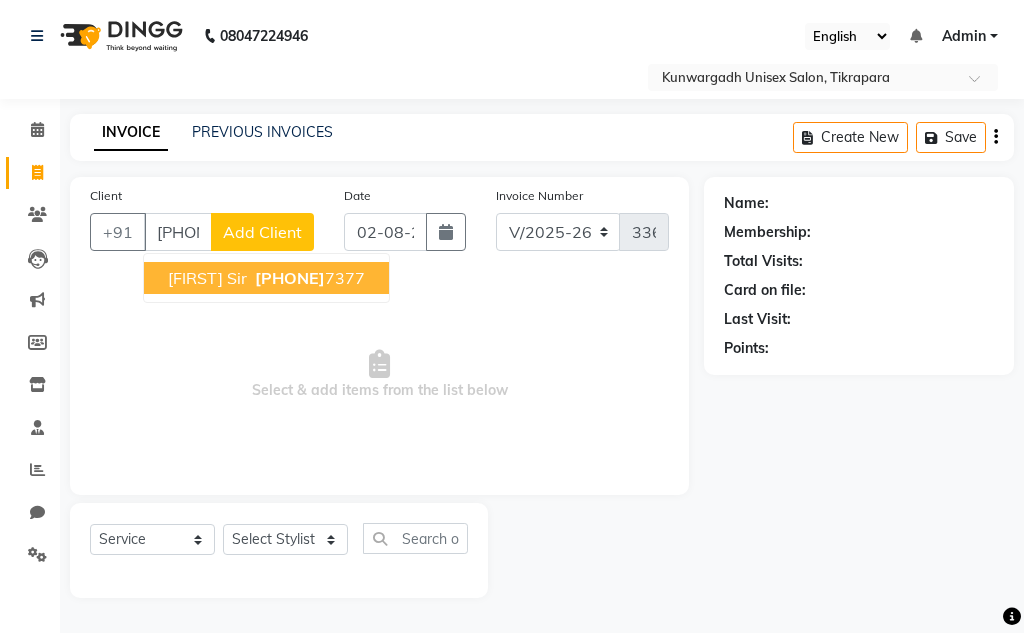 click on "[FIRST] Sir [PHONE]" at bounding box center (266, 278) 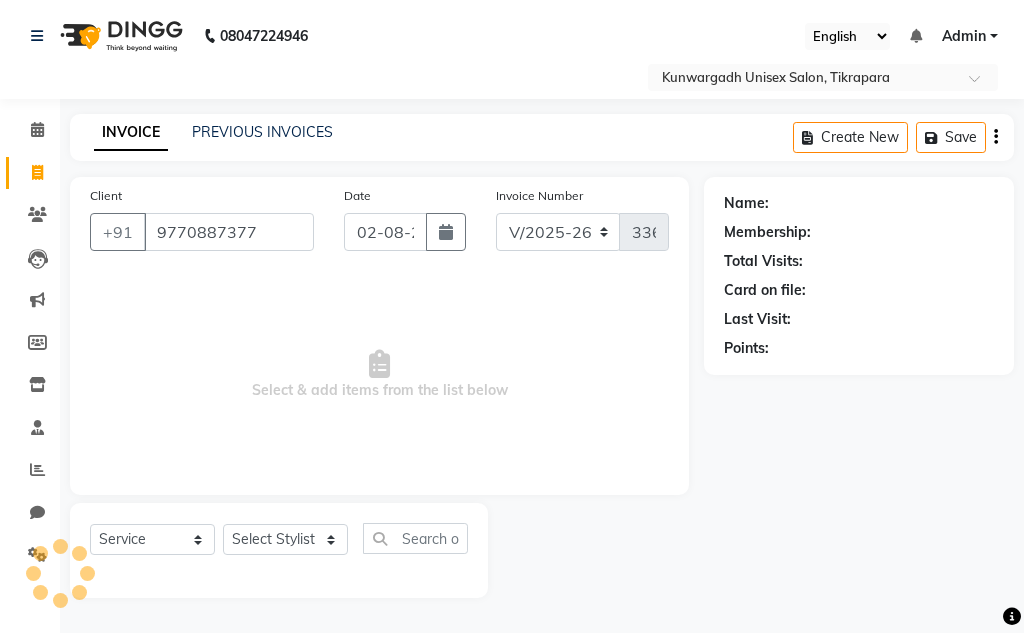 type on "9770887377" 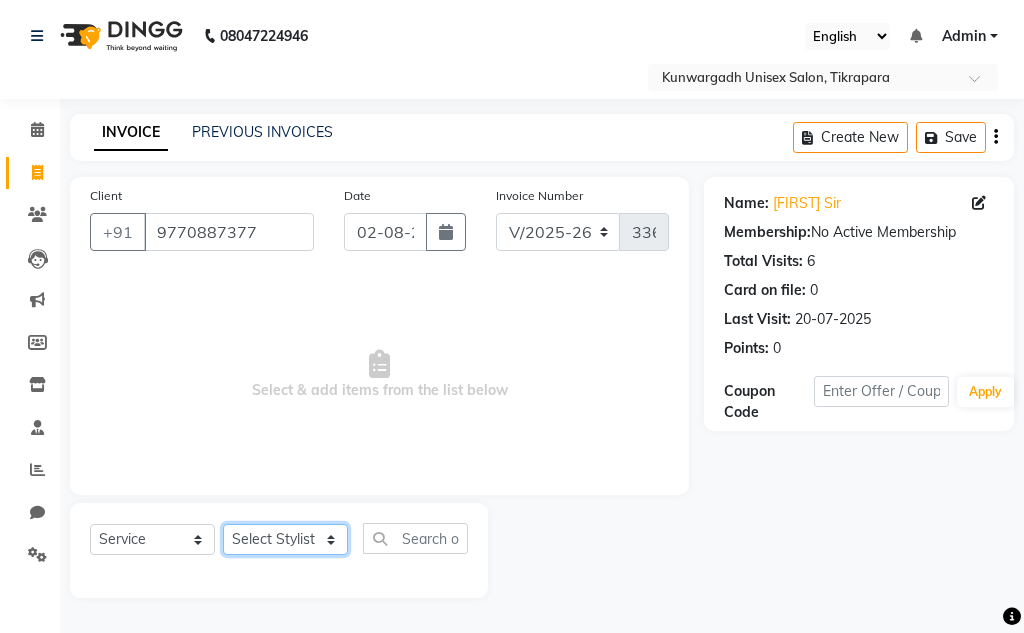 click on "Select Stylist Aarti Ayush Sir Chiku Sir Dolly Thakur Gaurav soni Gulfan Khan Karan Sen Muskan Sahu Samir Khan" 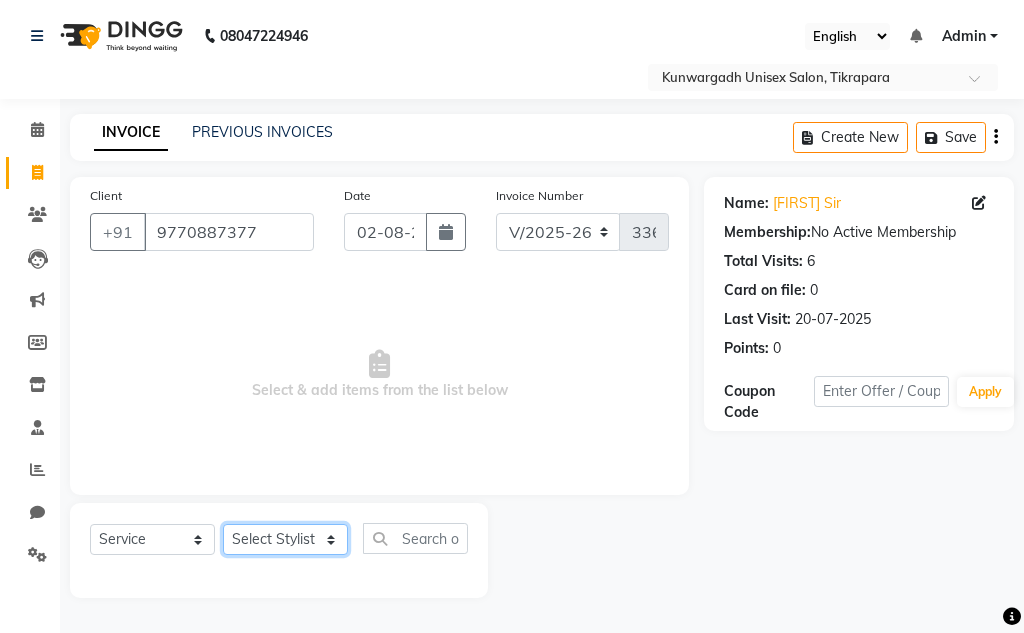 select on "82622" 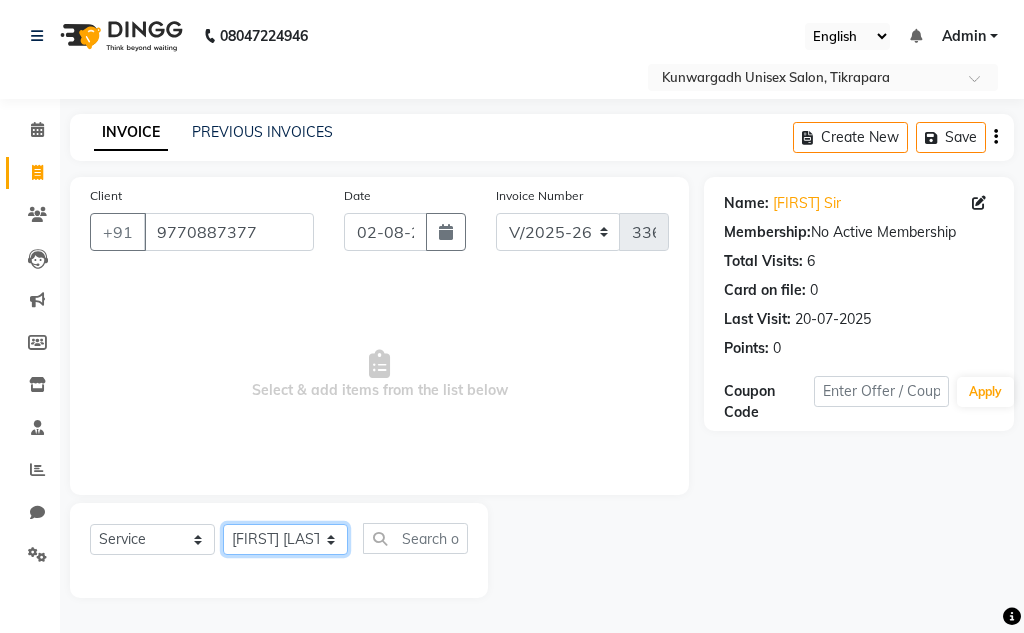 click on "Select Stylist Aarti Ayush Sir Chiku Sir Dolly Thakur Gaurav soni Gulfan Khan Karan Sen Muskan Sahu Samir Khan" 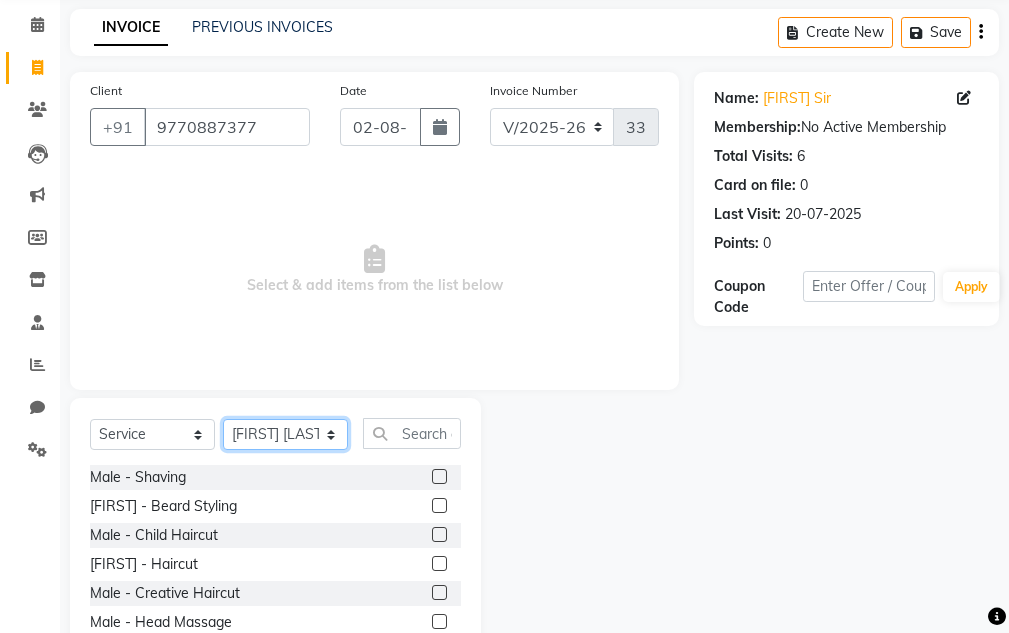 scroll, scrollTop: 195, scrollLeft: 0, axis: vertical 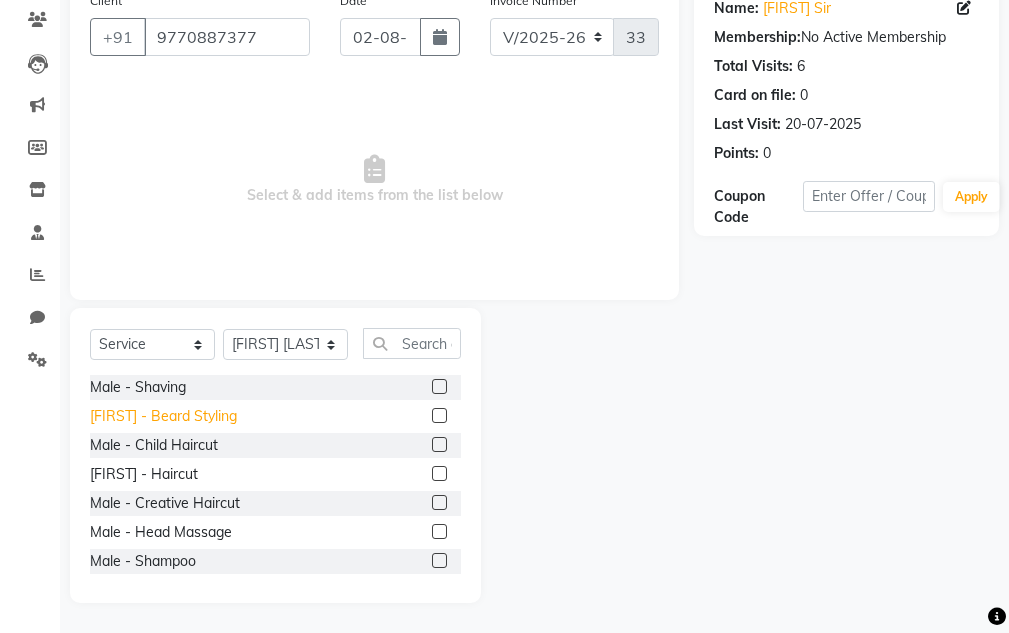 click on "[FIRST] - Beard Styling" 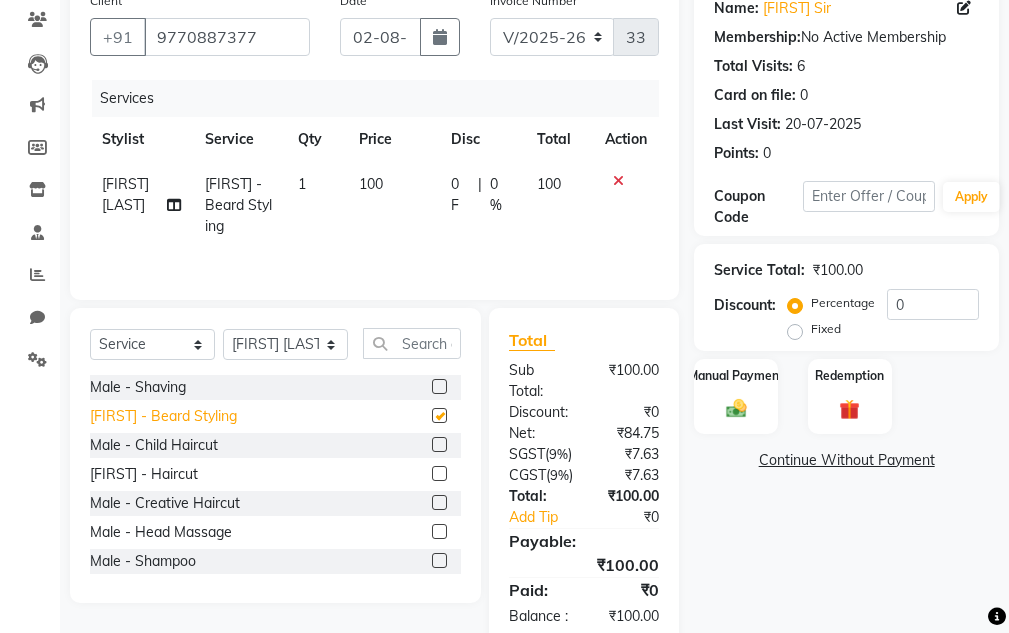 checkbox on "false" 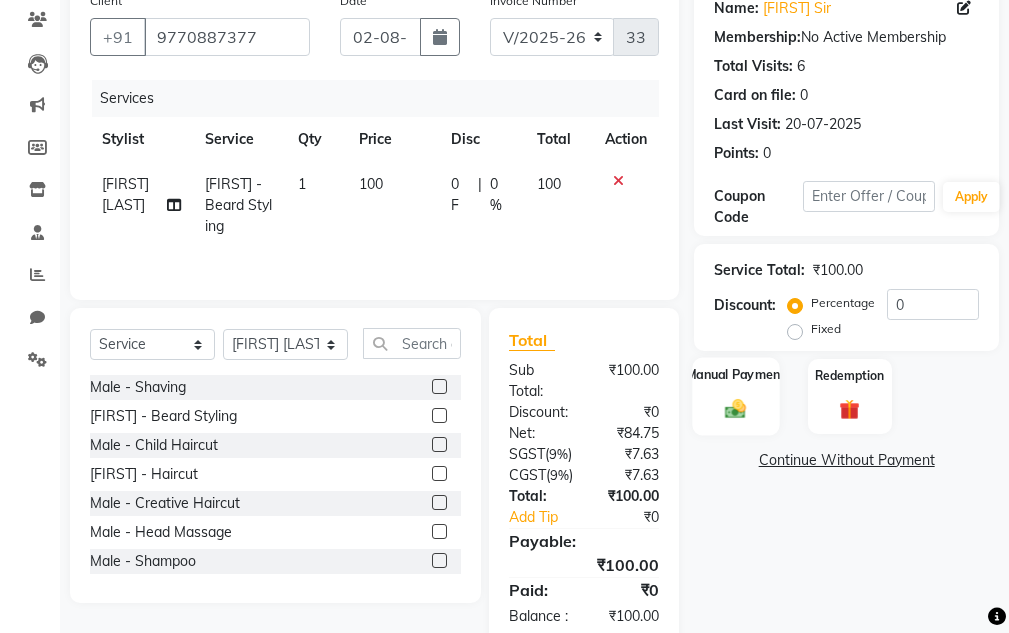 click on "Manual Payment" 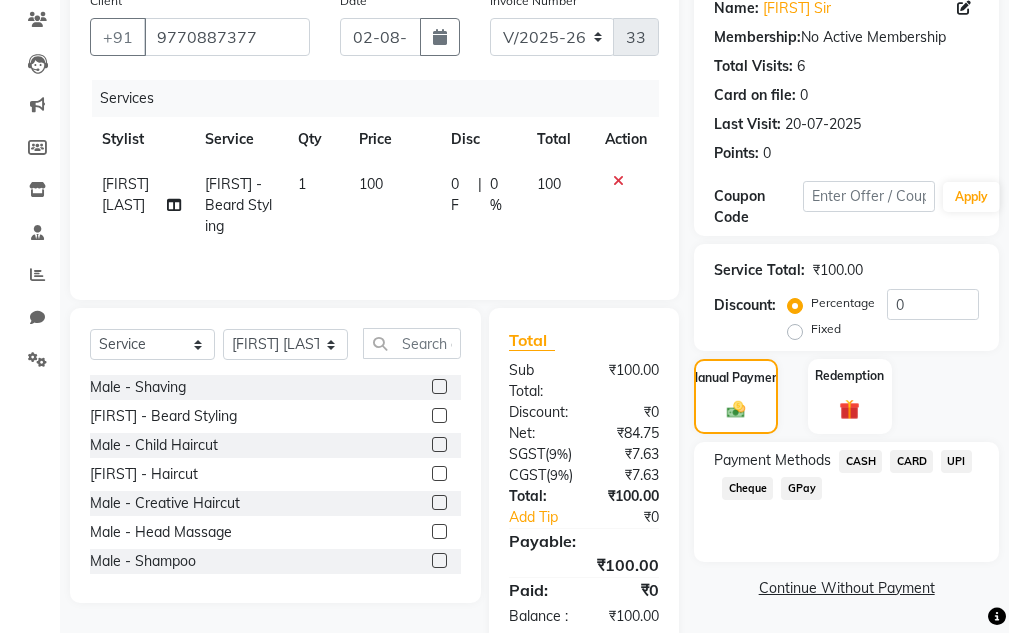 click on "CASH" 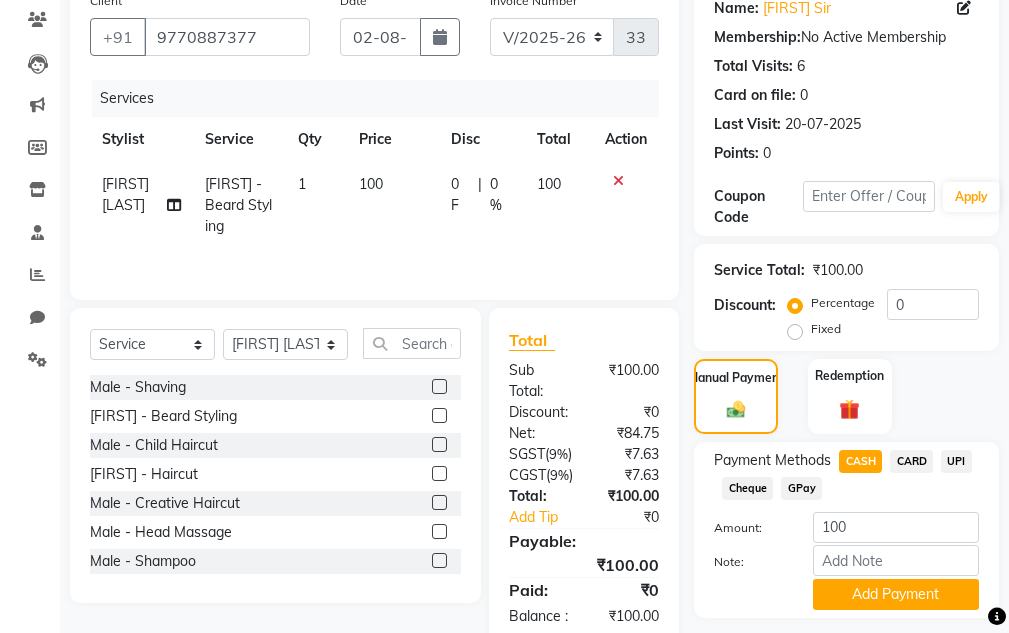click on "Payment Methods  CASH   CARD   UPI   Cheque   GPay  Amount: 100 Note: Add Payment" 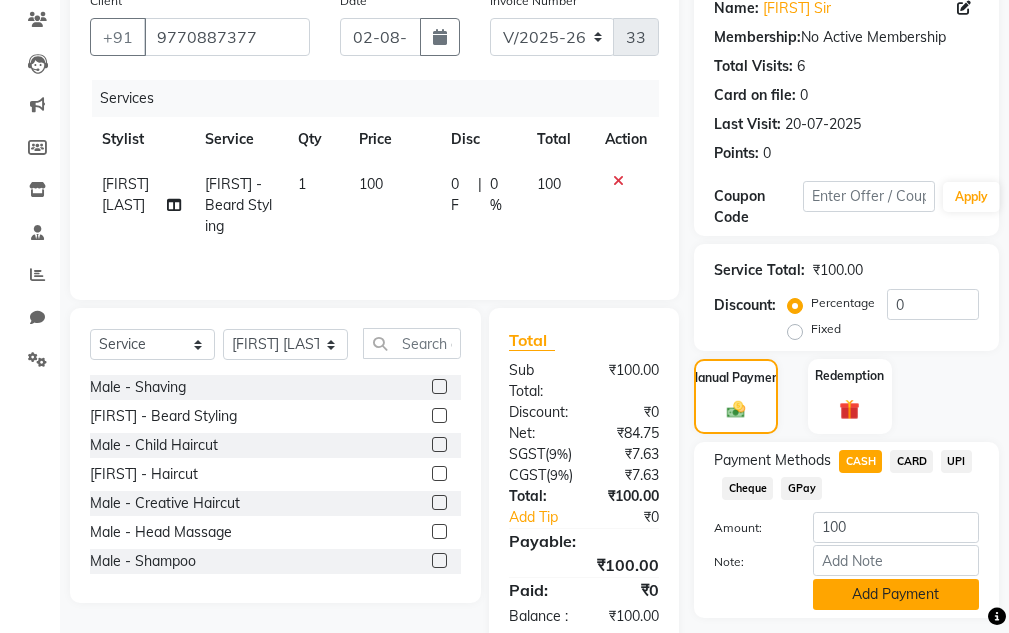 drag, startPoint x: 902, startPoint y: 596, endPoint x: 831, endPoint y: 533, distance: 94.92102 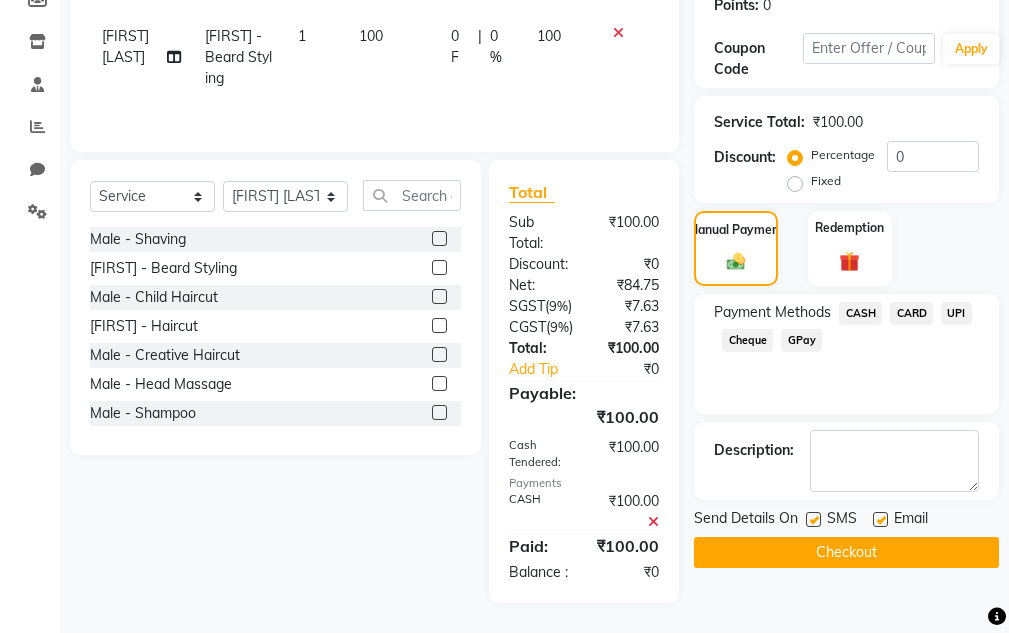 scroll, scrollTop: 406, scrollLeft: 0, axis: vertical 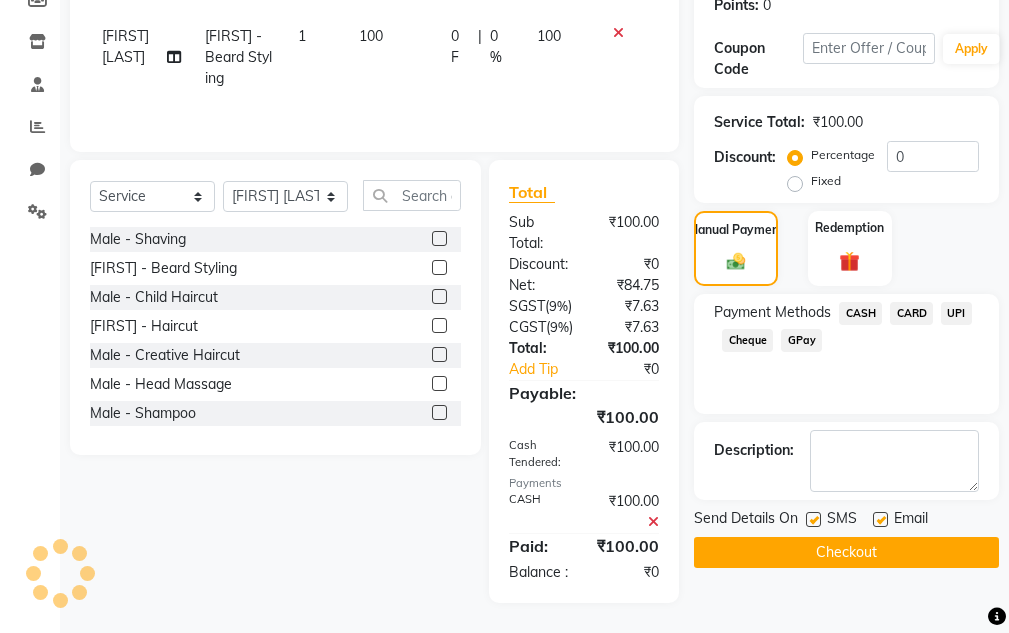 click on "Name: [FIRST] Sir Membership: No Active Membership Total Visits: 6 Card on file: 0 Last Visit: [DATE] Points: 0 Coupon Code Apply Service Total: ₹100.00 Discount: Percentage Fixed 0 Manual Payment Redemption Payment Methods CASH CARD UPI Cheque GPay Description: Send Details On SMS Email Checkout" 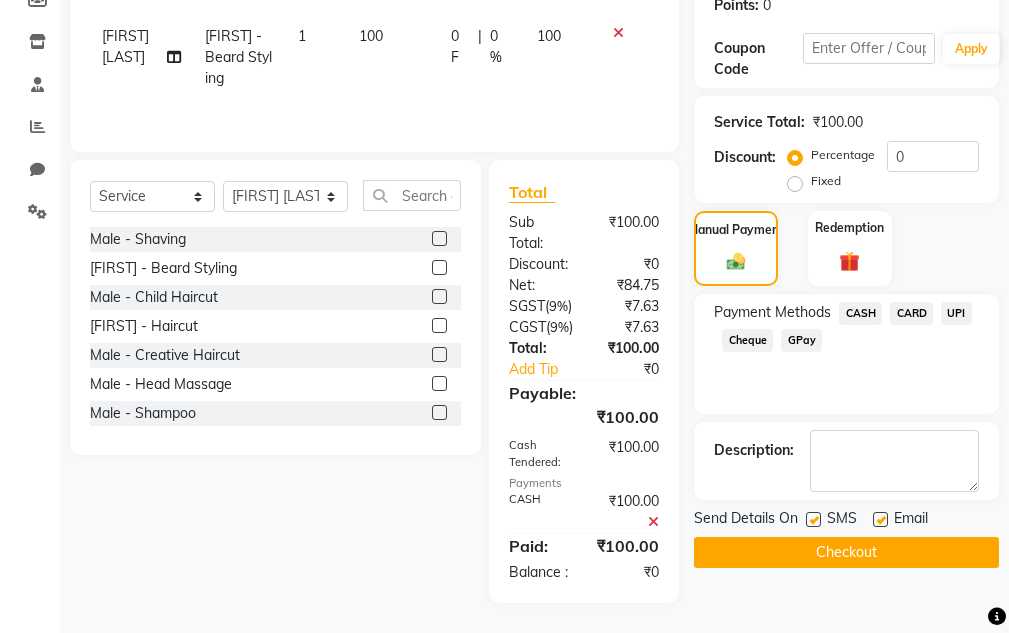 click on "Checkout" 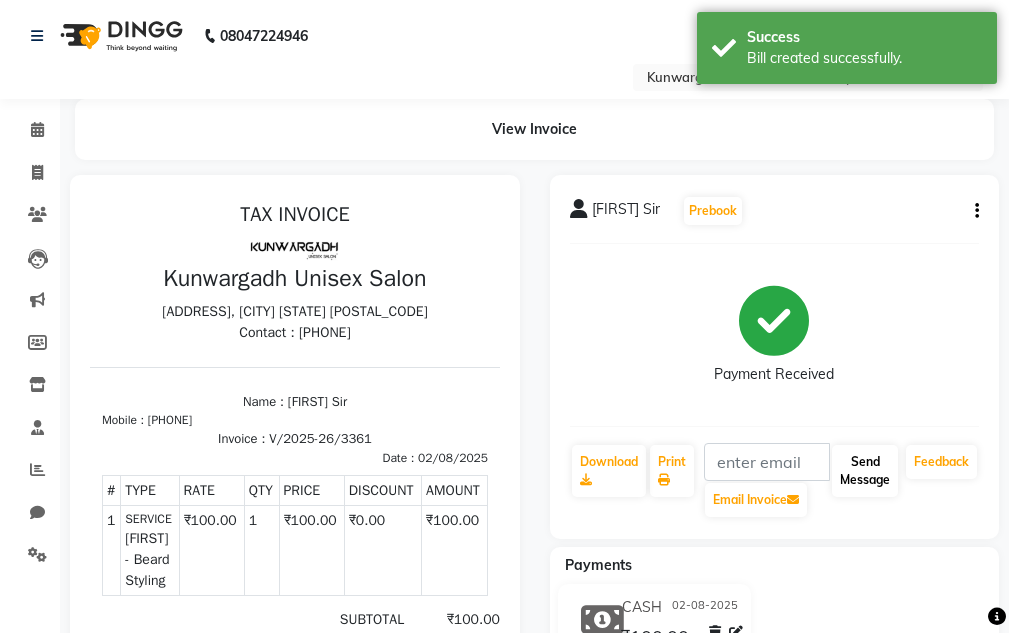 scroll, scrollTop: 0, scrollLeft: 0, axis: both 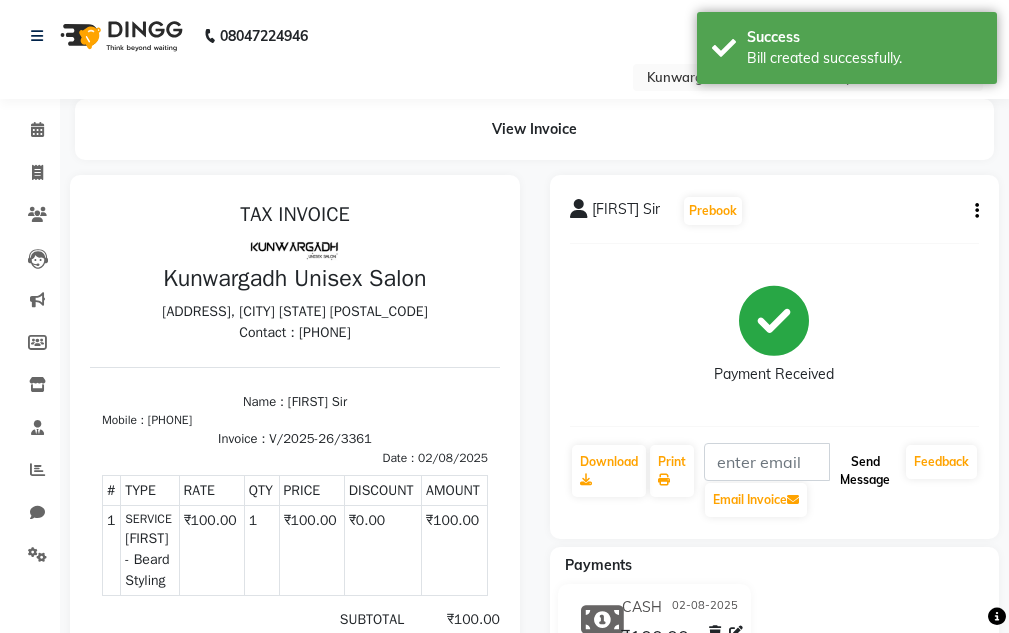 click on "Send Message" 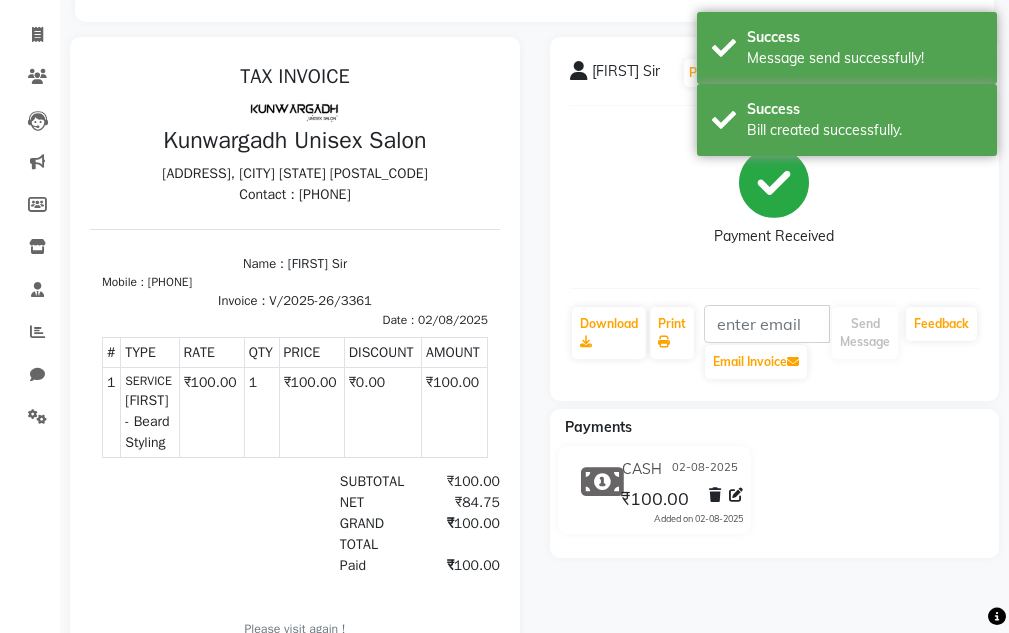 scroll, scrollTop: 248, scrollLeft: 0, axis: vertical 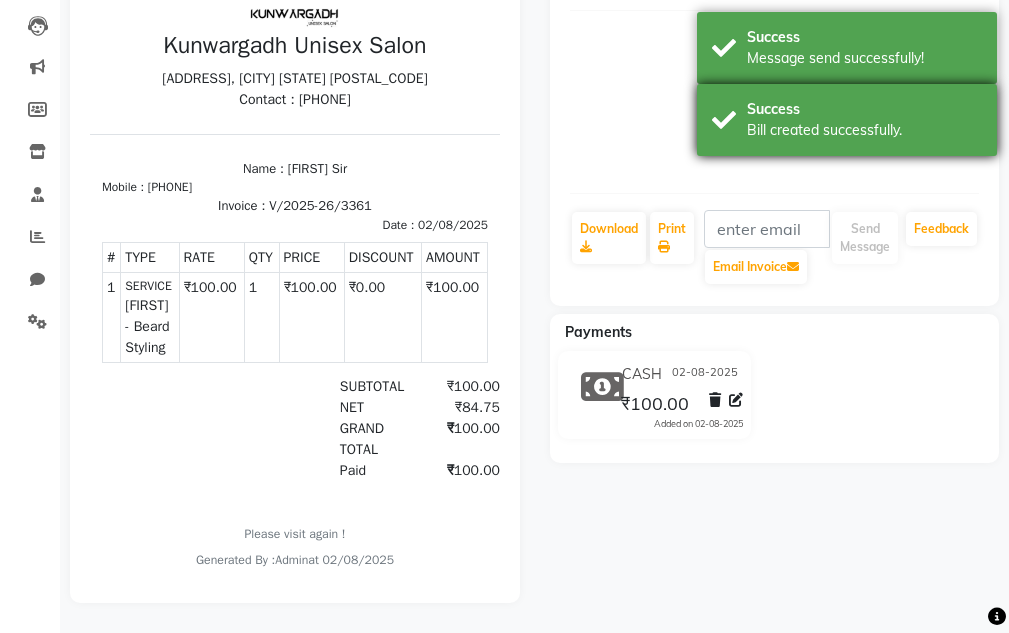 drag, startPoint x: 843, startPoint y: 128, endPoint x: 843, endPoint y: 102, distance: 26 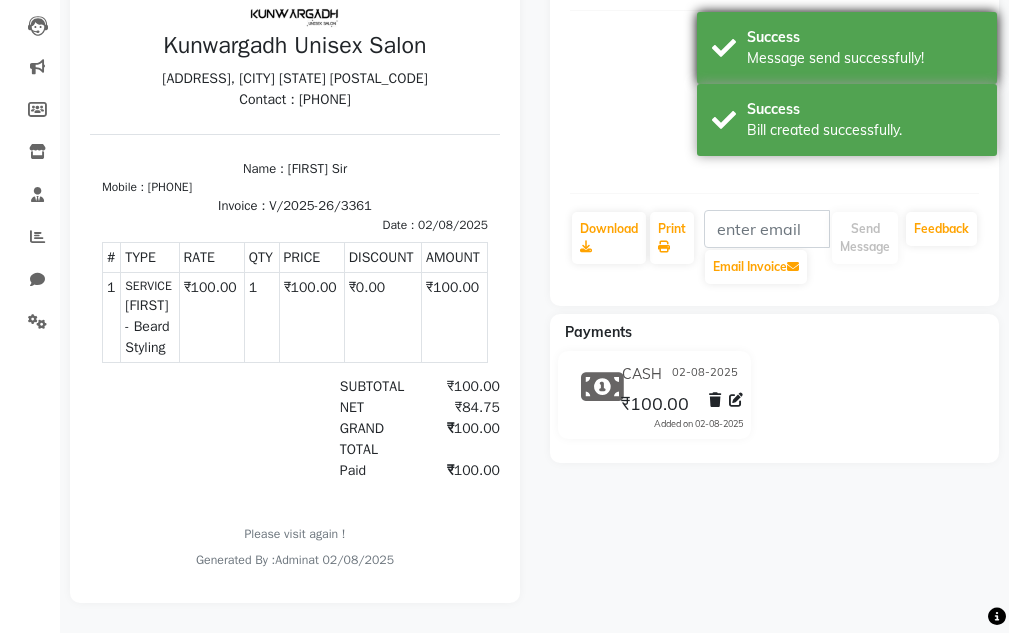 click on "Message send successfully!" at bounding box center (864, 58) 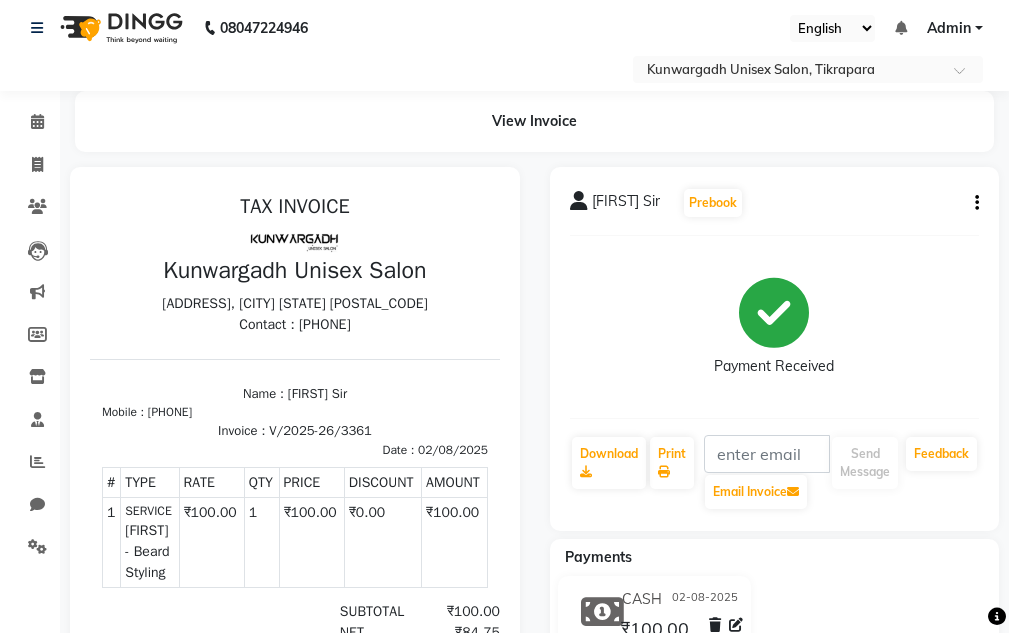 scroll, scrollTop: 0, scrollLeft: 0, axis: both 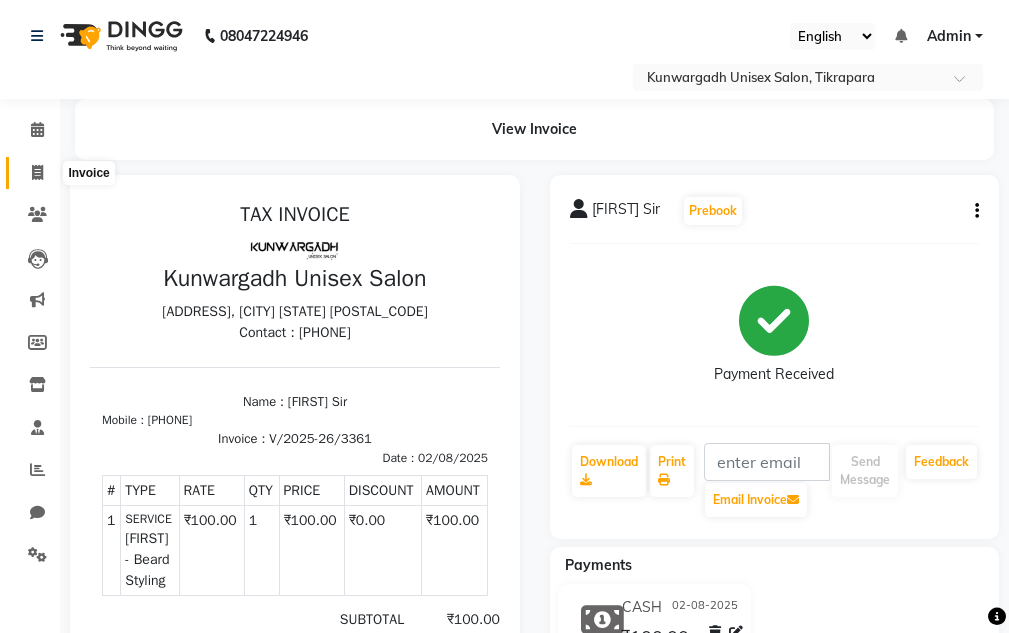 click 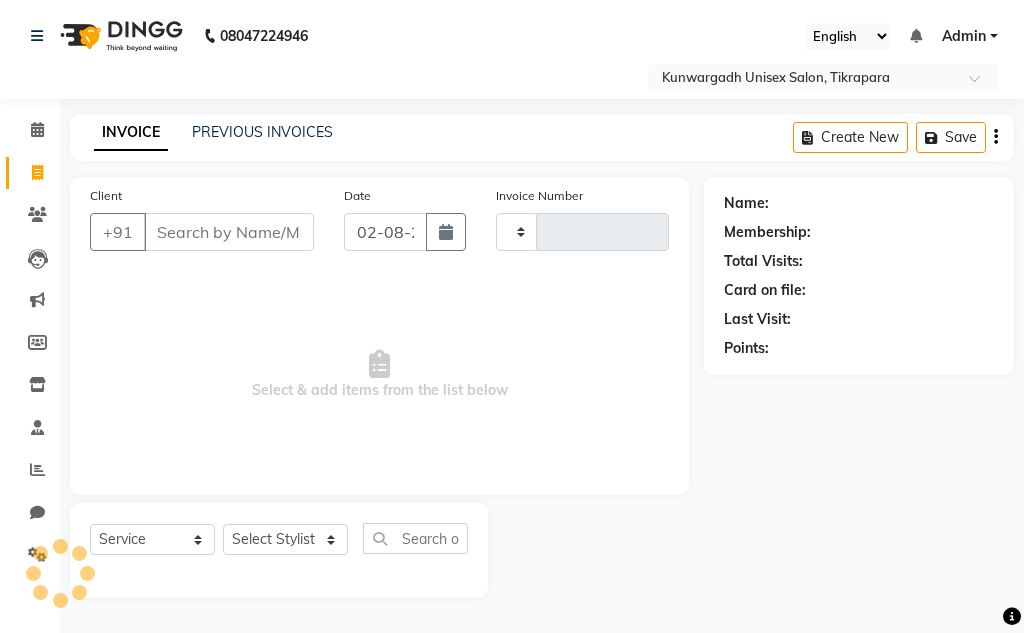 type on "3362" 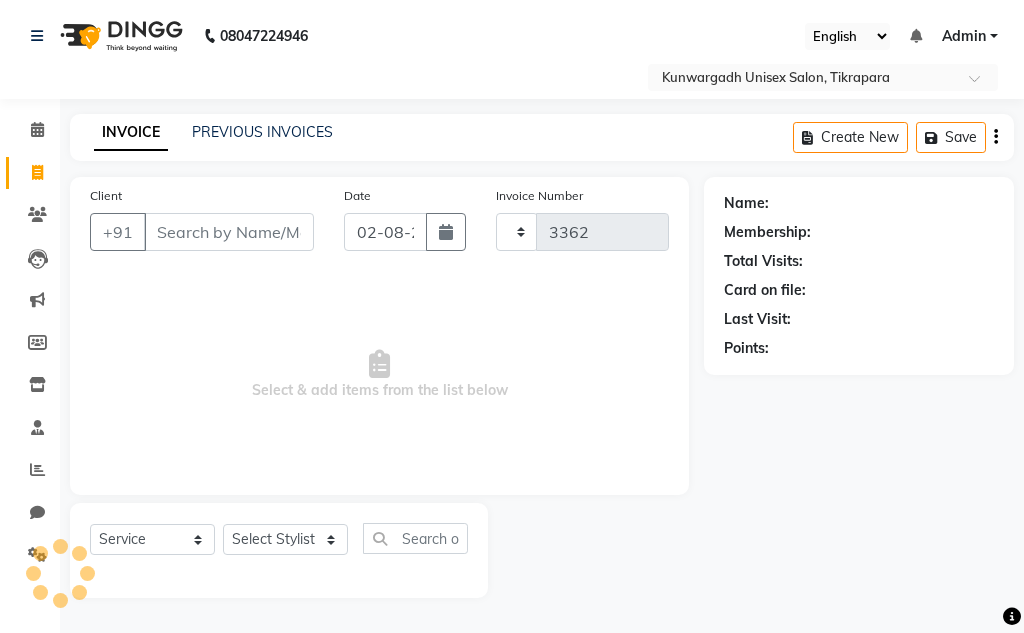 select on "7931" 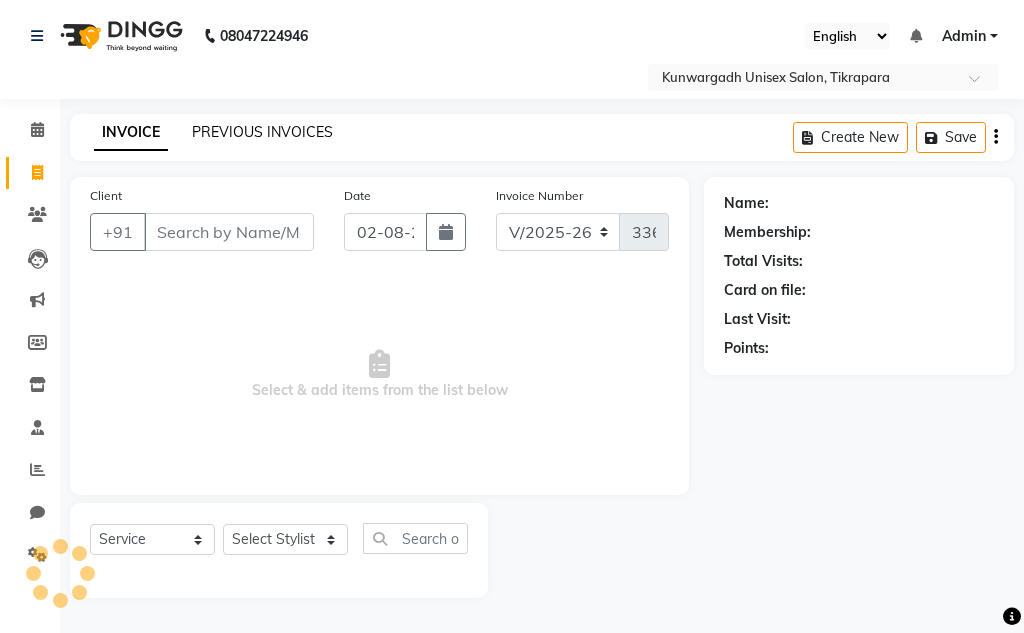 click on "PREVIOUS INVOICES" 